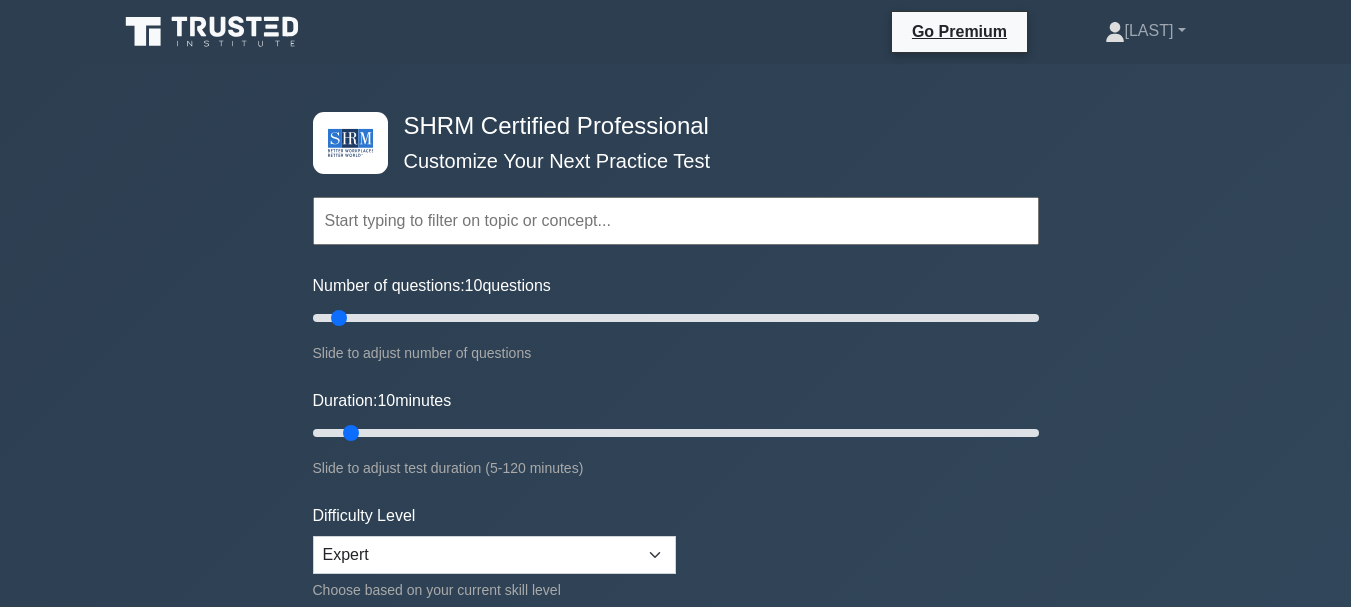 scroll, scrollTop: 0, scrollLeft: 0, axis: both 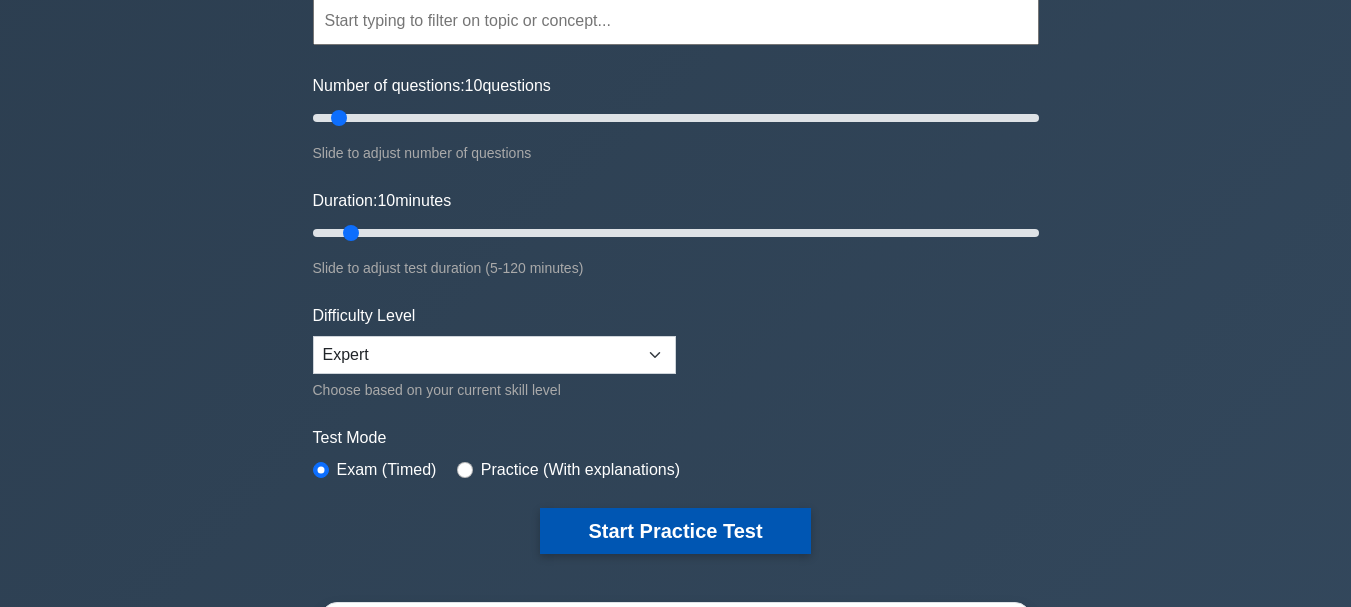 click on "Start Practice Test" at bounding box center (675, 531) 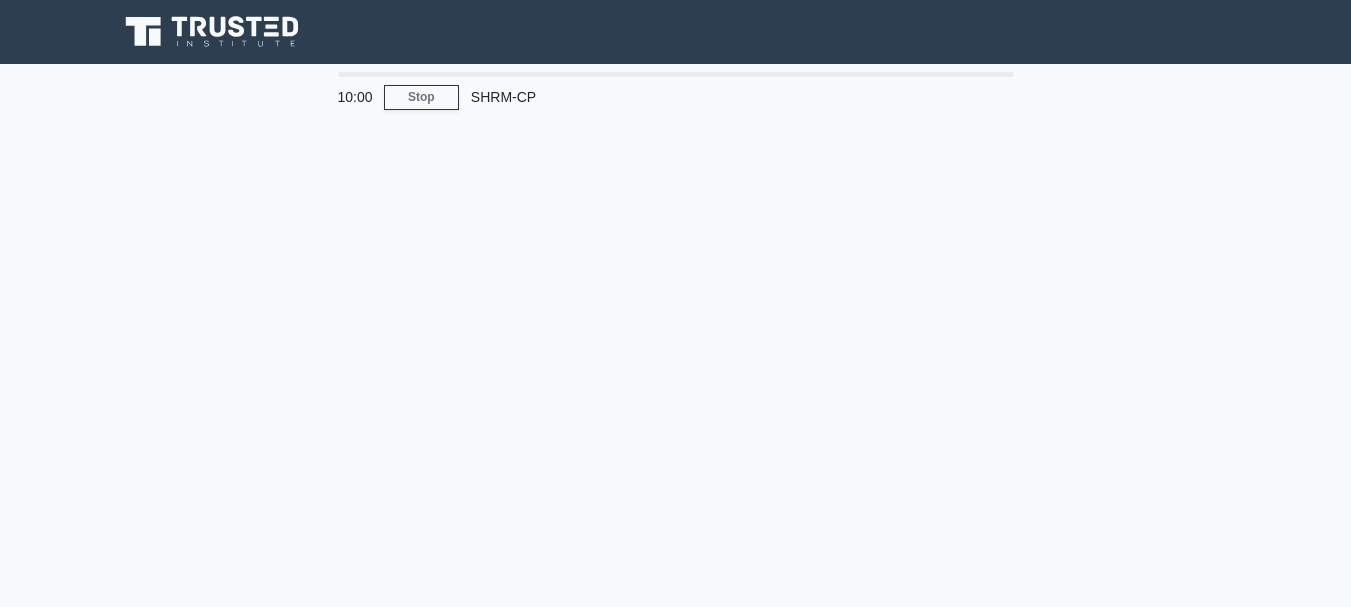 scroll, scrollTop: 0, scrollLeft: 0, axis: both 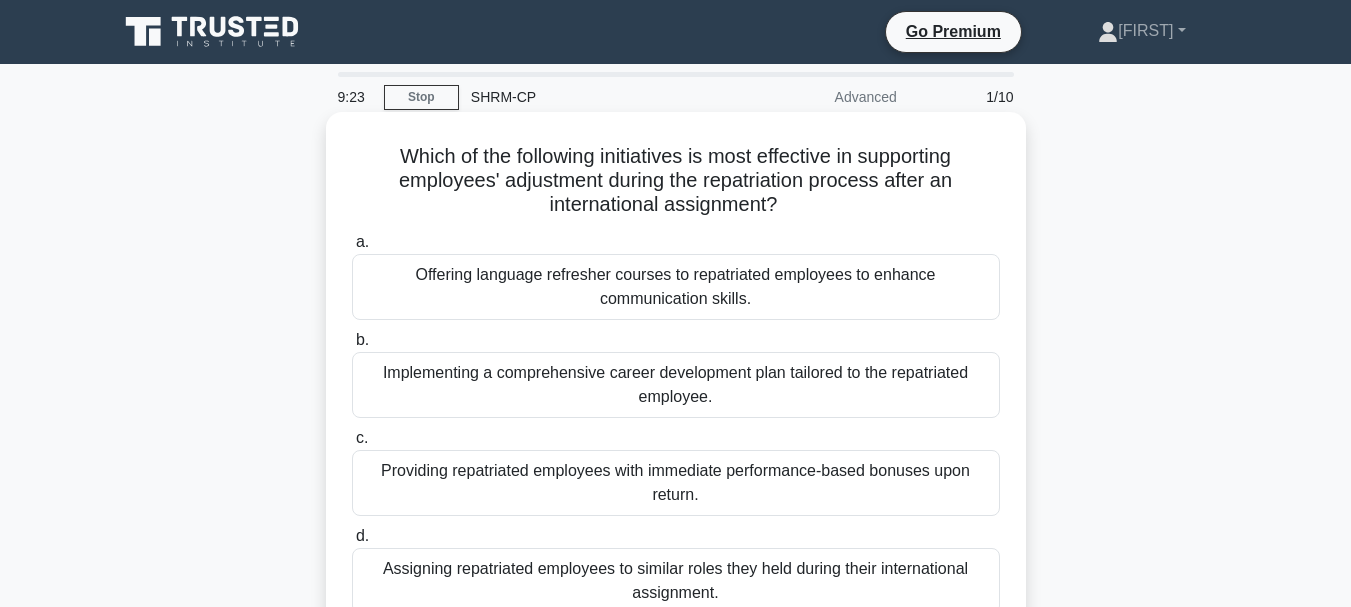 click on "Implementing a comprehensive career development plan tailored to the repatriated employee." at bounding box center (676, 385) 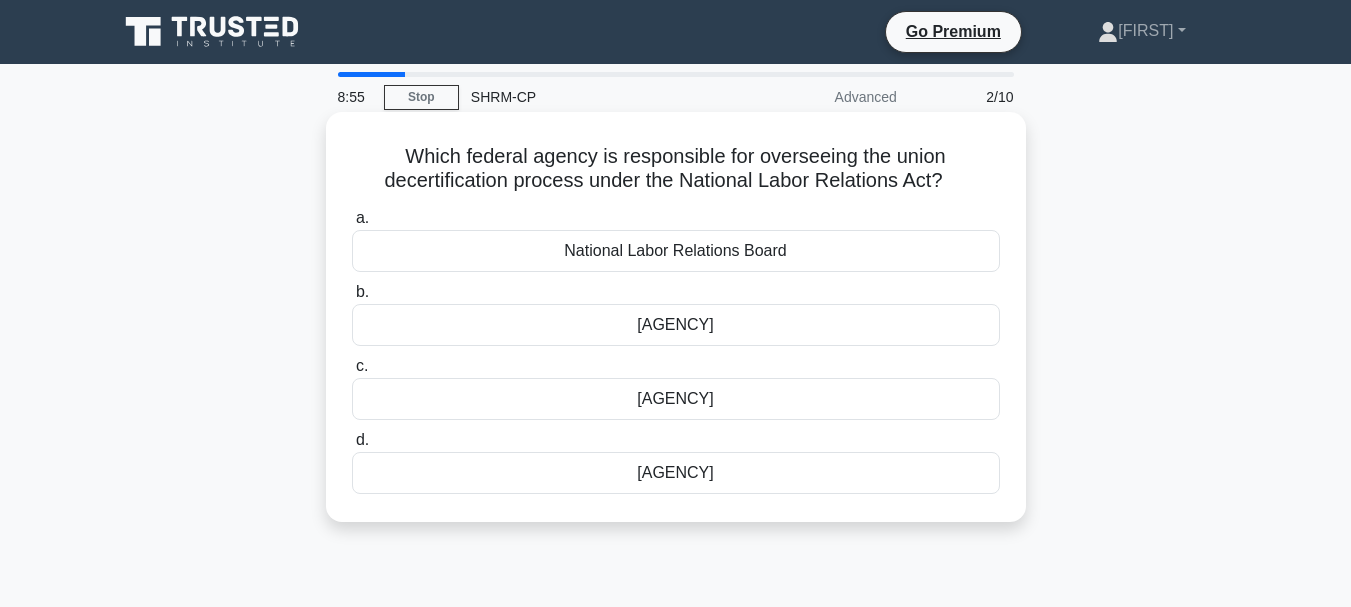 drag, startPoint x: 762, startPoint y: 393, endPoint x: 812, endPoint y: 345, distance: 69.31089 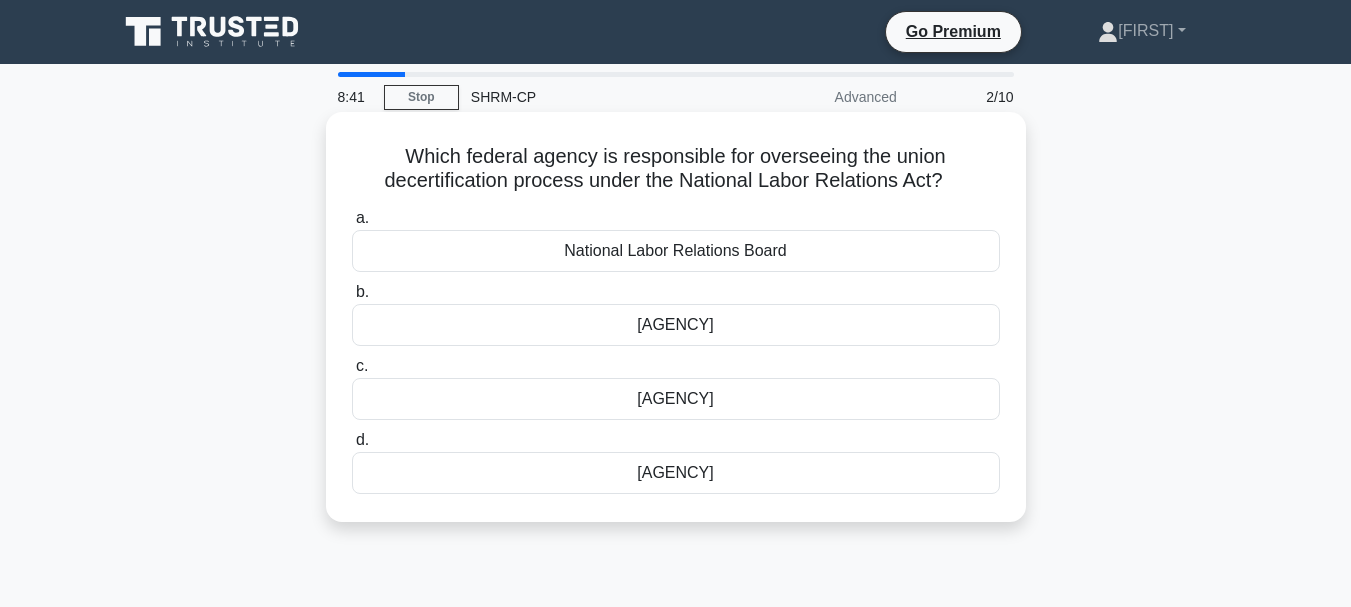 click on "Federal Labor Relations Authority" at bounding box center (676, 325) 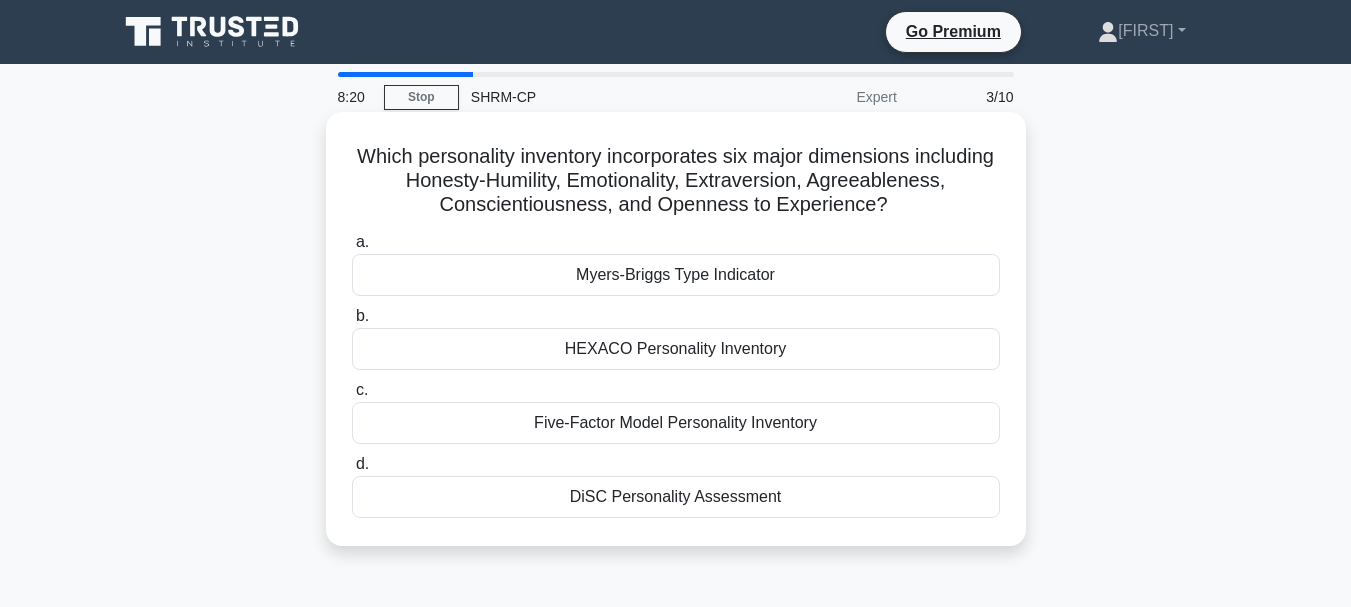 click on "HEXACO Personality Inventory" at bounding box center (676, 349) 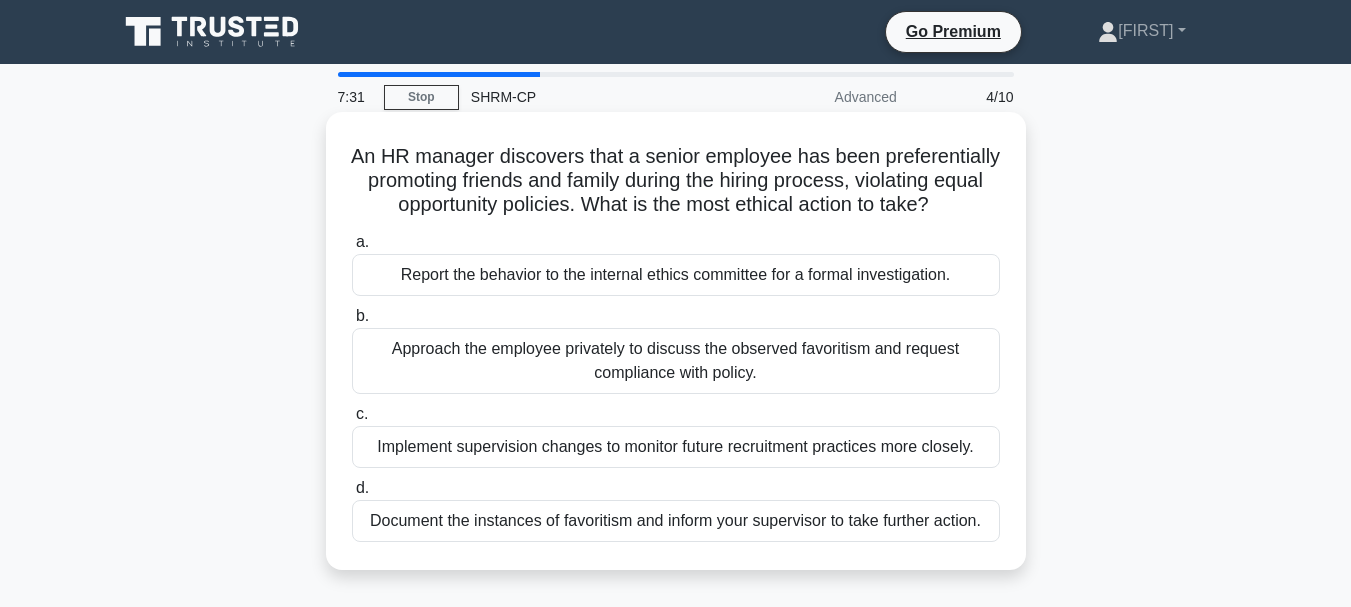 click on "Report the behavior to the internal ethics committee for a formal investigation." at bounding box center (676, 275) 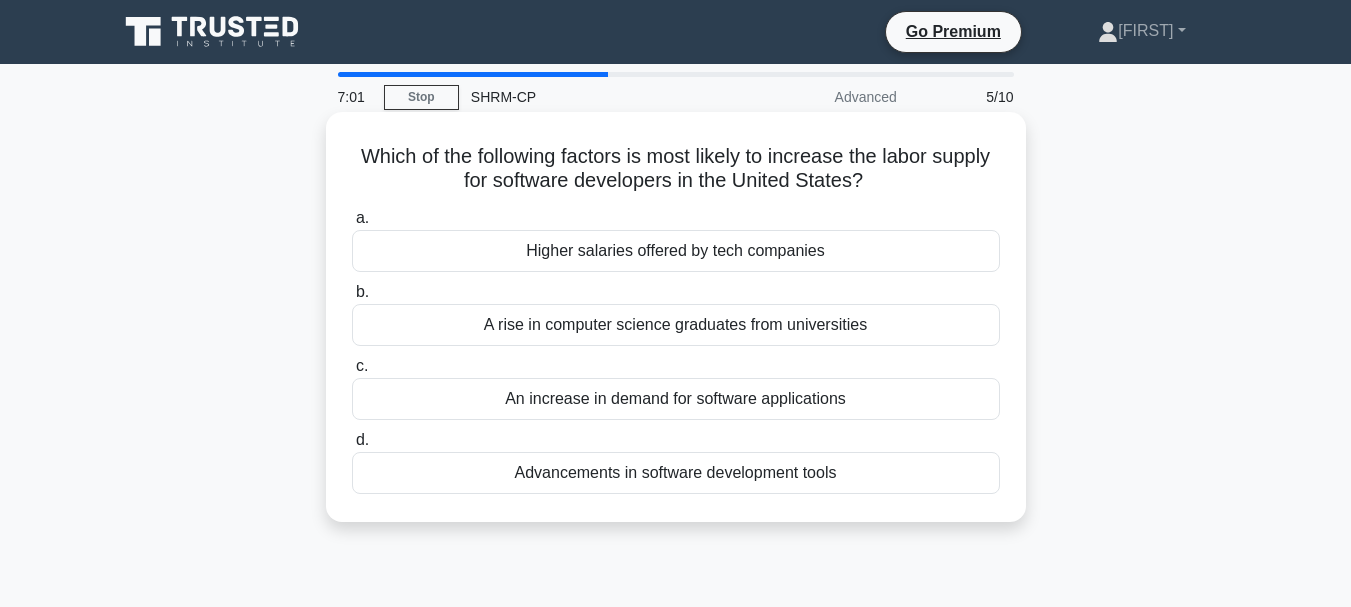 click on "A rise in computer science graduates from universities" at bounding box center [676, 325] 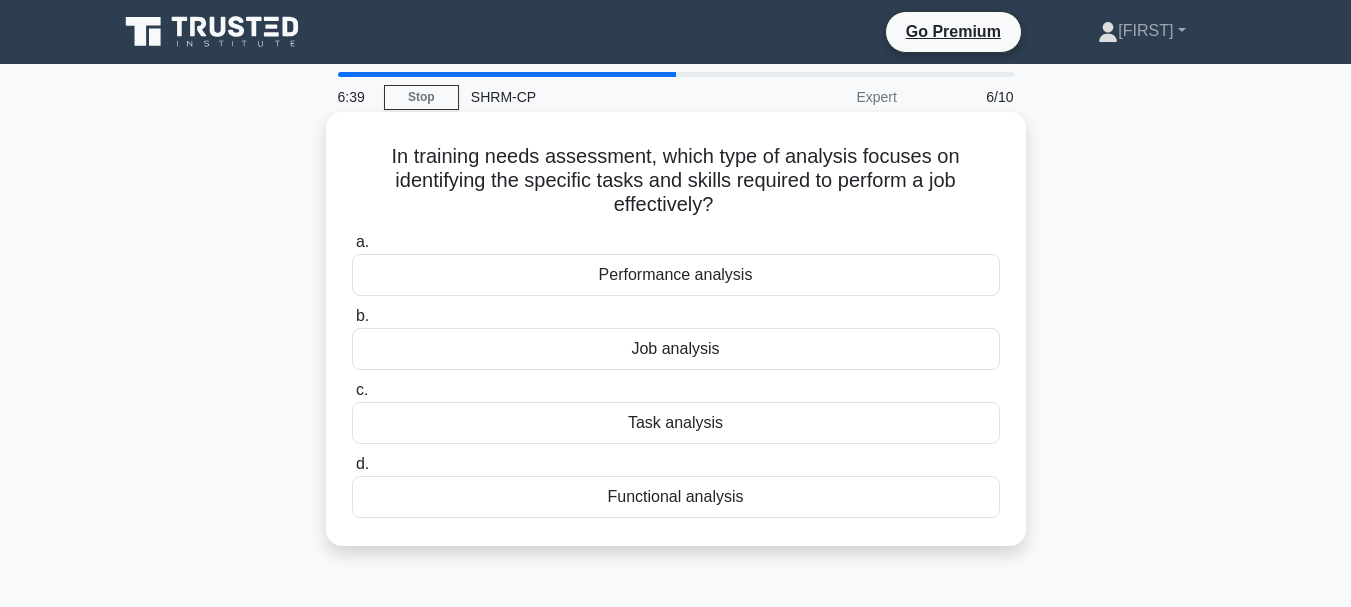 click on "Job analysis" at bounding box center (676, 349) 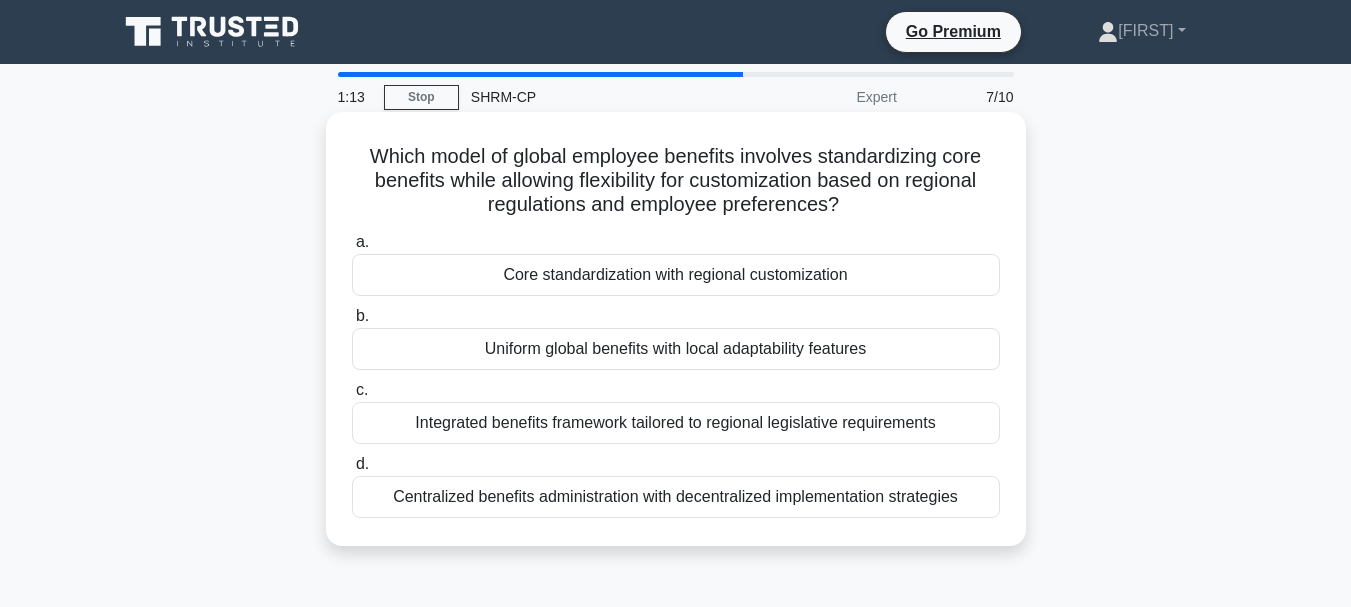 click on "Integrated benefits framework tailored to regional legislative requirements" at bounding box center [676, 423] 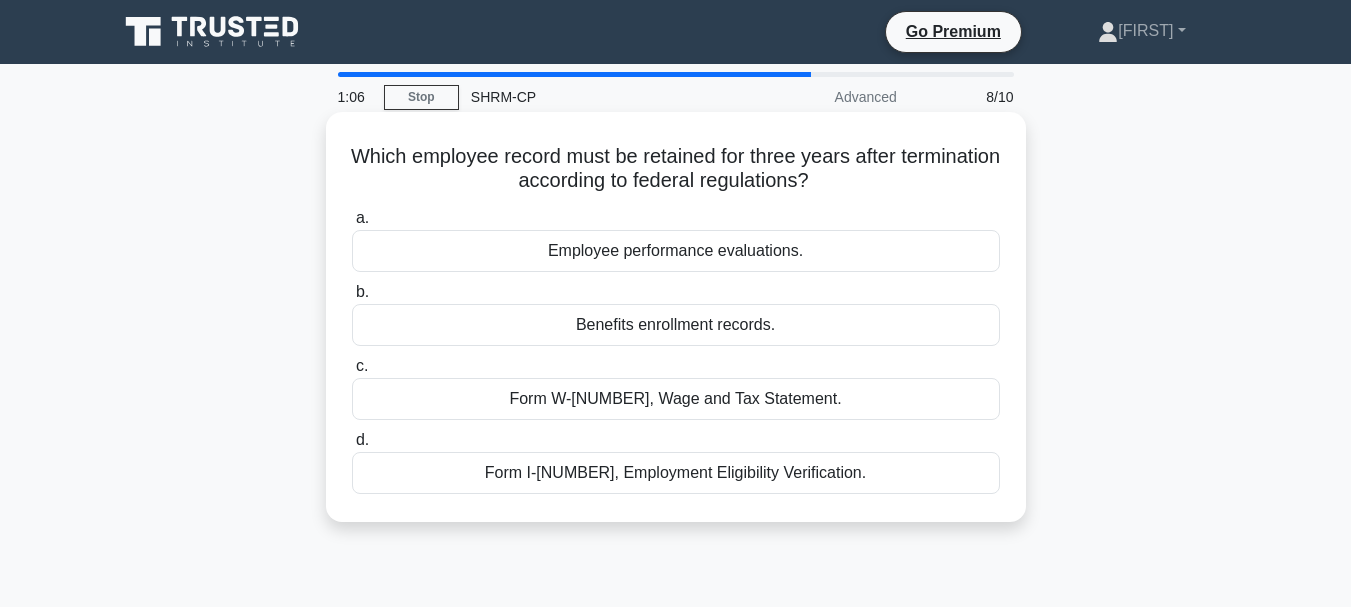 click on "Form W-2, Wage and Tax Statement." at bounding box center [676, 399] 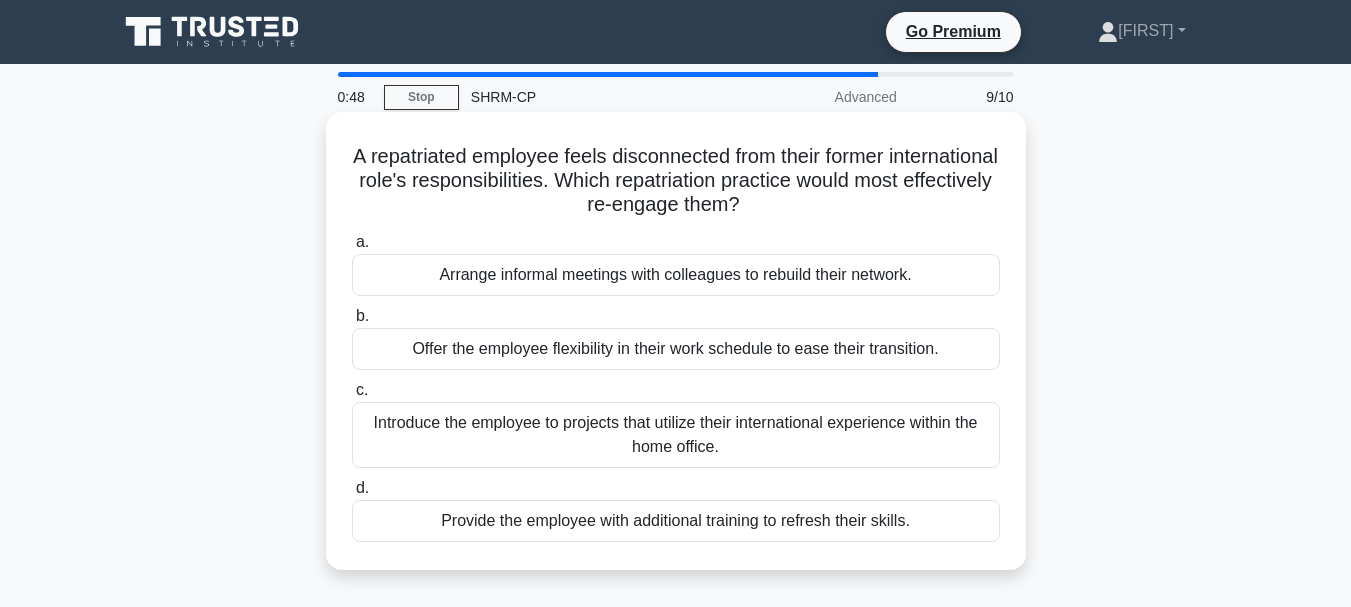 click on "Introduce the employee to projects that utilize their international experience within the home office." at bounding box center [676, 435] 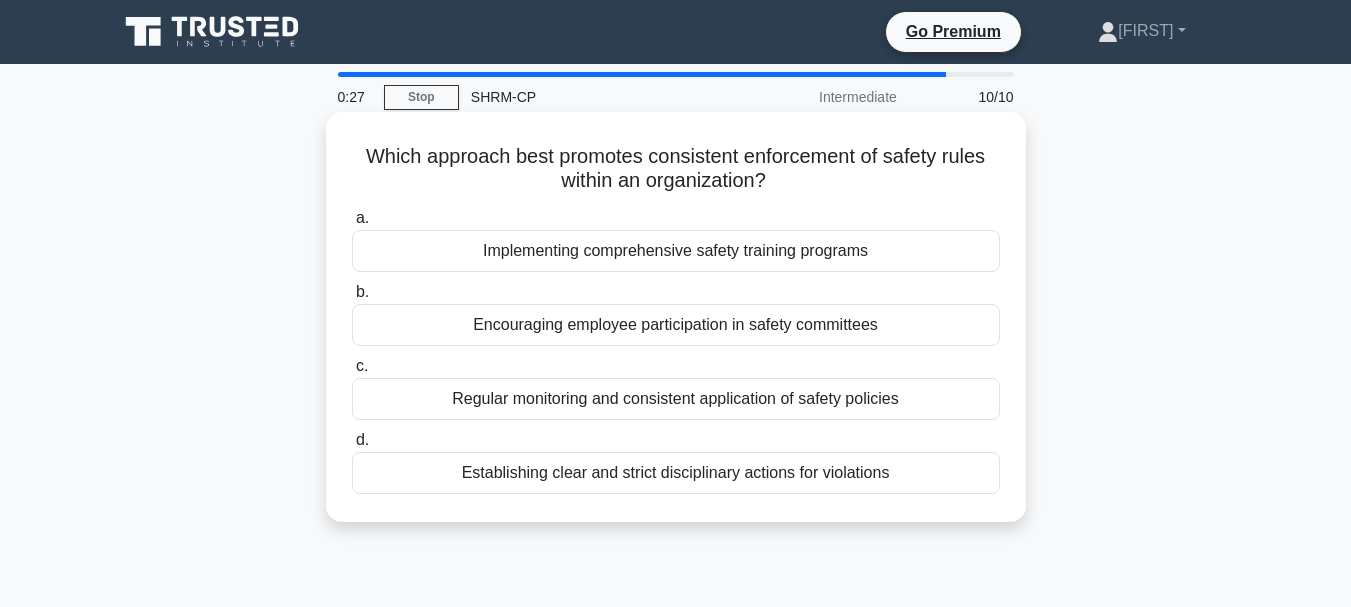 click on "Regular monitoring and consistent application of safety policies" at bounding box center (676, 399) 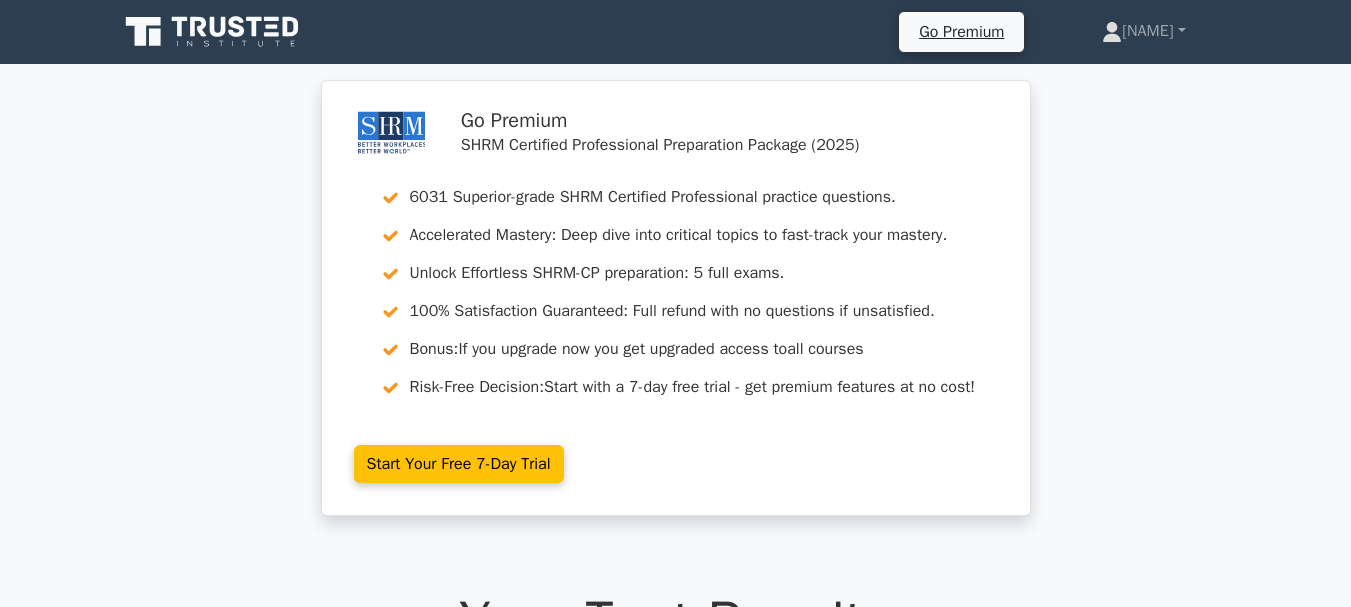 scroll, scrollTop: 0, scrollLeft: 0, axis: both 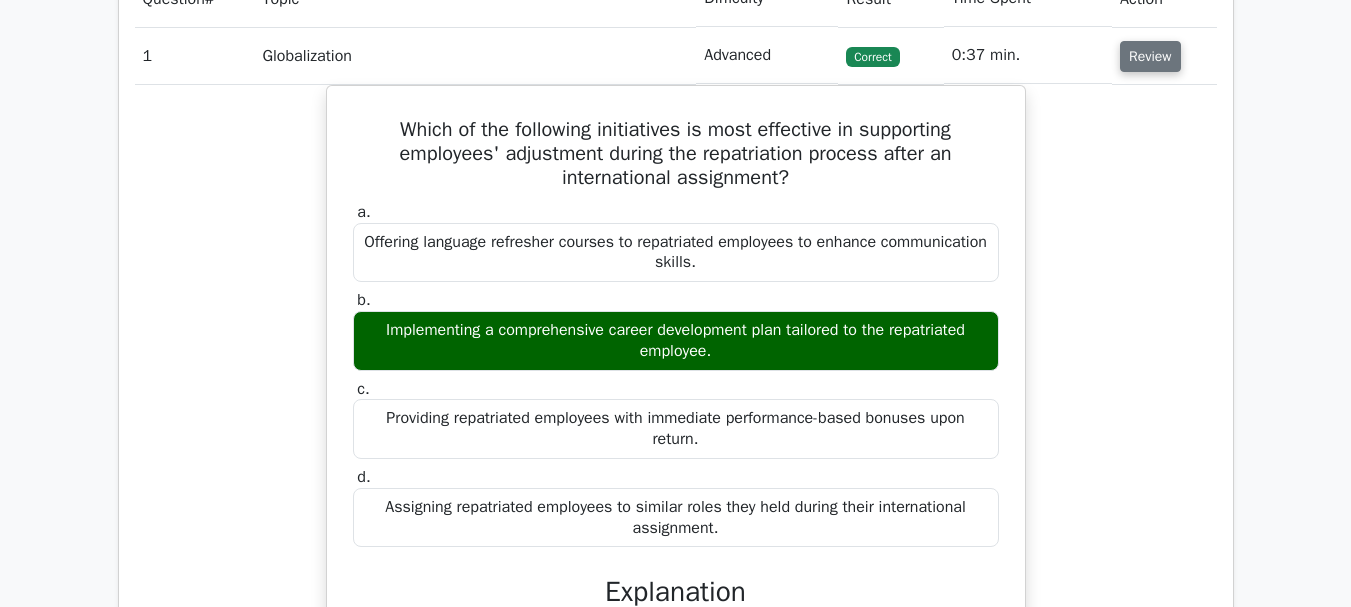click on "Review" at bounding box center (1150, 56) 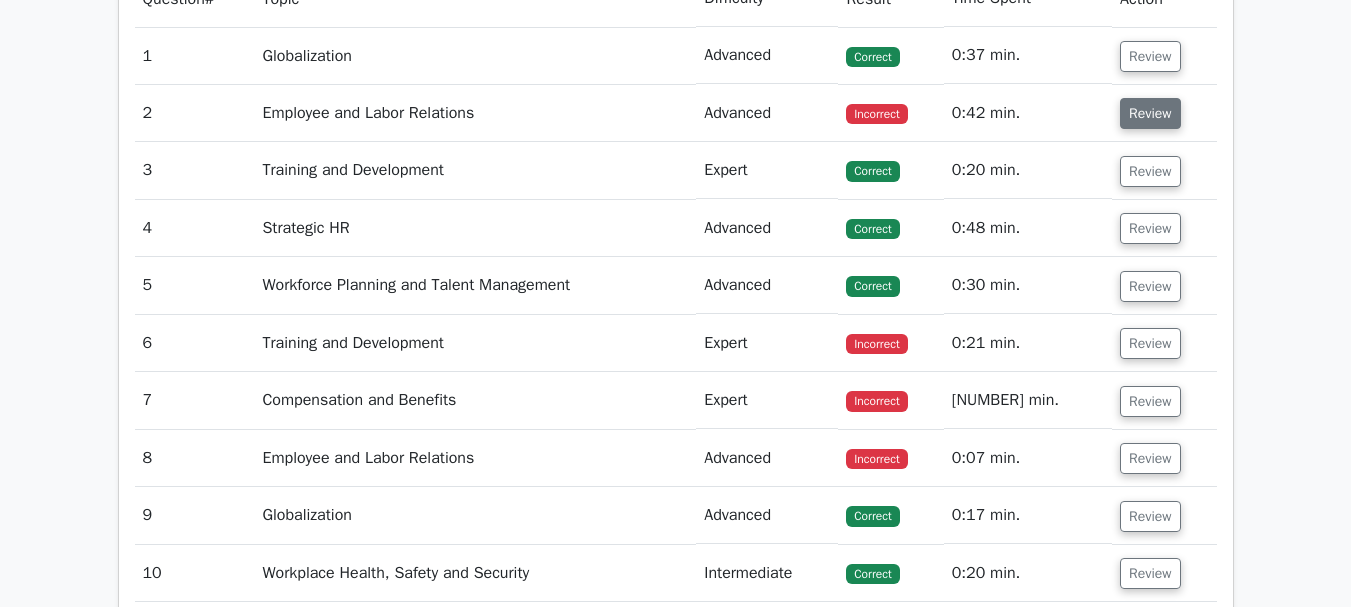 click on "Review" at bounding box center (1150, 113) 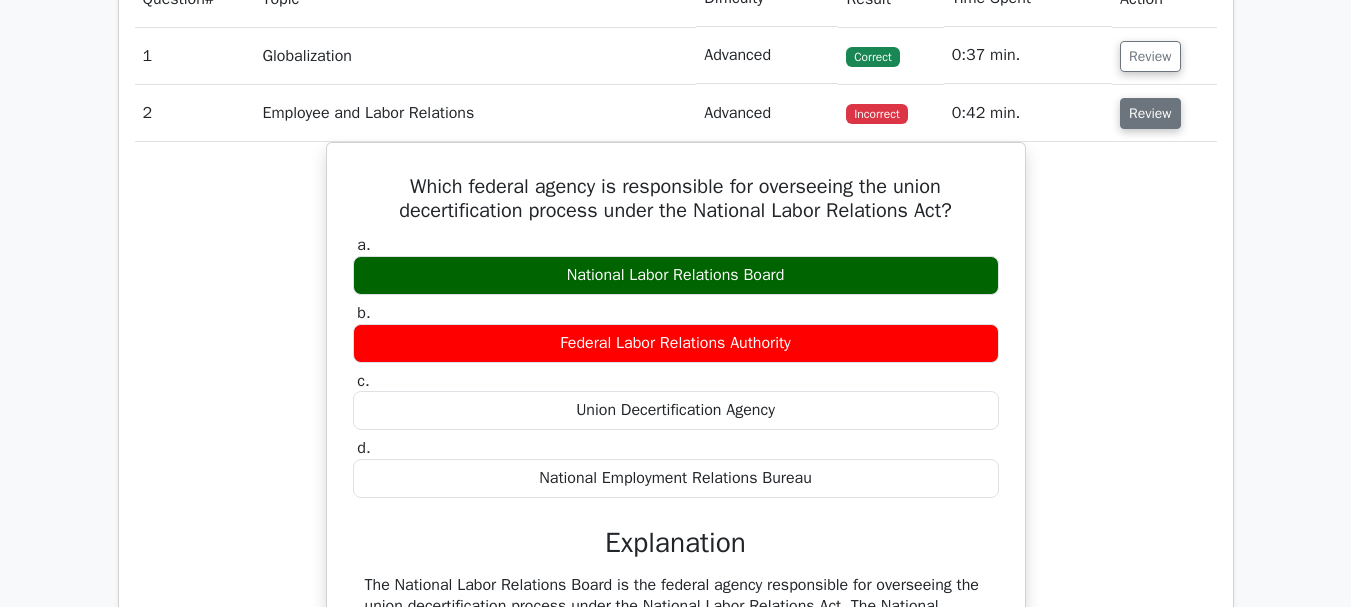click on "Review" at bounding box center [1150, 113] 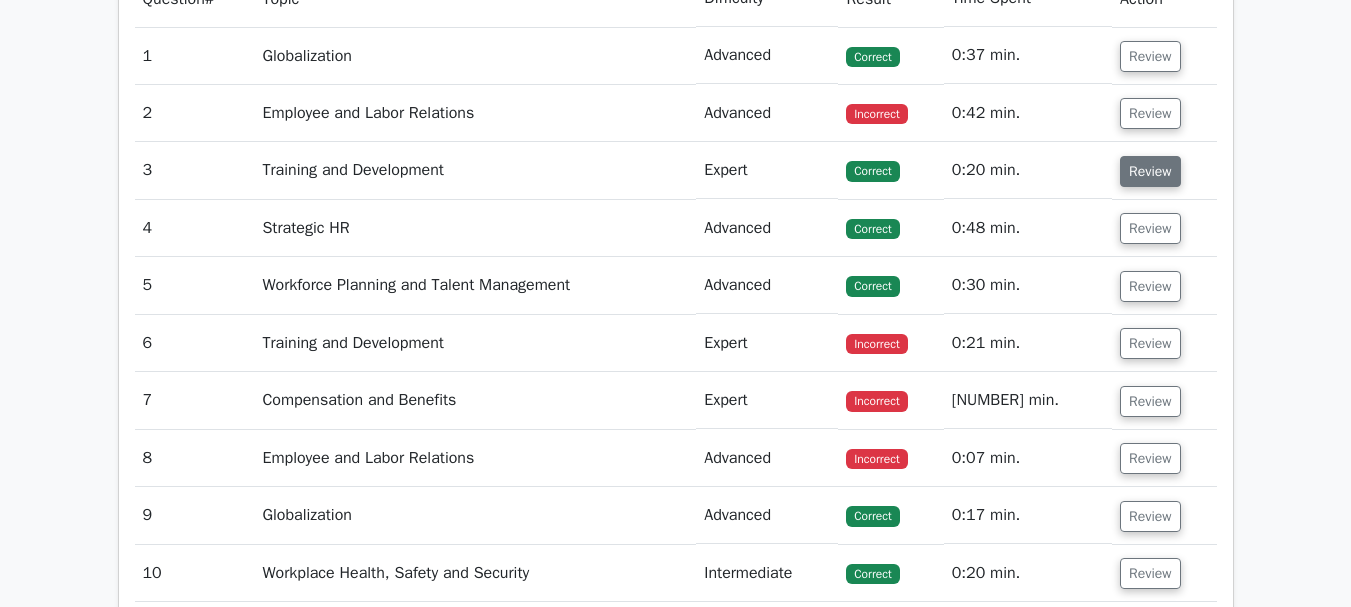 click on "Review" at bounding box center (1150, 171) 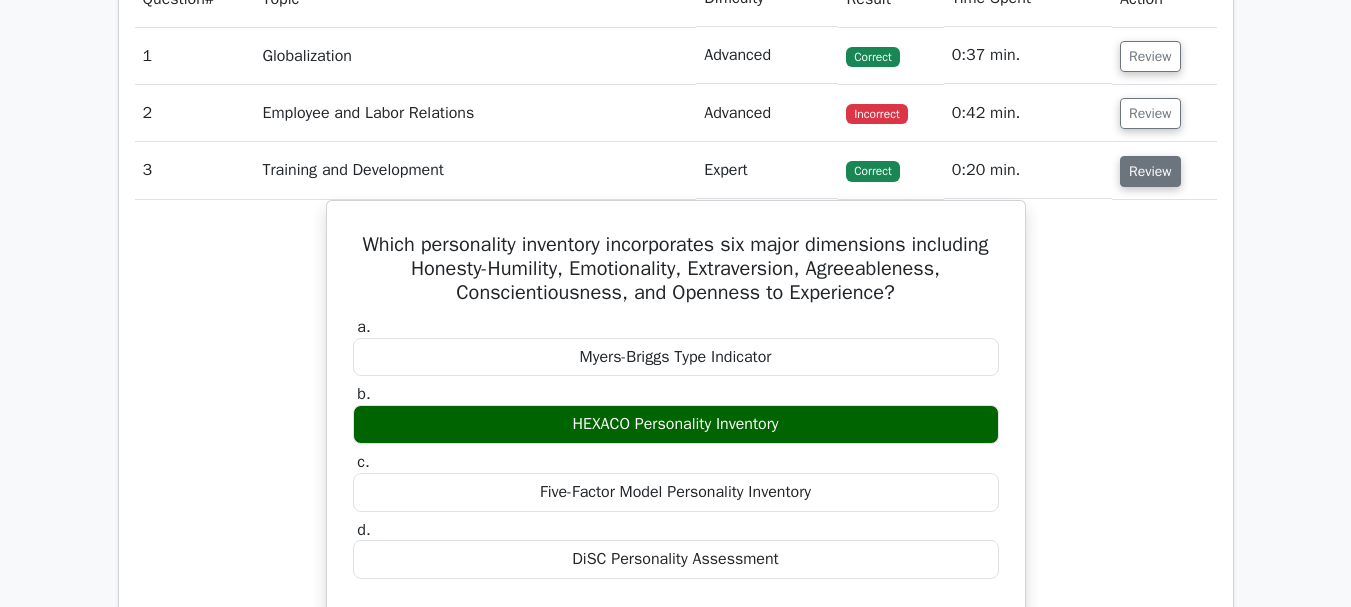 click on "Review" at bounding box center (1150, 171) 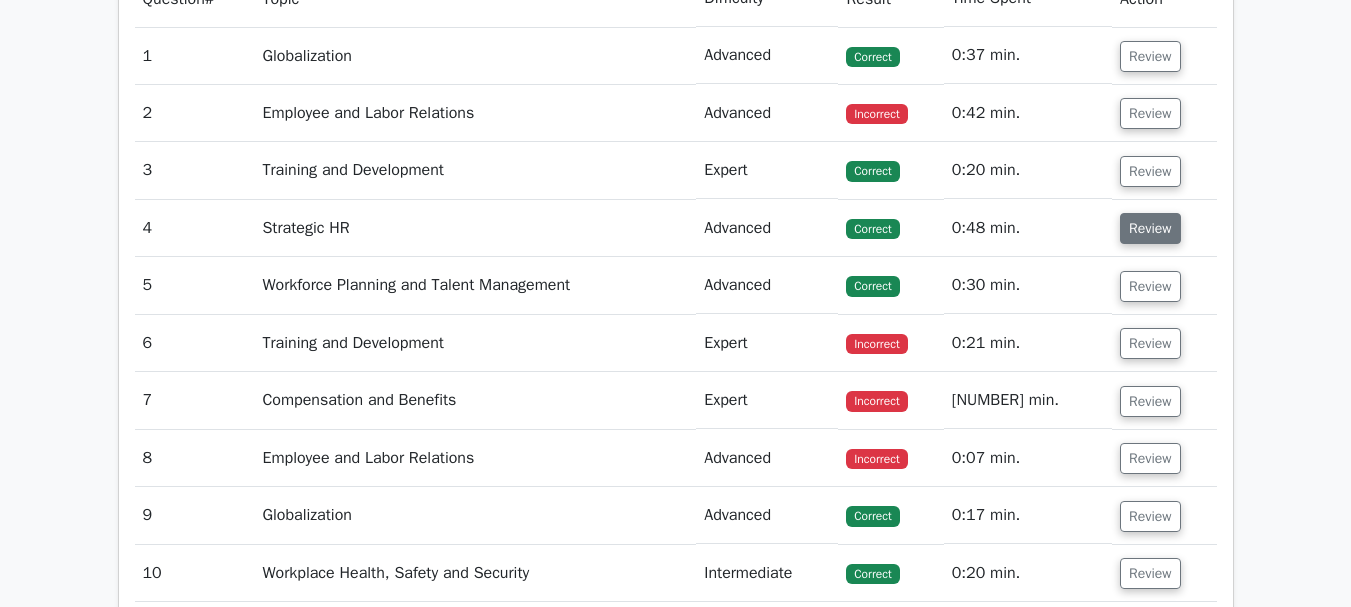click on "Review" at bounding box center [1150, 228] 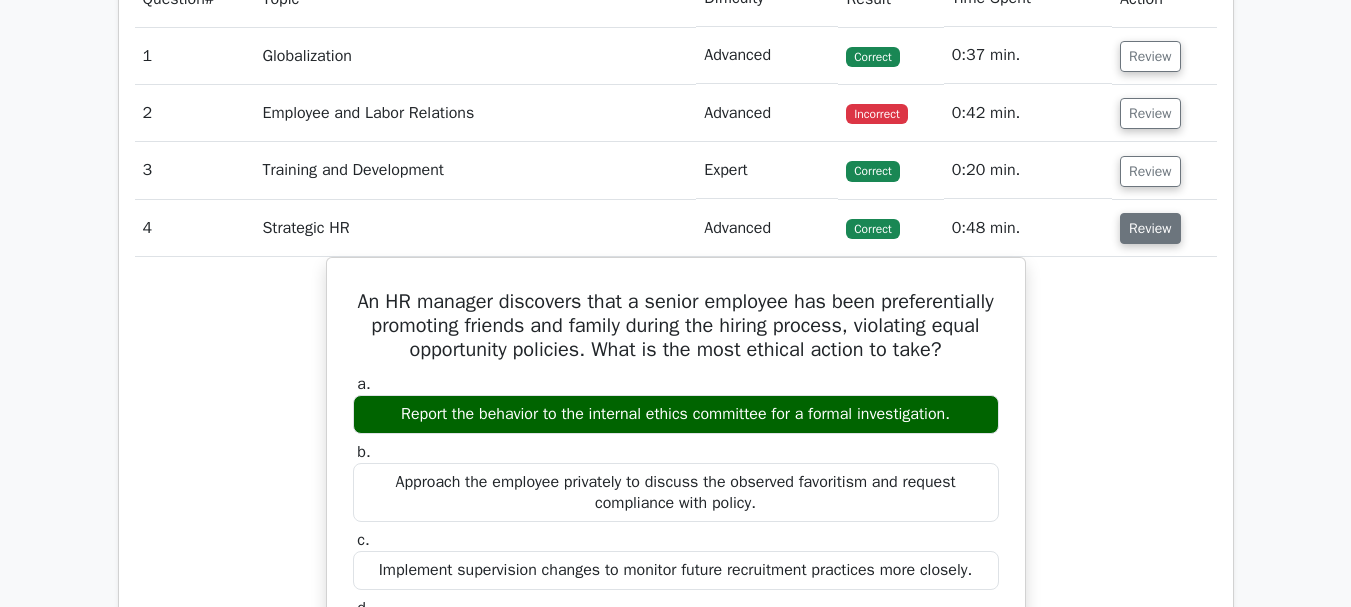click on "Review" at bounding box center [1150, 228] 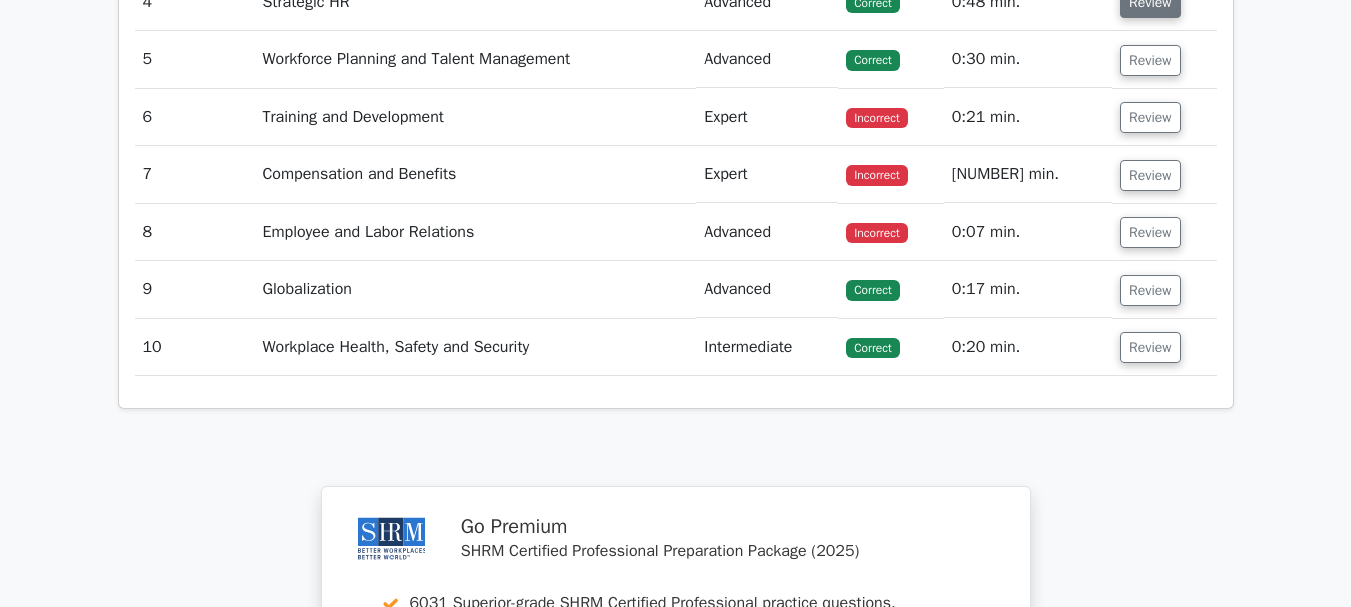 scroll, scrollTop: 1841, scrollLeft: 0, axis: vertical 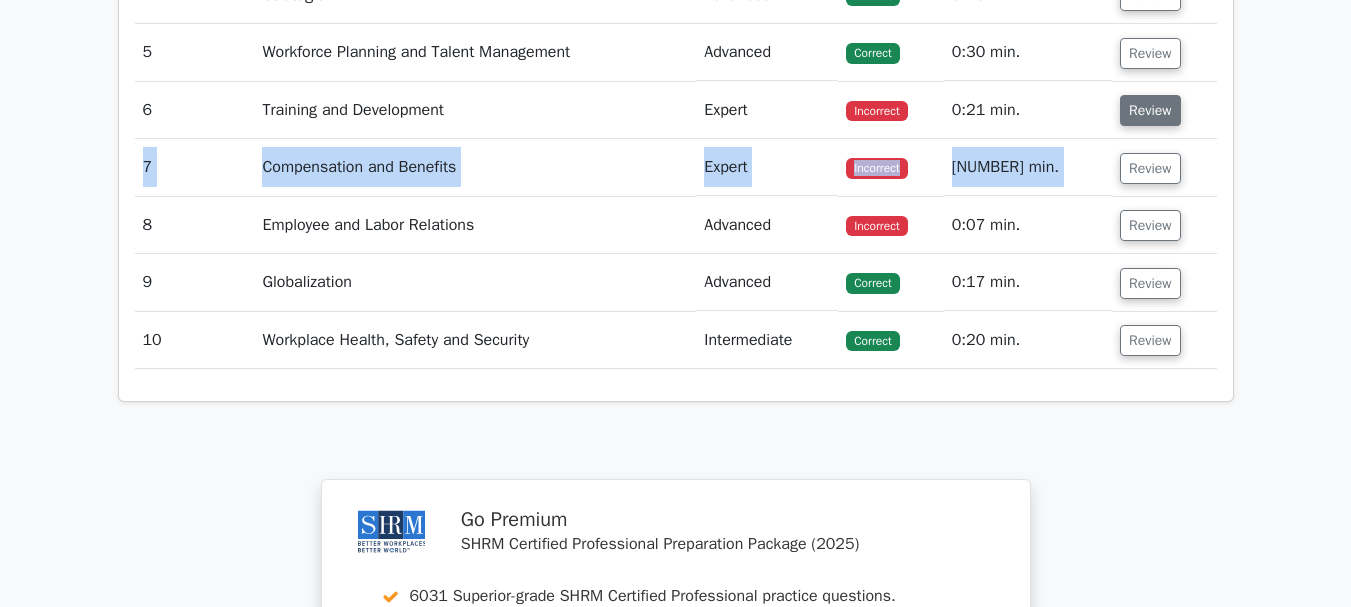 drag, startPoint x: 1189, startPoint y: 158, endPoint x: 1180, endPoint y: 119, distance: 40.024994 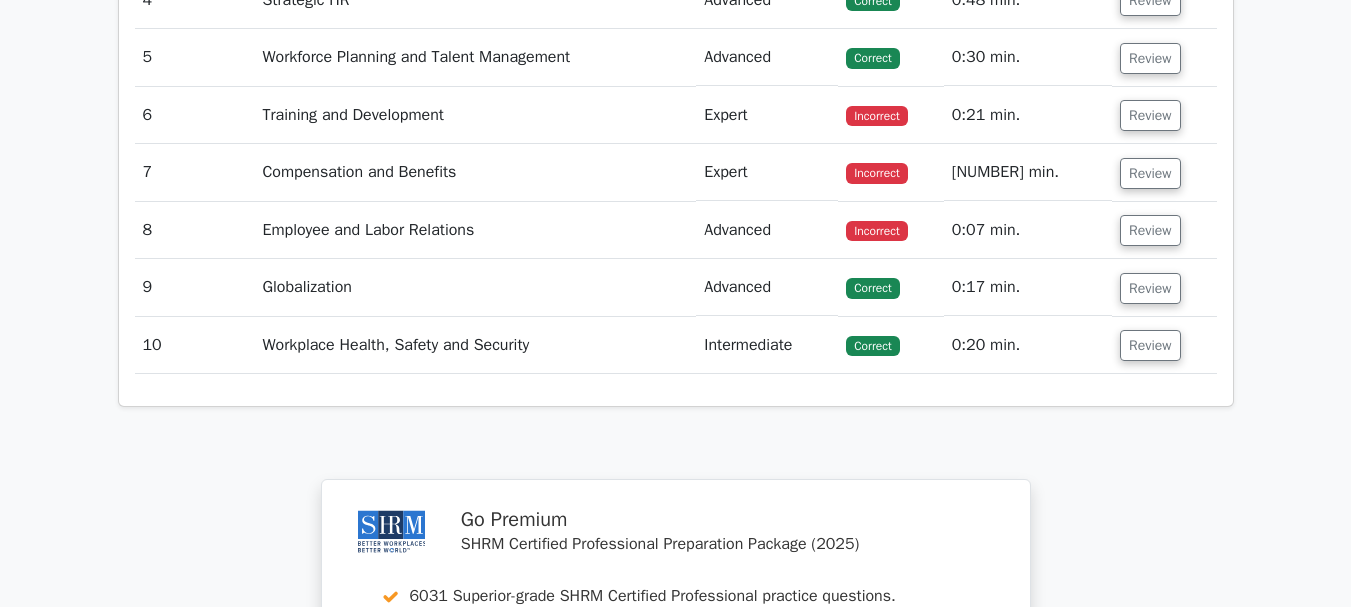 click on "Question Analysis
Question  #
Topic
Difficulty
Result
Time Spent
Action
1
Globalization
Advanced
Correct
a." at bounding box center [676, 50] 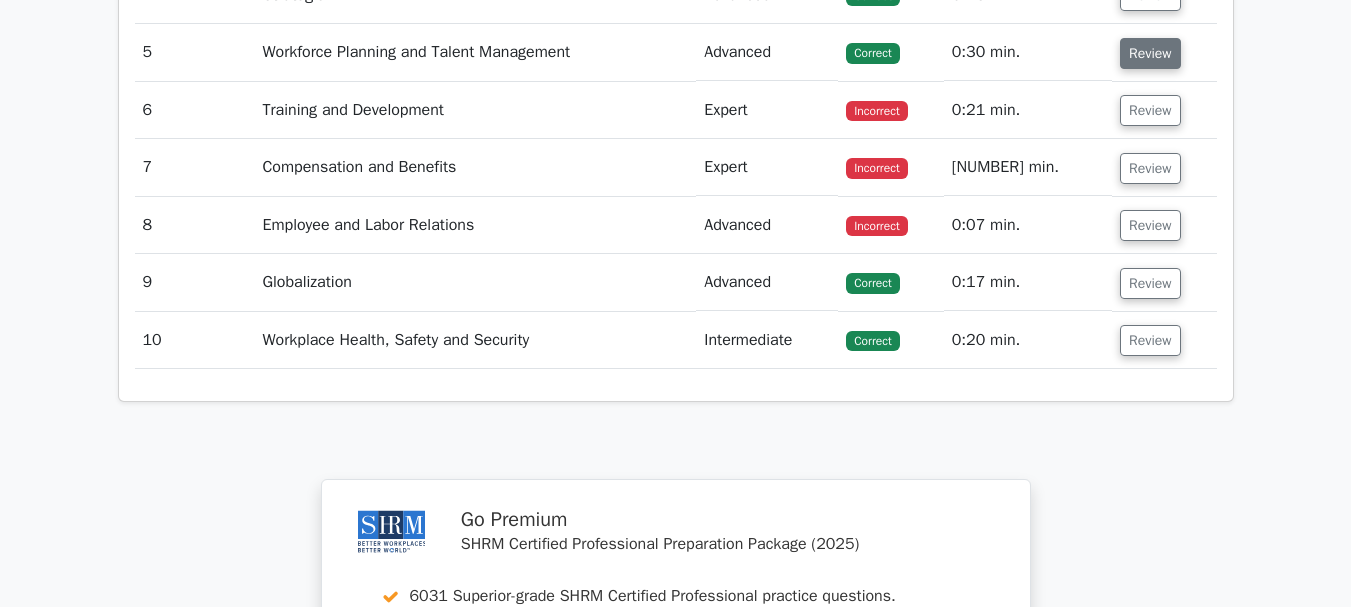 click on "Review" at bounding box center (1150, 53) 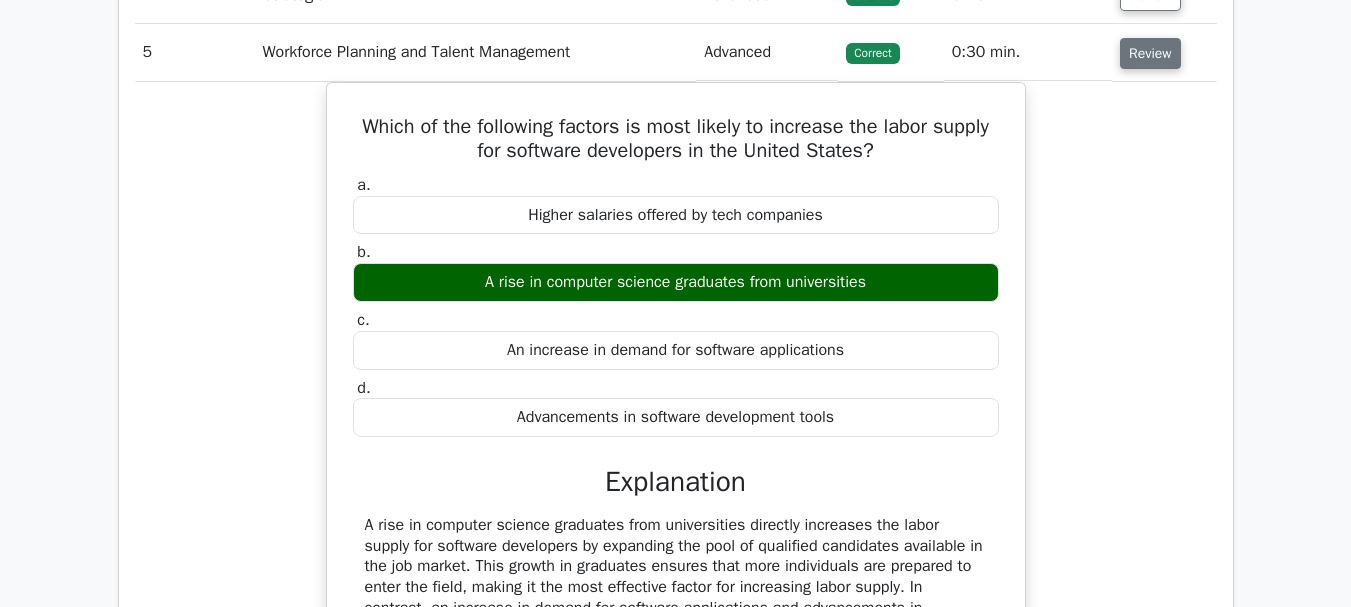 click on "Review" at bounding box center (1150, 53) 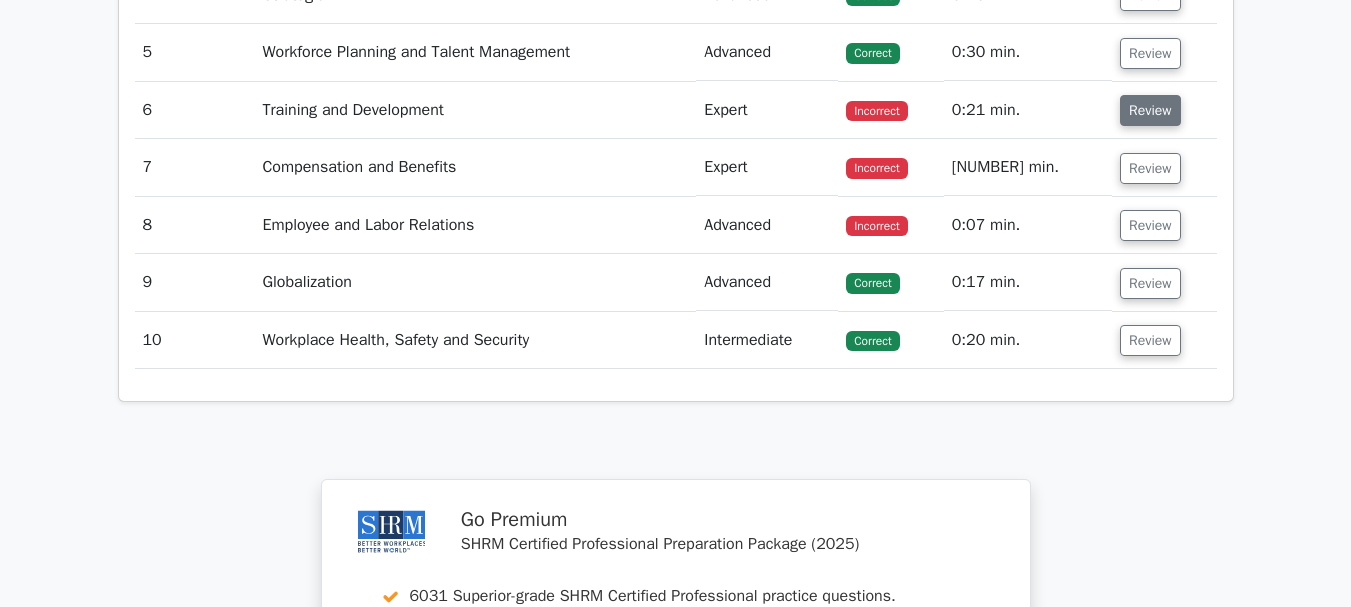 click on "Review" at bounding box center [1150, 110] 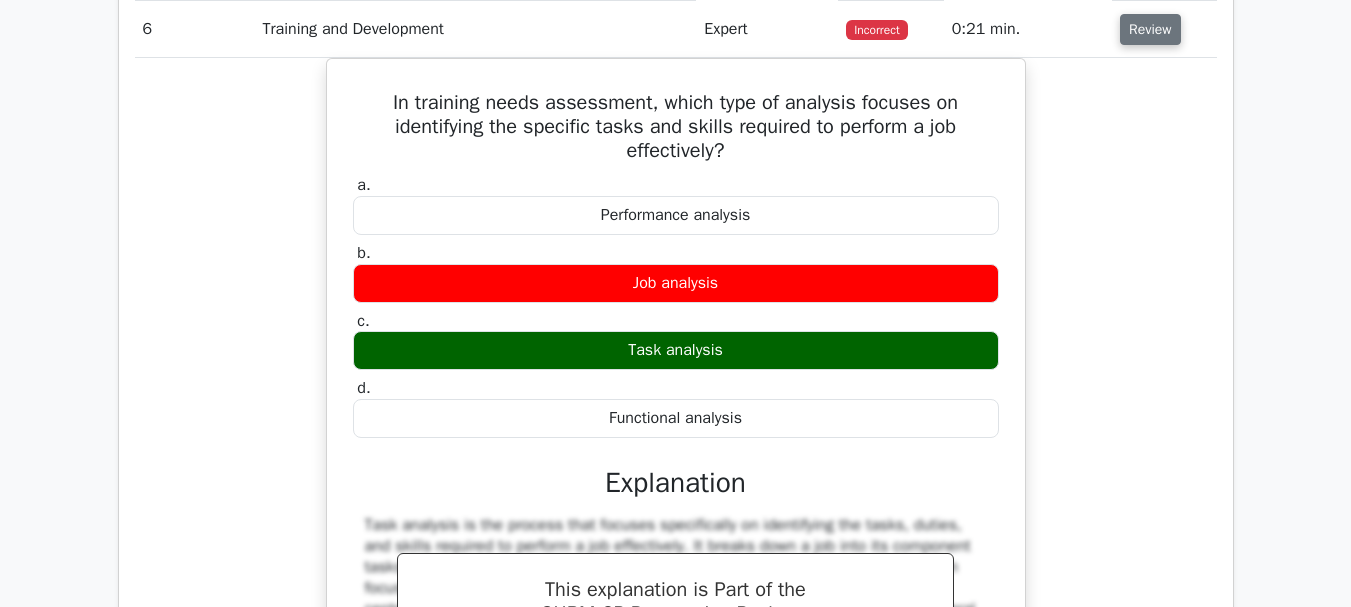 scroll, scrollTop: 1923, scrollLeft: 0, axis: vertical 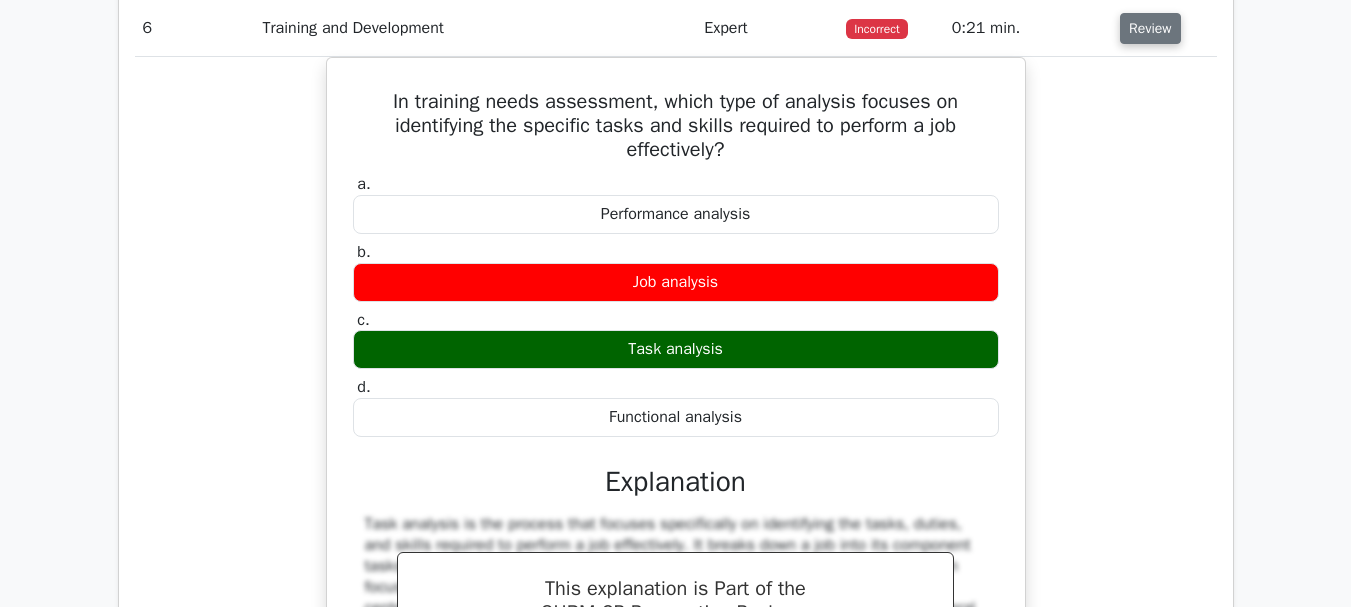 click on "Review" at bounding box center (1150, 28) 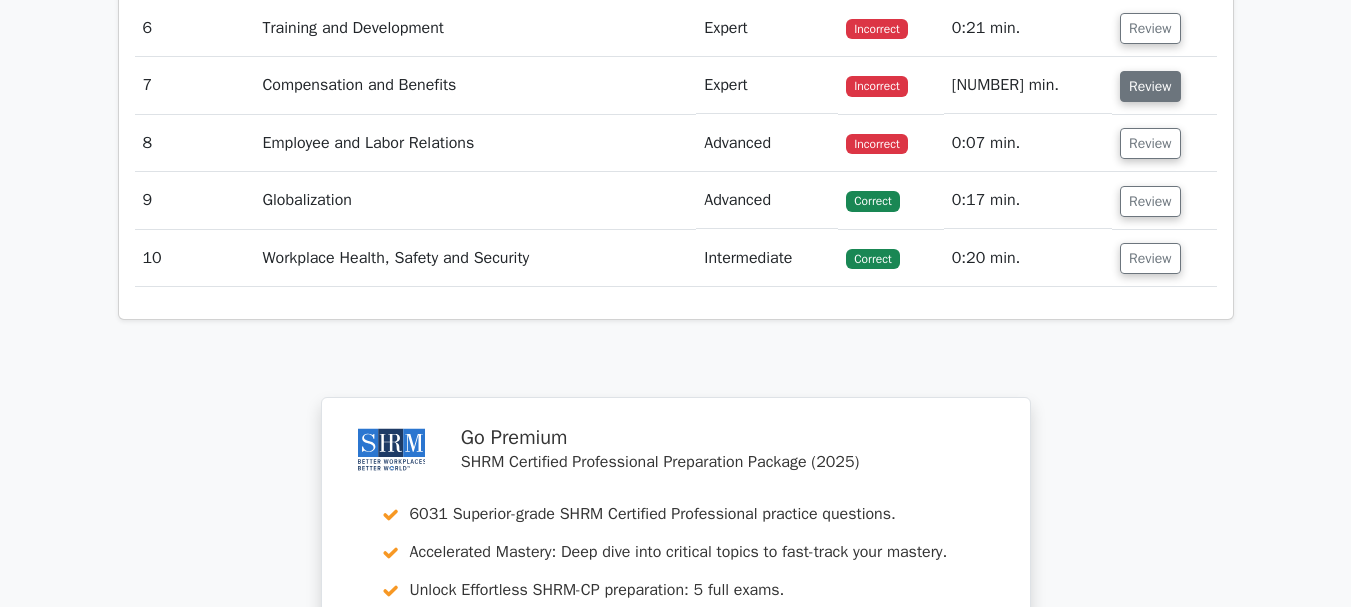 click on "Review" at bounding box center (1150, 86) 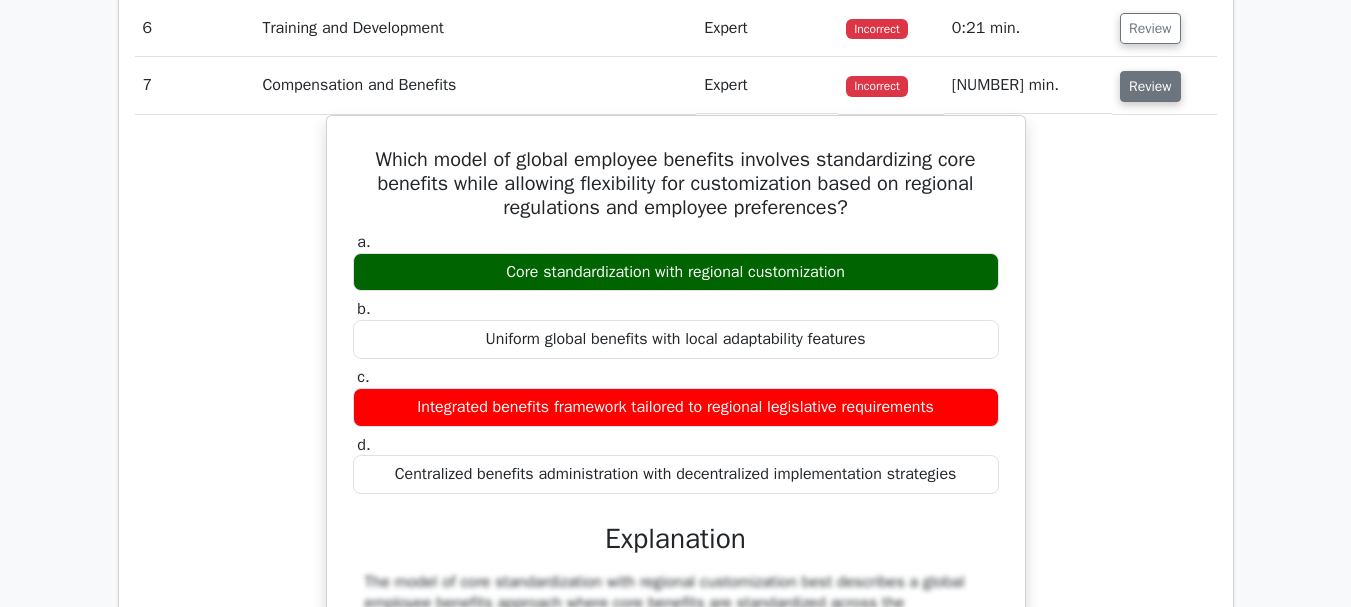 click on "Review" at bounding box center (1150, 86) 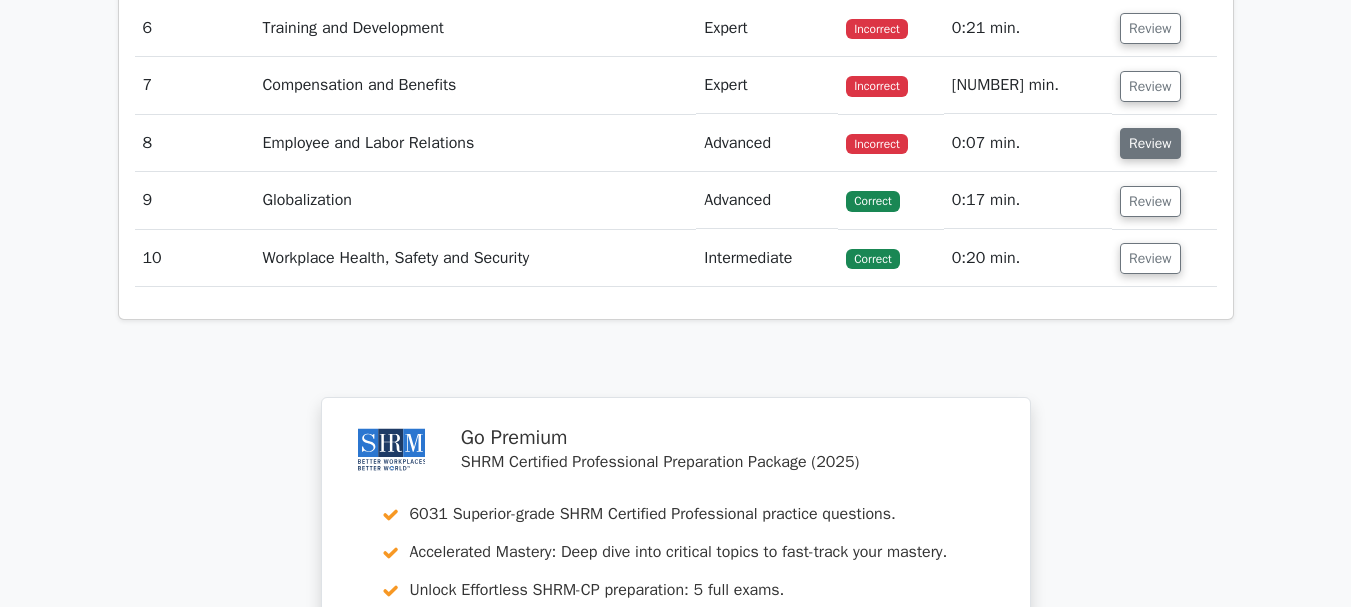 click on "Review" at bounding box center (1150, 143) 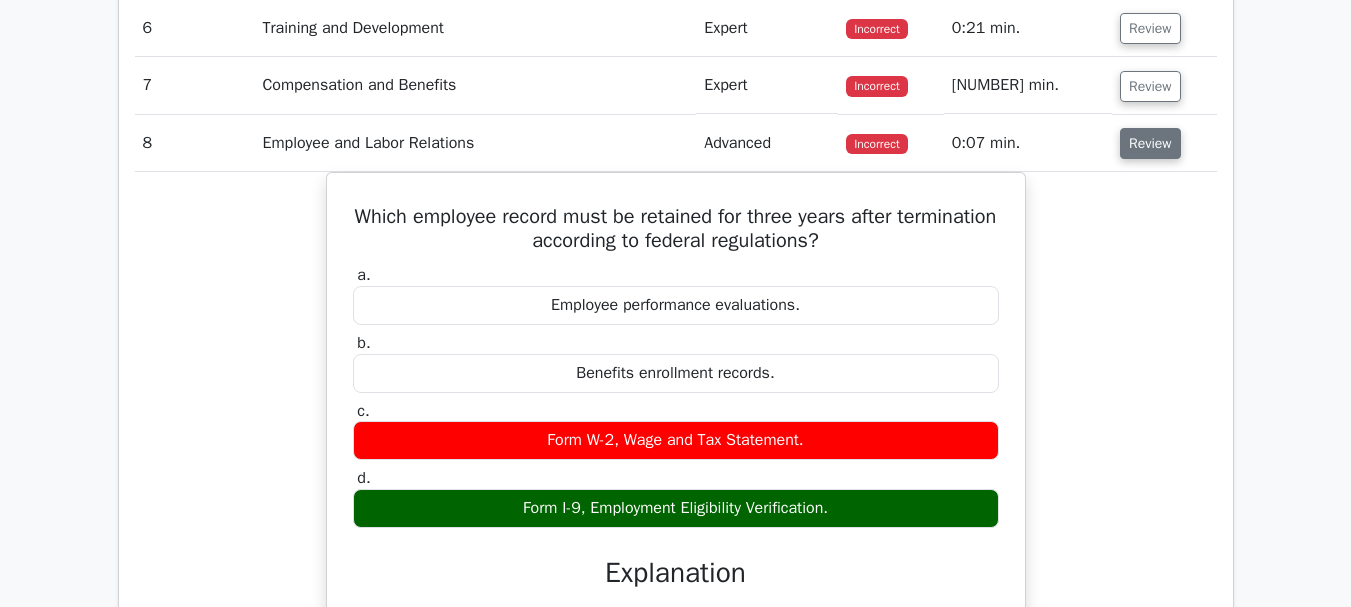 click on "Review" at bounding box center (1150, 143) 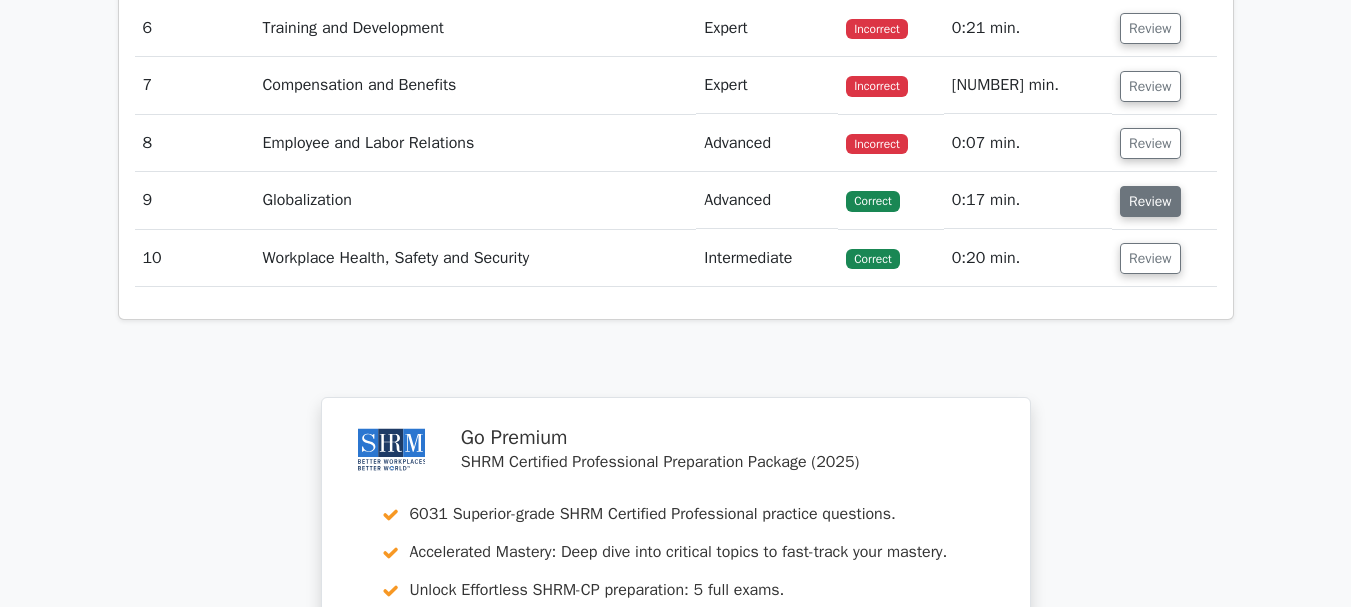 click on "Review" at bounding box center [1150, 201] 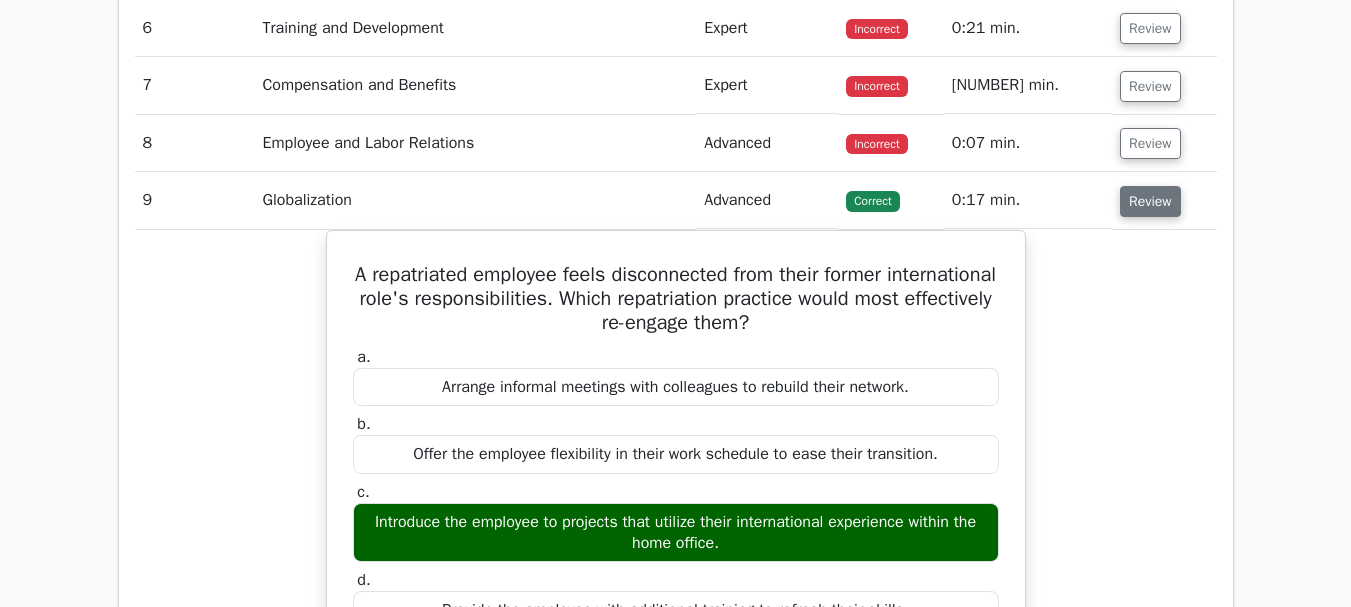 click on "Review" at bounding box center [1150, 201] 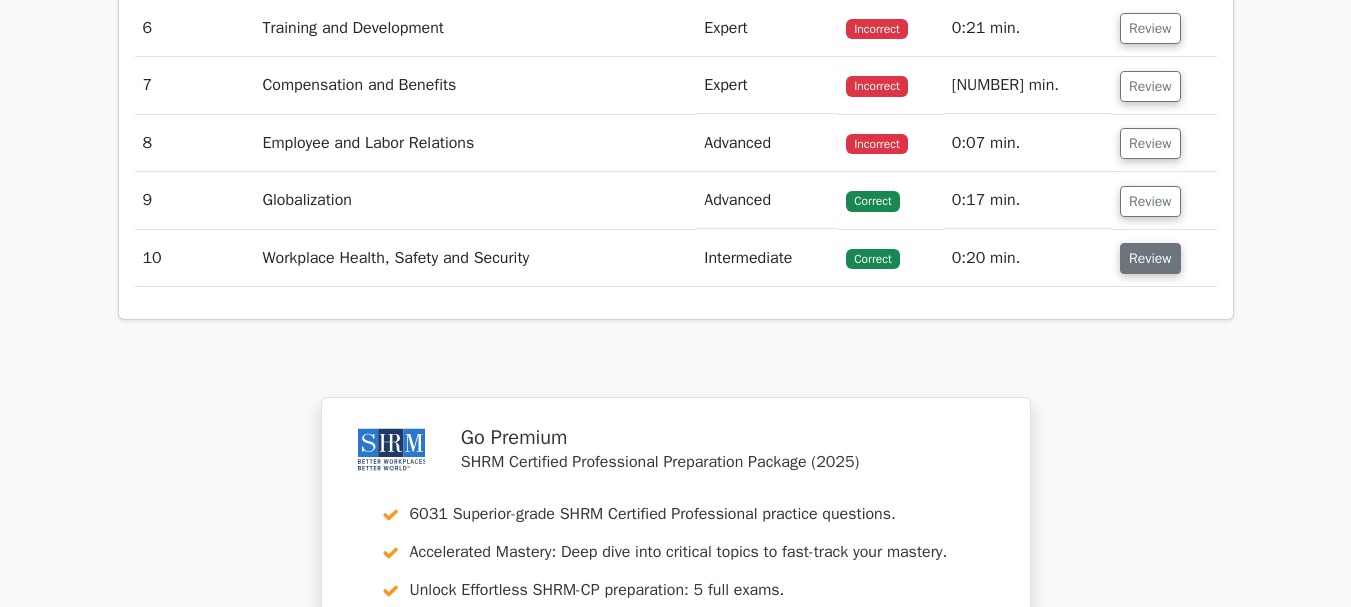 click on "Review" at bounding box center (1150, 258) 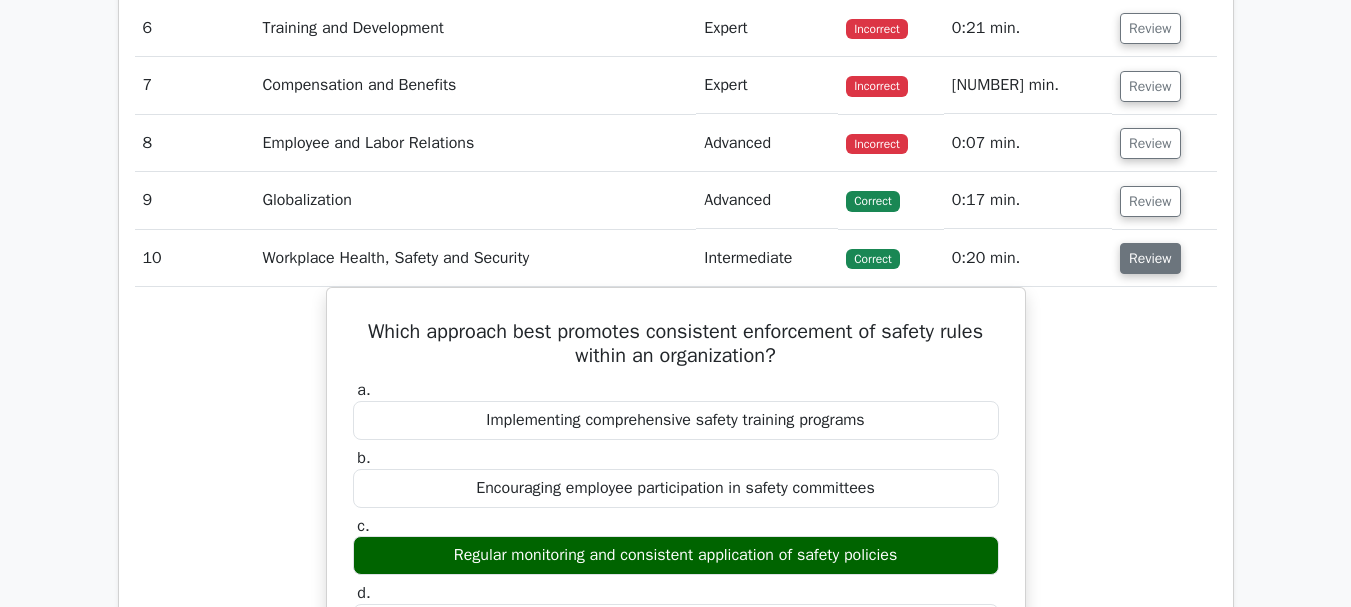 click on "Review" at bounding box center [1150, 258] 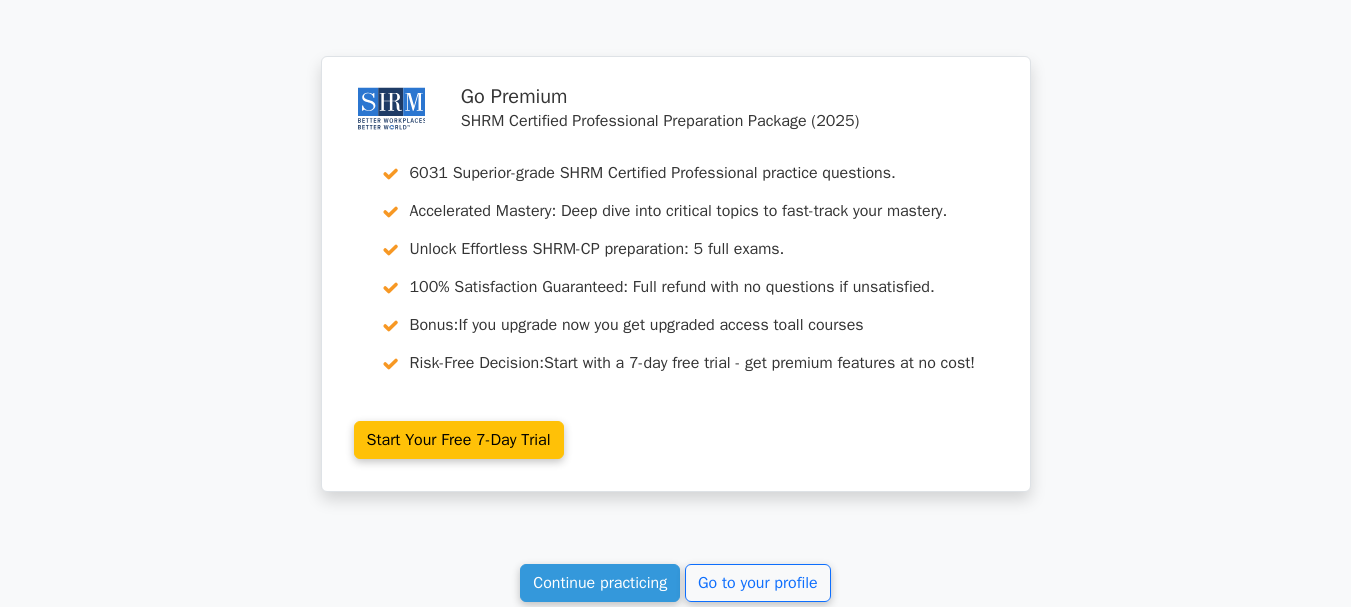 scroll, scrollTop: 2268, scrollLeft: 0, axis: vertical 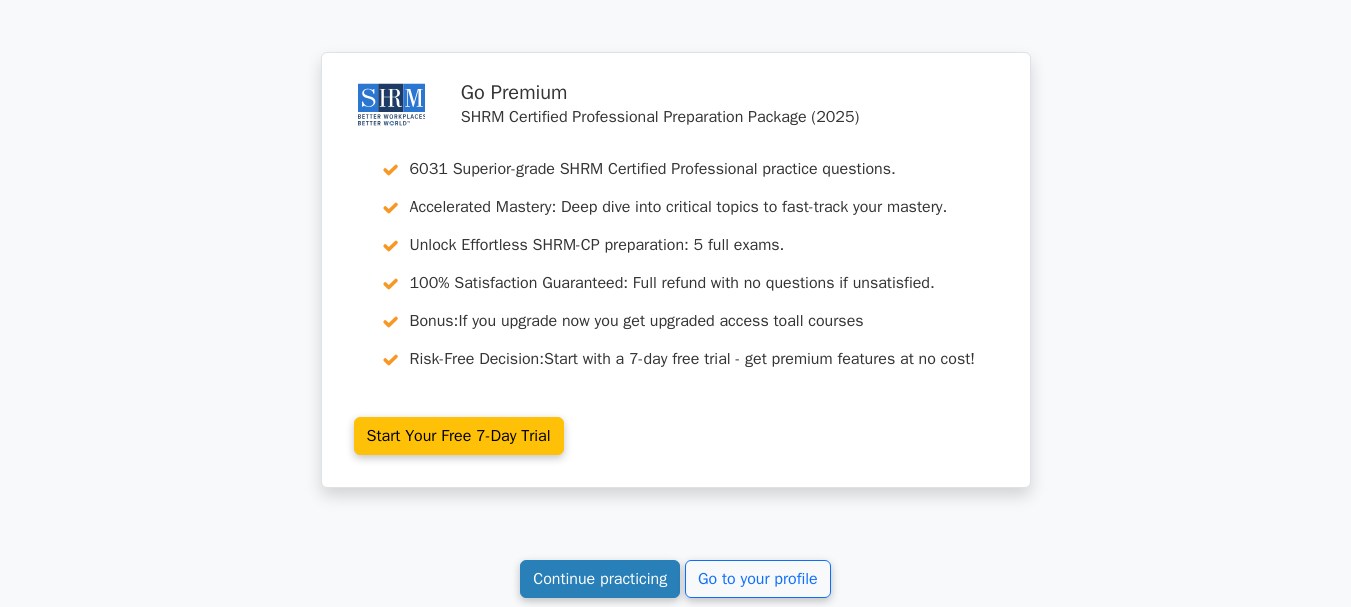 click on "Continue practicing" at bounding box center [600, 579] 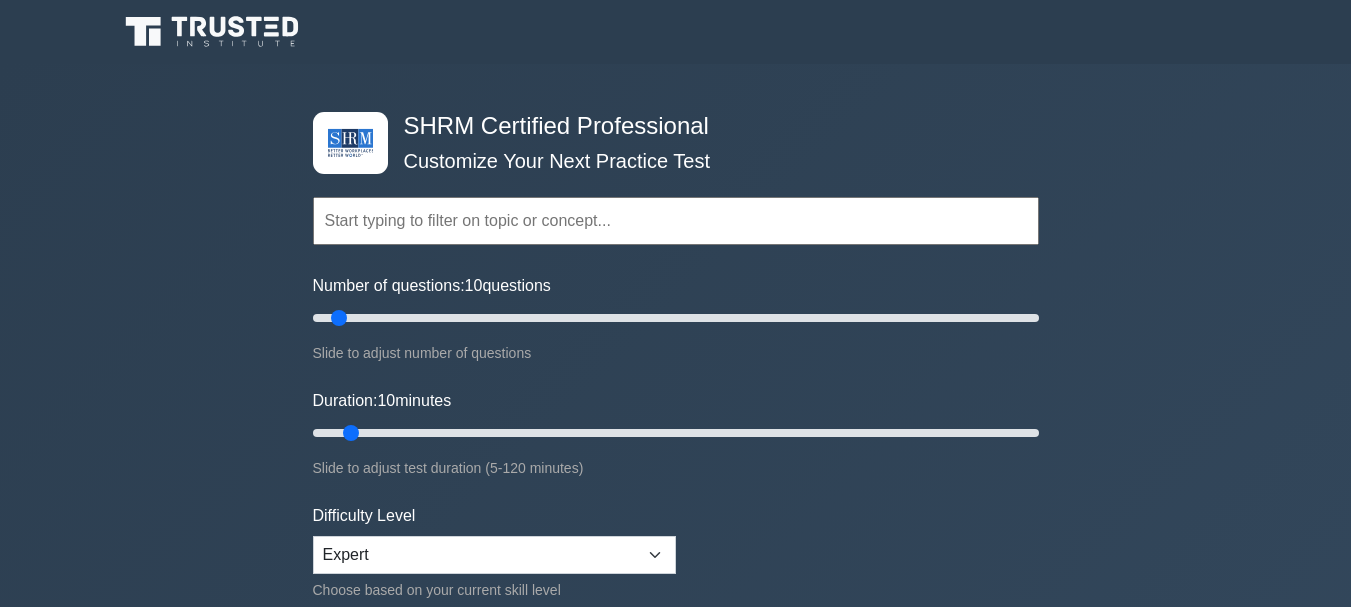 scroll, scrollTop: 0, scrollLeft: 0, axis: both 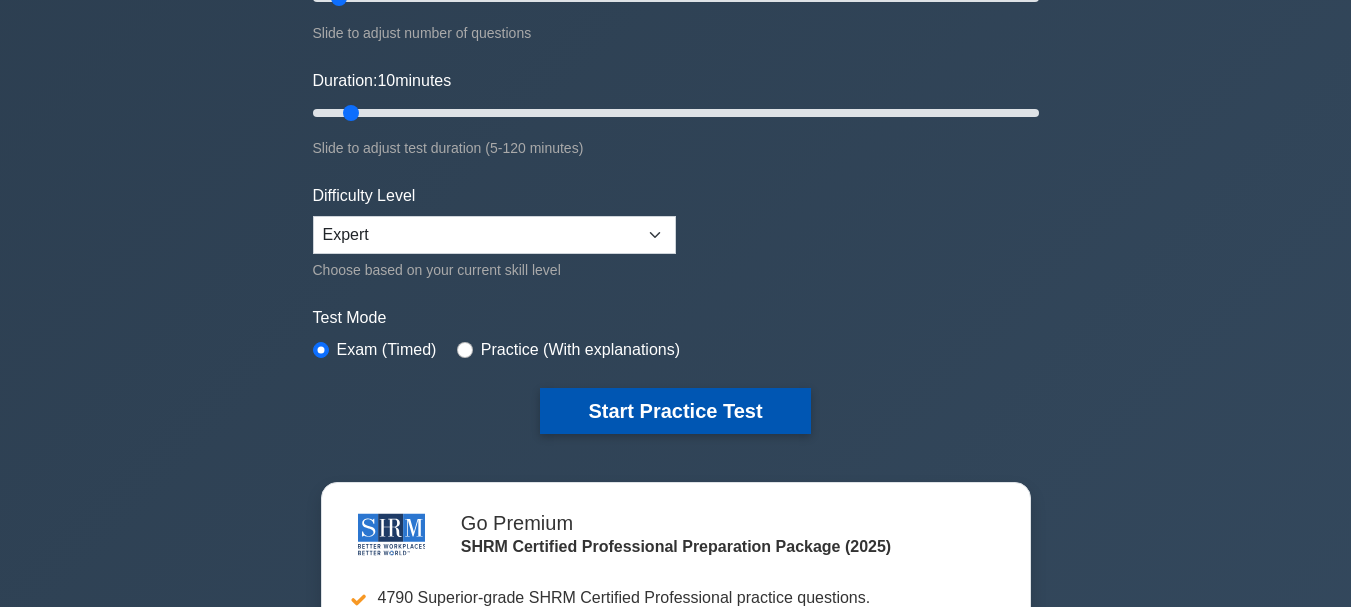 drag, startPoint x: 760, startPoint y: 434, endPoint x: 760, endPoint y: 423, distance: 11 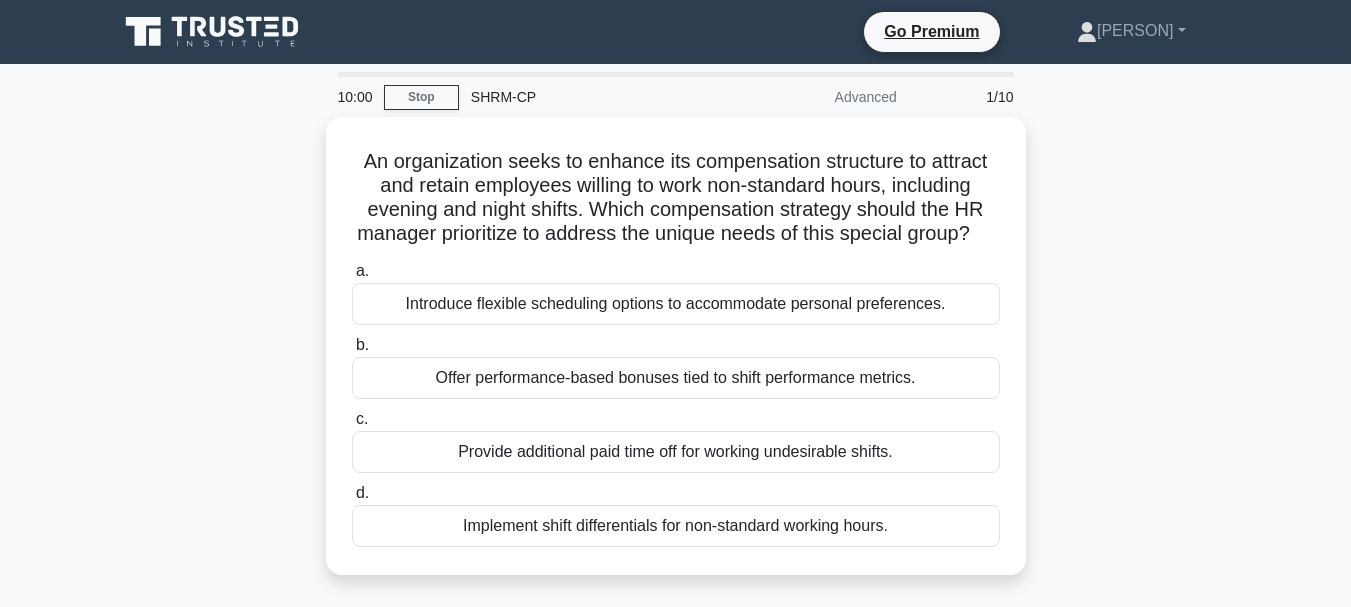 scroll, scrollTop: 0, scrollLeft: 0, axis: both 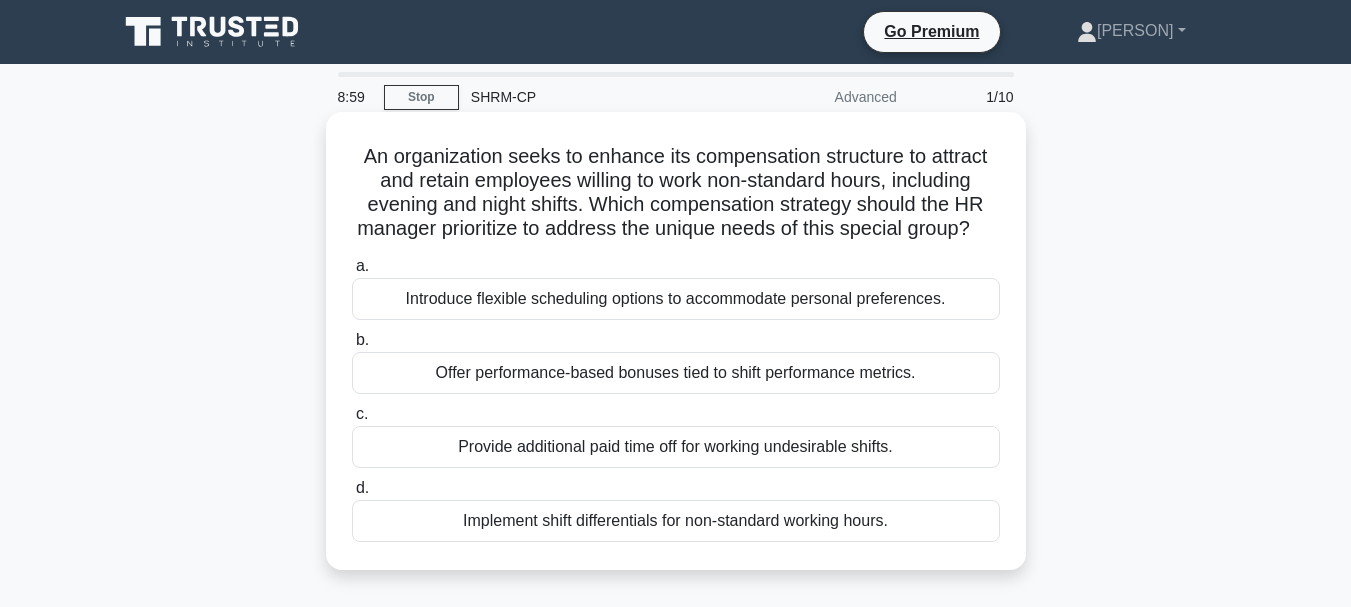 click on "Provide additional paid time off for working undesirable shifts." at bounding box center [676, 447] 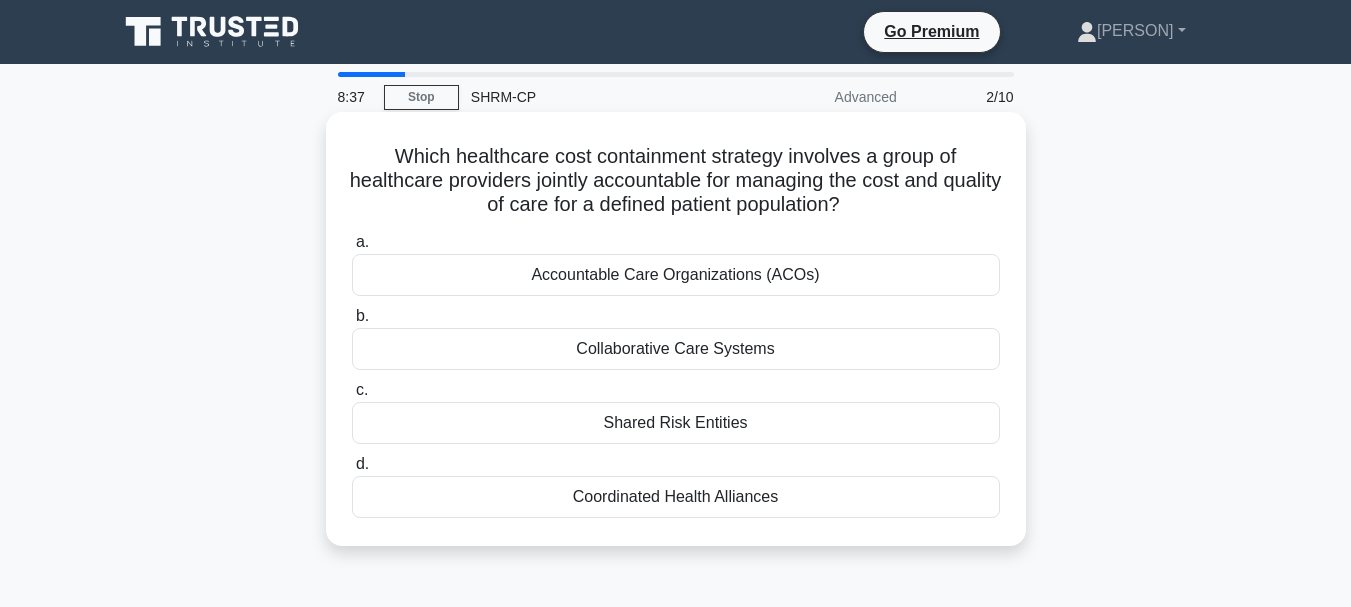 click on "Shared Risk Entities" at bounding box center (676, 423) 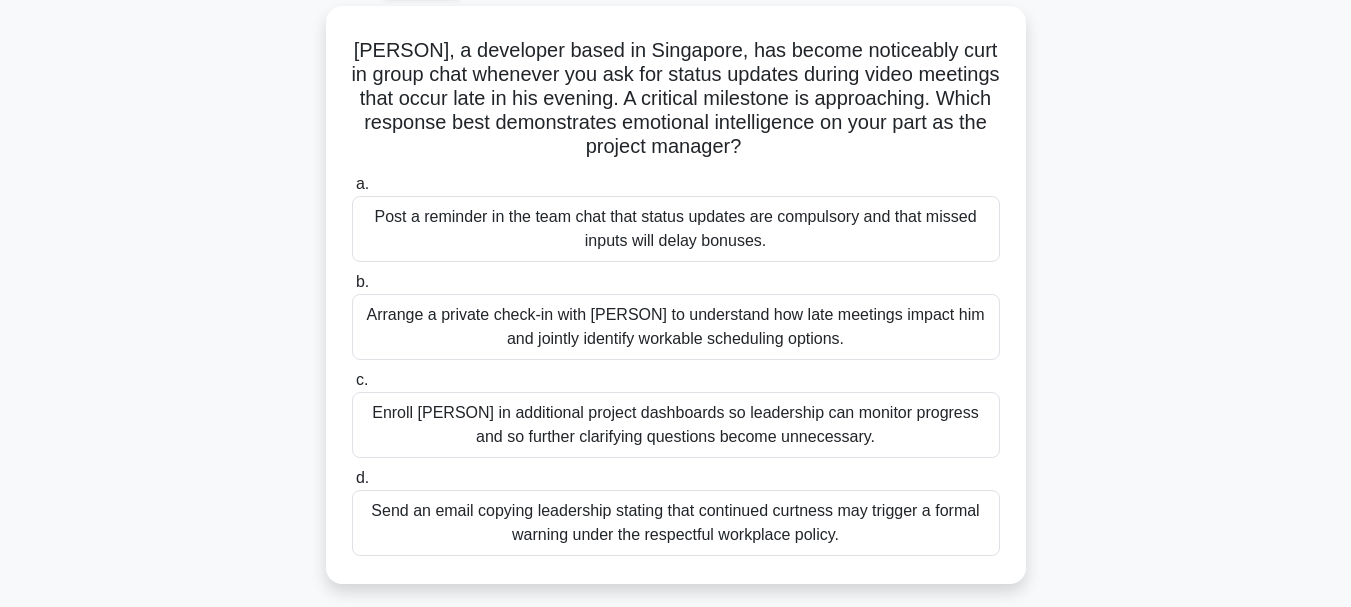 scroll, scrollTop: 113, scrollLeft: 0, axis: vertical 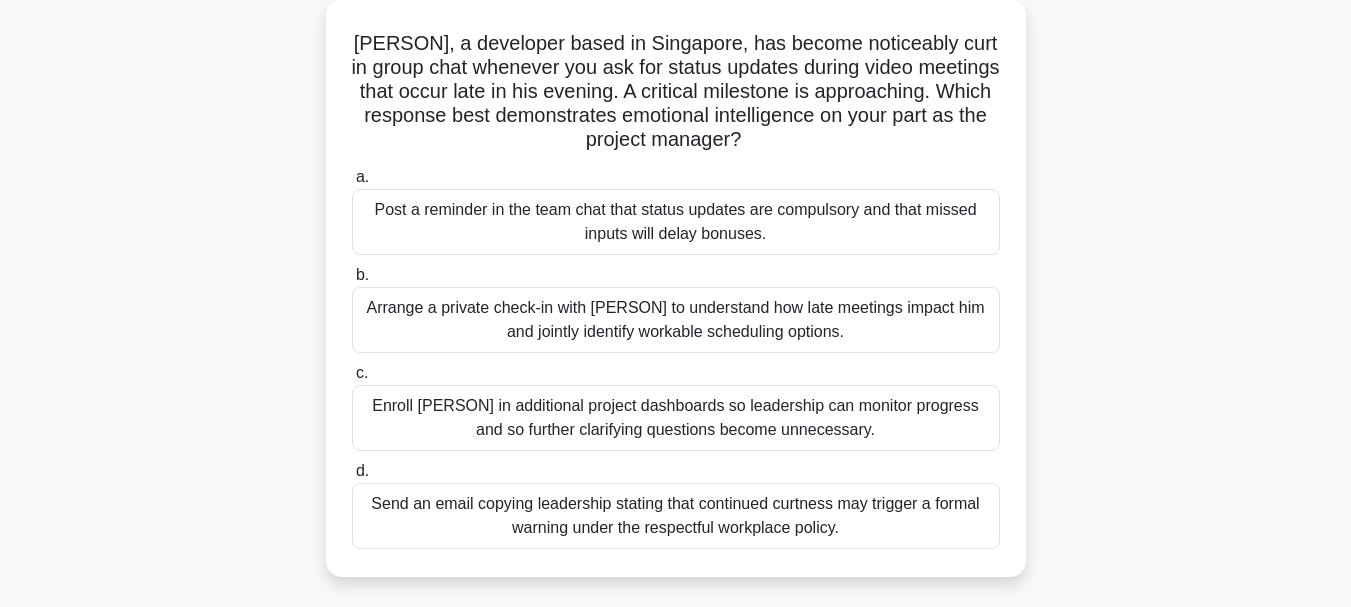 click on "Arrange a private check-in with [FIRST] to understand how late meetings impact him and jointly identify workable scheduling options." at bounding box center [676, 320] 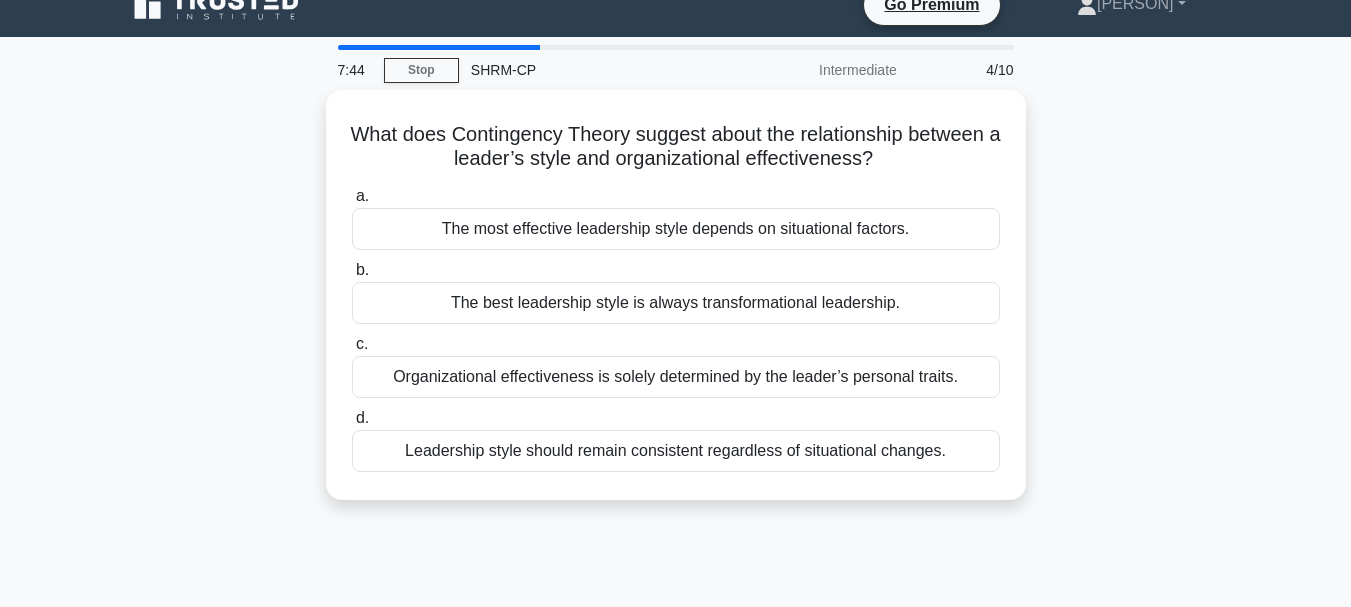 scroll, scrollTop: 0, scrollLeft: 0, axis: both 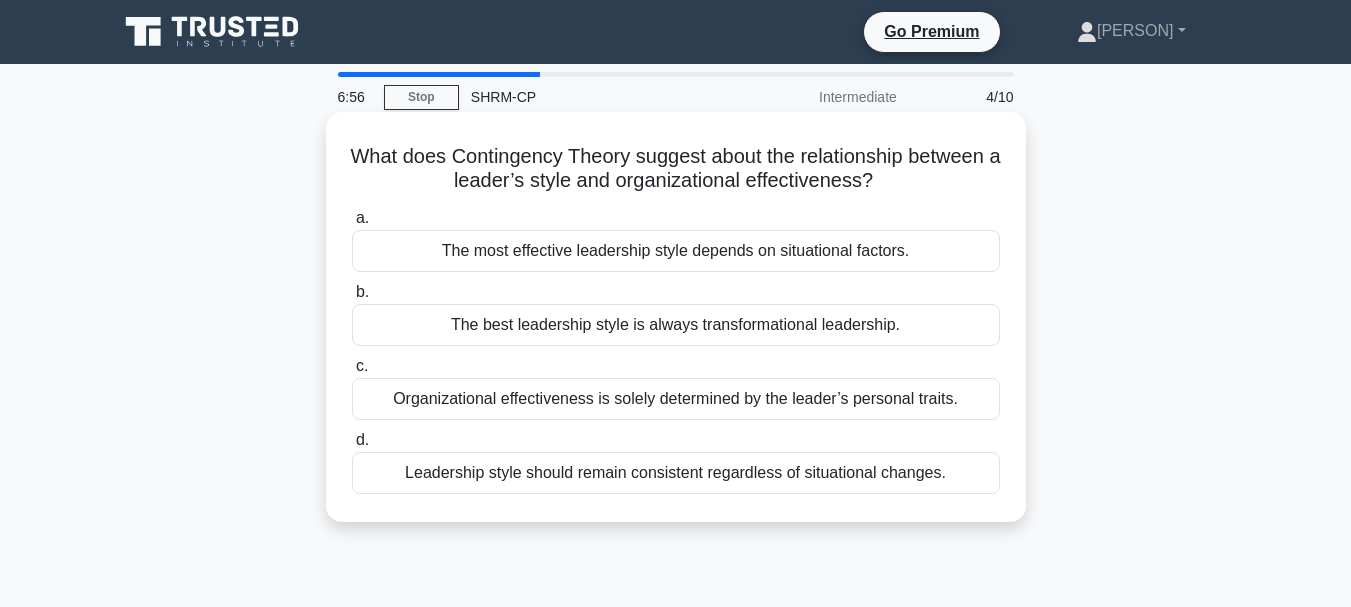 drag, startPoint x: 725, startPoint y: 471, endPoint x: 757, endPoint y: 396, distance: 81.5414 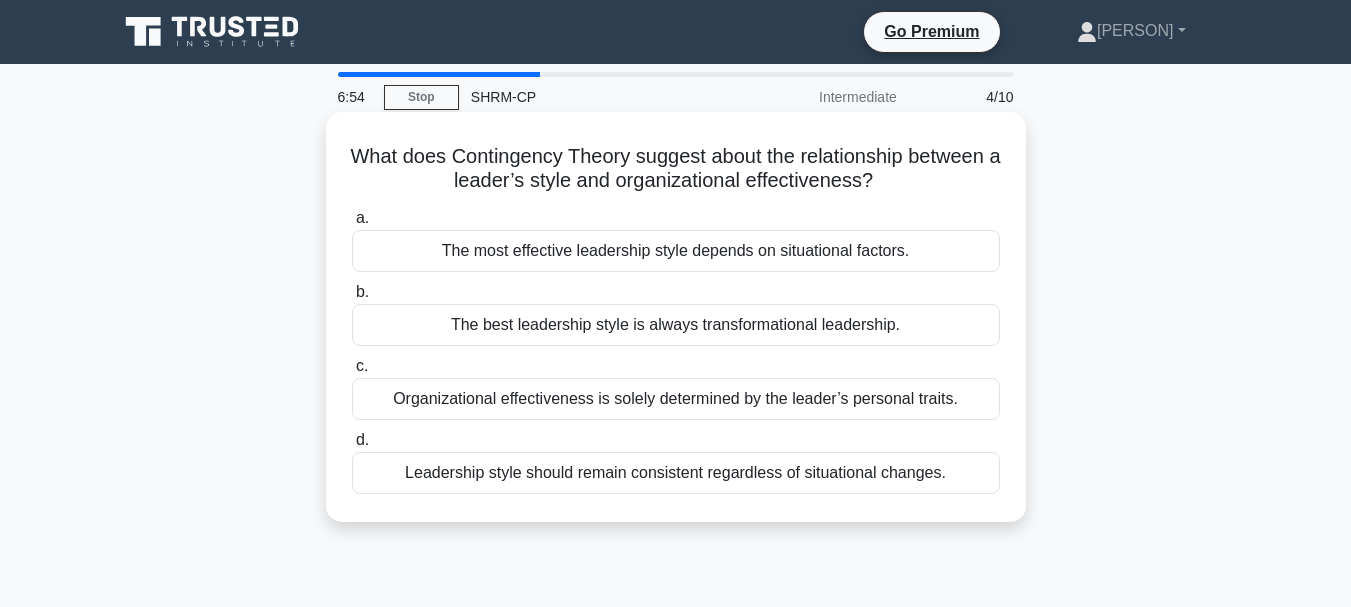 click on "The best leadership style is always transformational leadership." at bounding box center (676, 325) 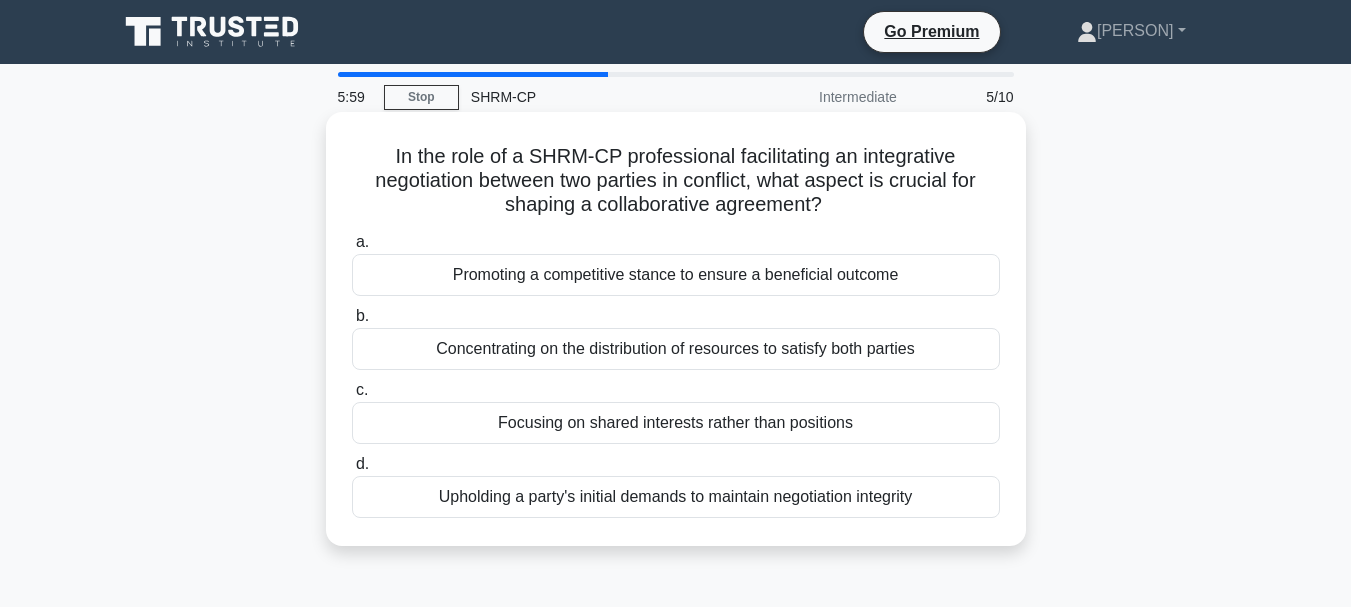 click on "Focusing on shared interests rather than positions" at bounding box center (676, 423) 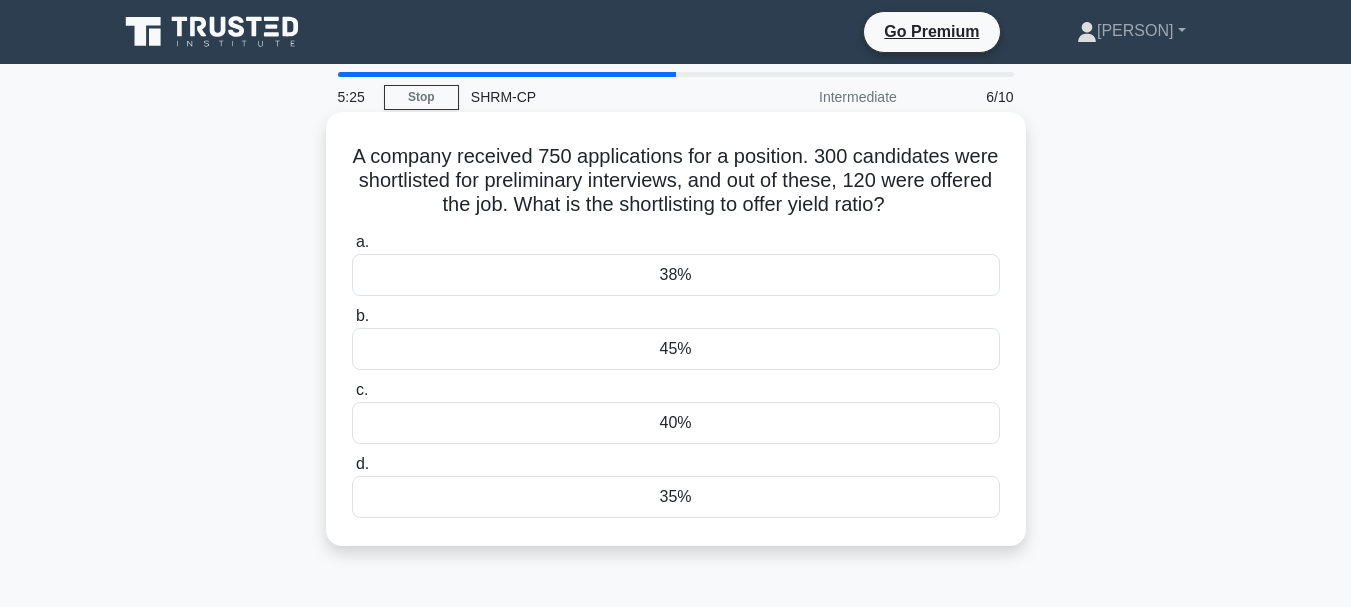 click on "38%" at bounding box center (676, 275) 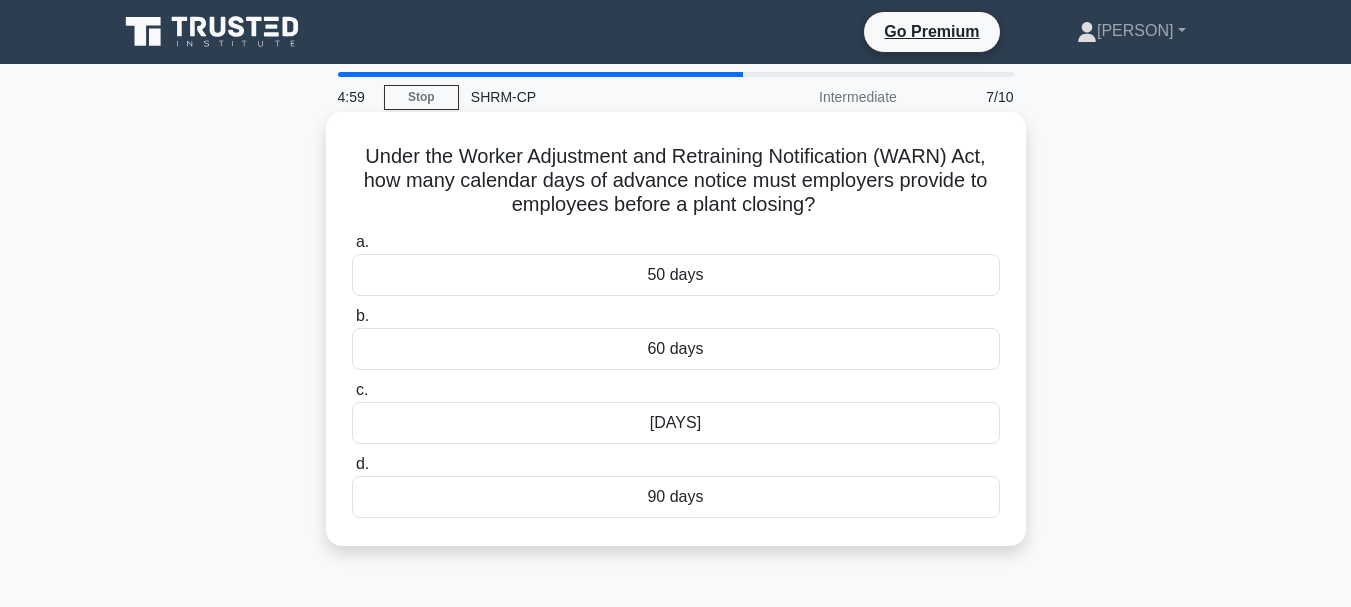 click on "45 days" at bounding box center (676, 423) 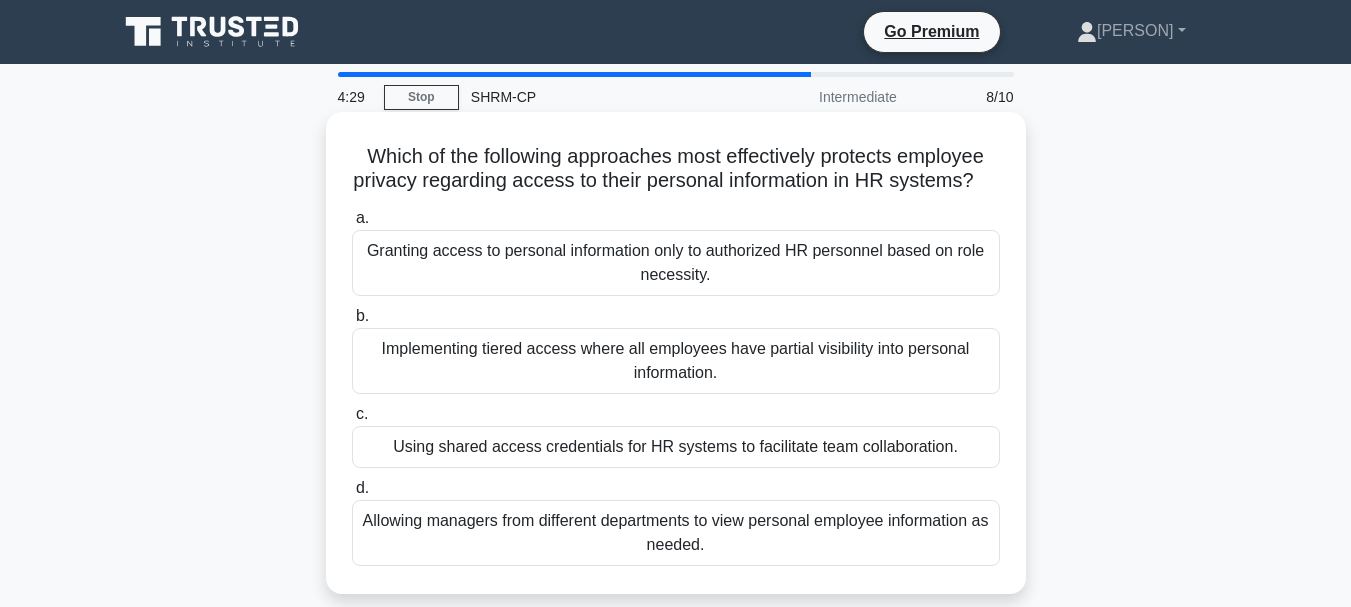 click on "Implementing tiered access where all employees have partial visibility into personal information." at bounding box center [676, 361] 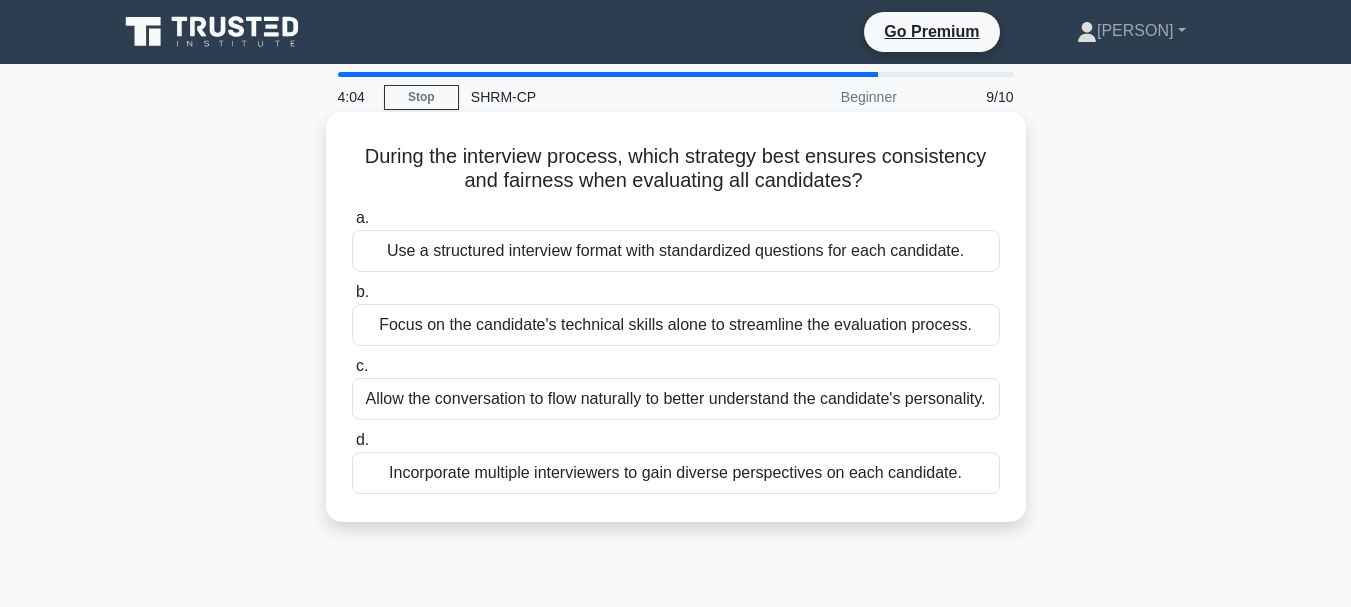 click on "Use a structured interview format with standardized questions for each candidate." at bounding box center (676, 251) 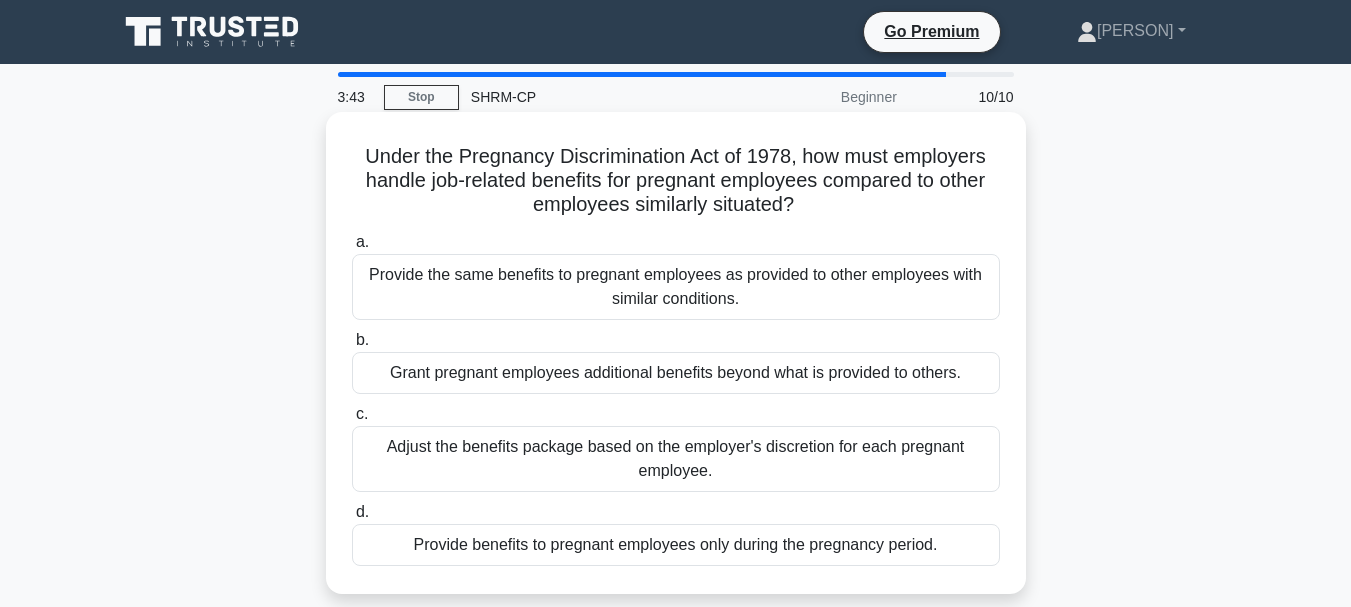 click on "Provide the same benefits to pregnant employees as provided to other employees with similar conditions." at bounding box center [676, 287] 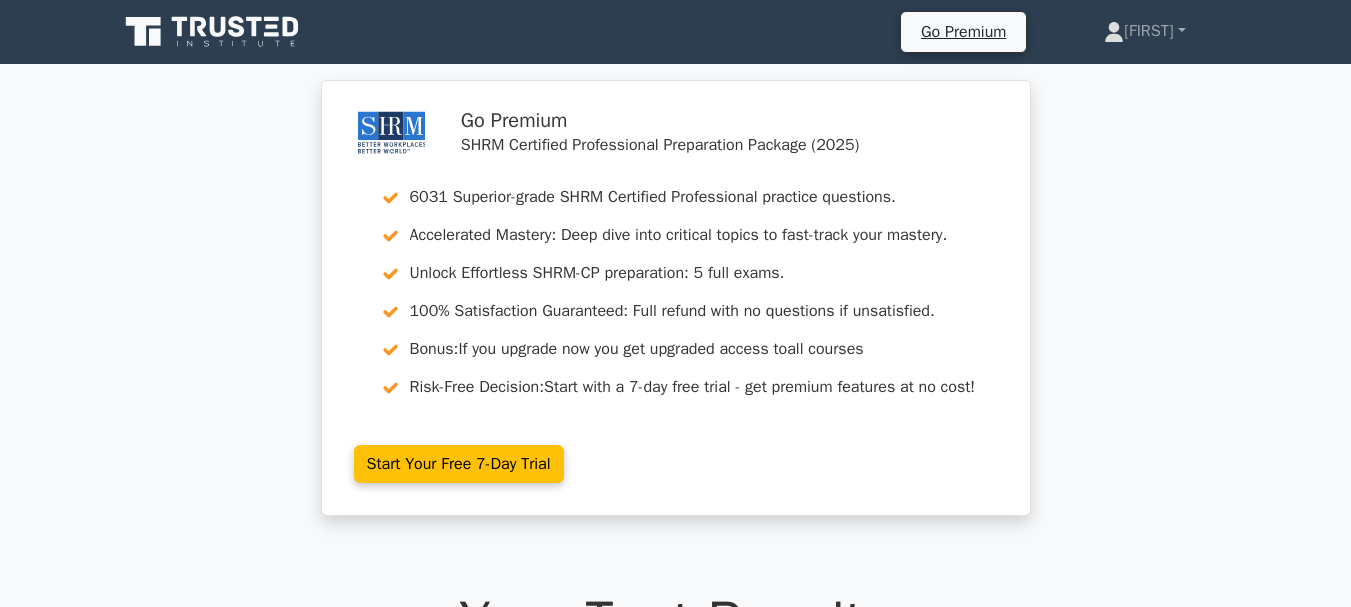 scroll, scrollTop: 0, scrollLeft: 0, axis: both 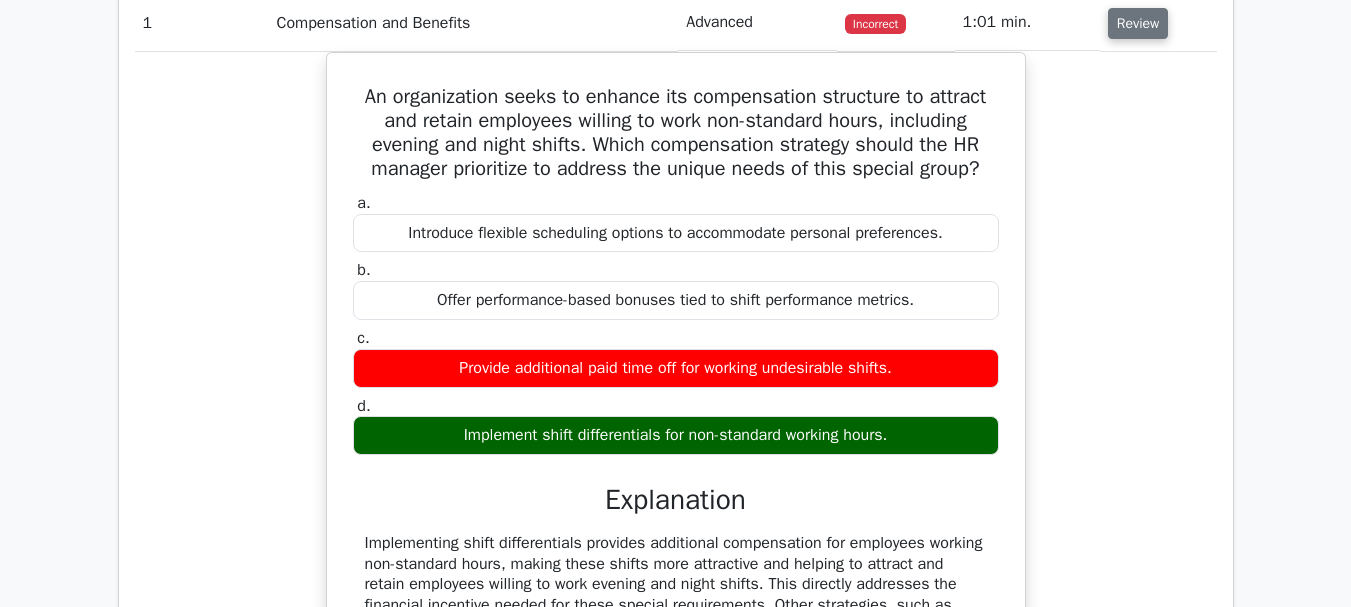 click on "Review" at bounding box center [1138, 23] 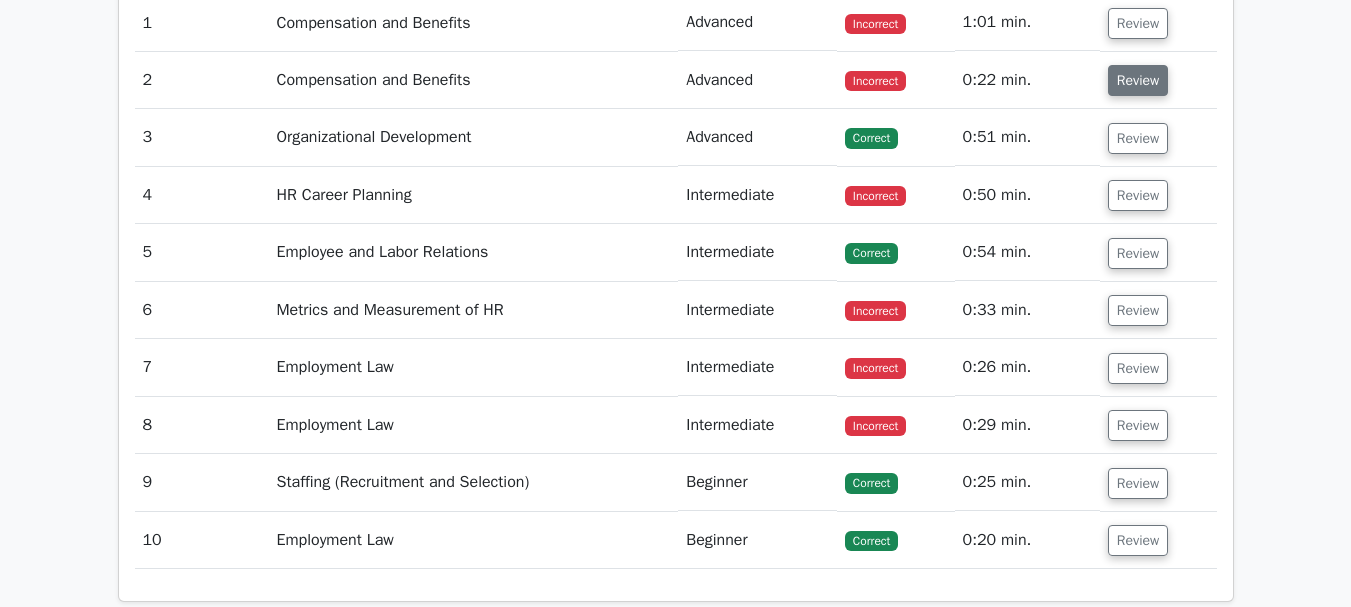 click on "Review" at bounding box center (1138, 80) 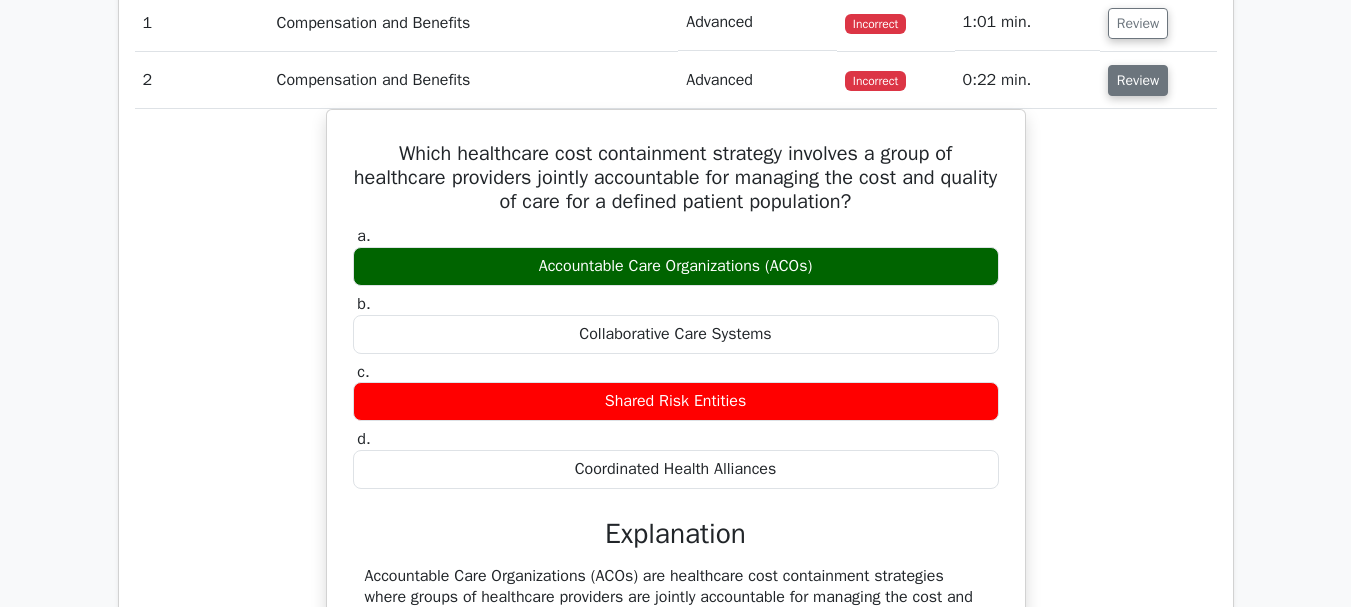 click on "Review" at bounding box center (1138, 80) 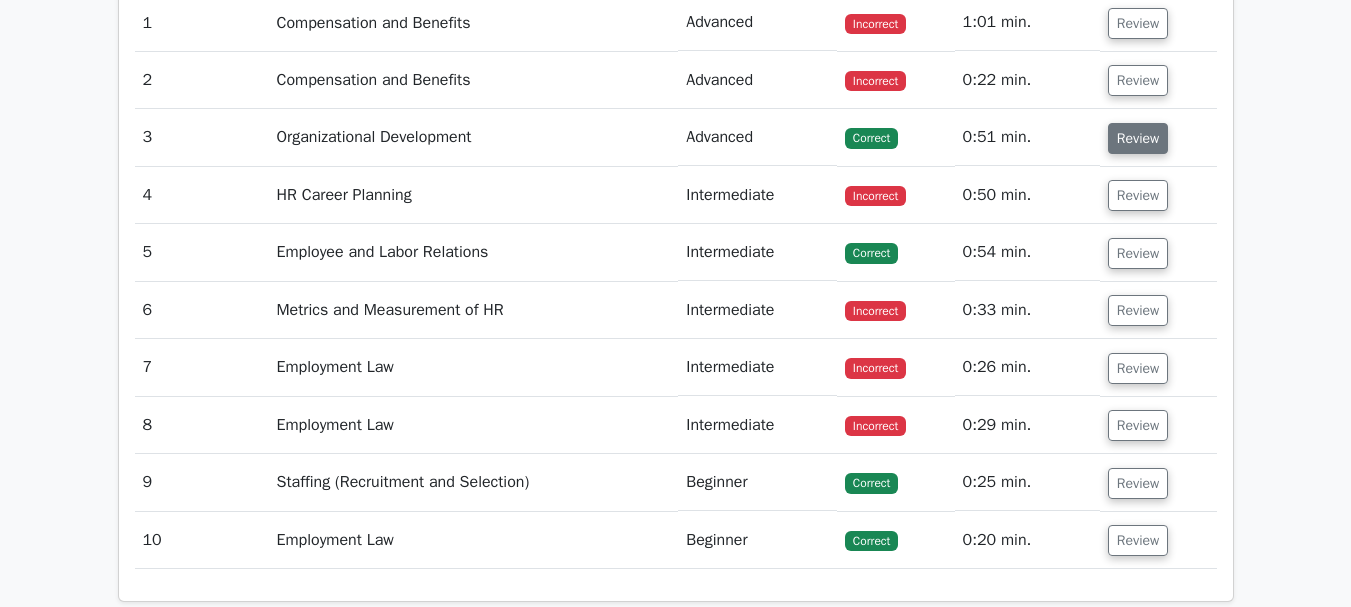 click on "Review" at bounding box center (1138, 138) 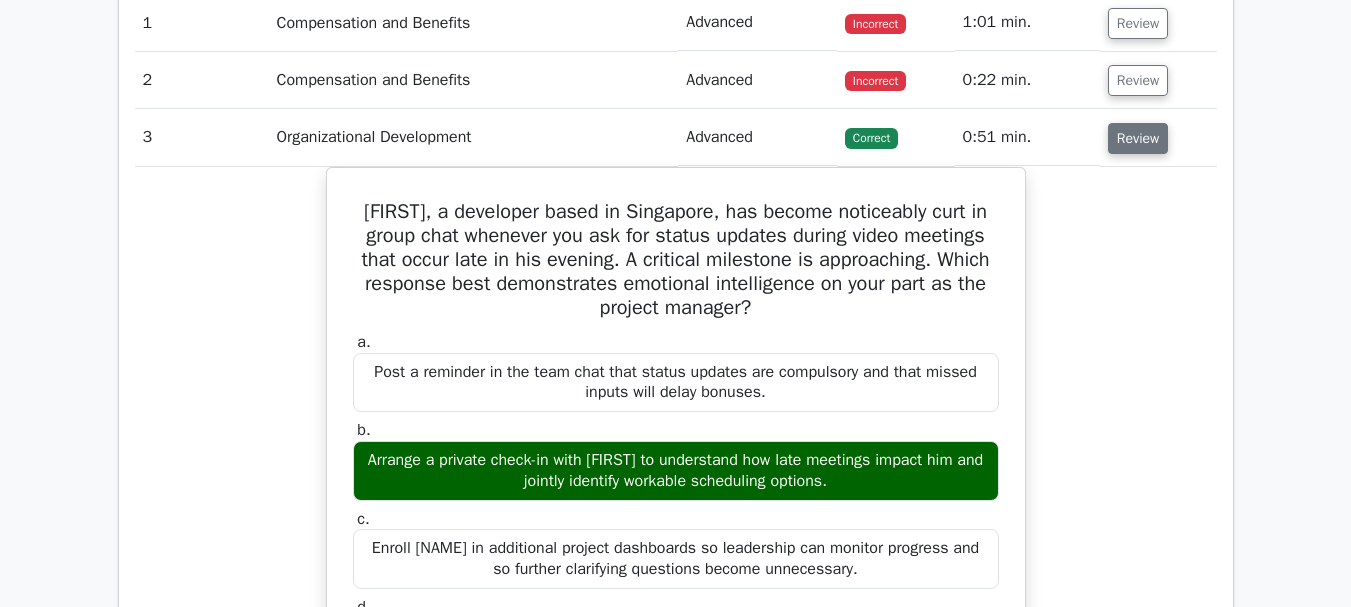 click on "Review" at bounding box center (1138, 138) 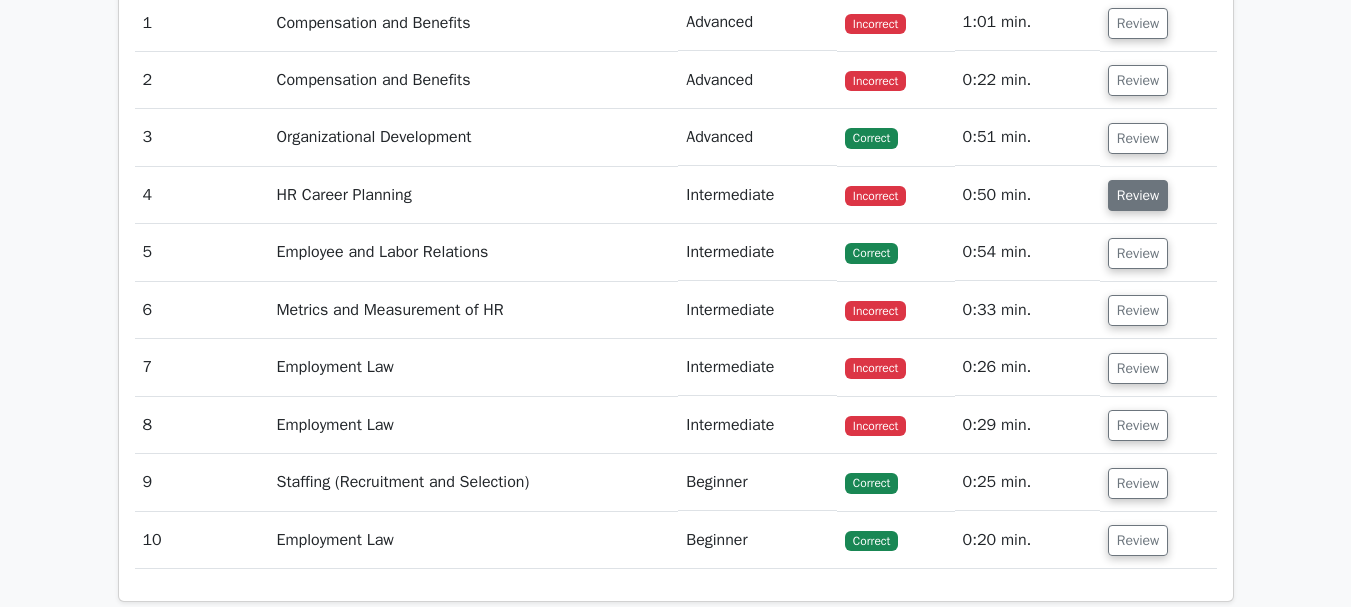 click on "Review" at bounding box center (1138, 195) 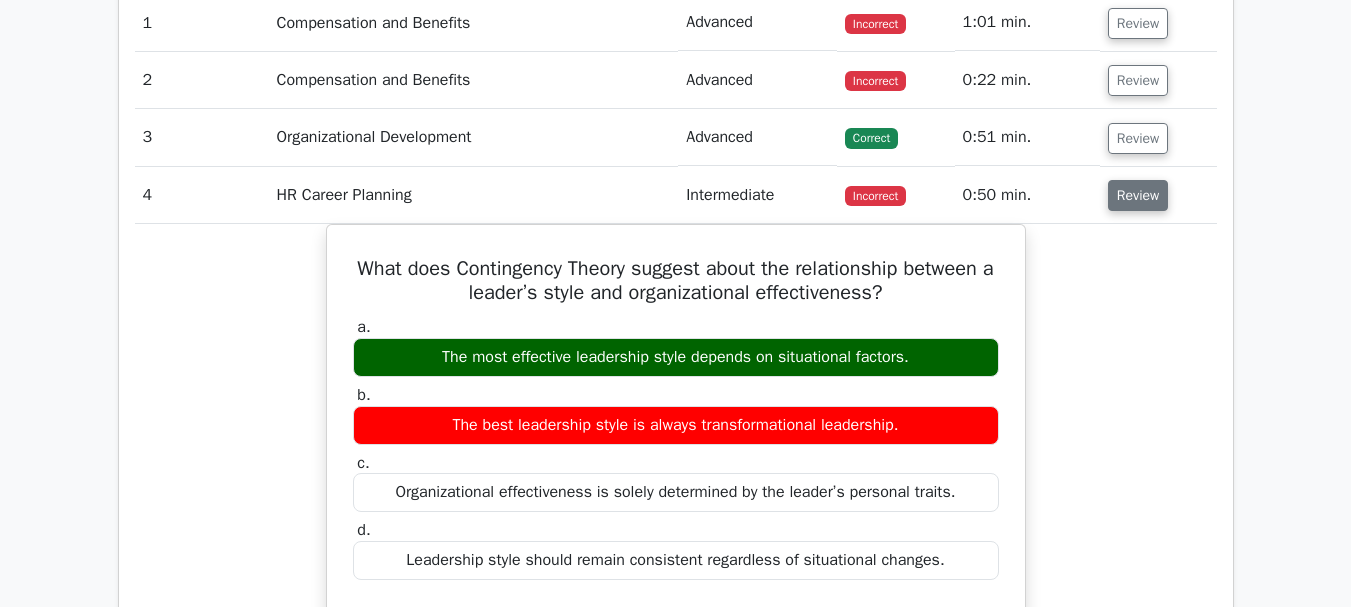 click on "Review" at bounding box center [1138, 195] 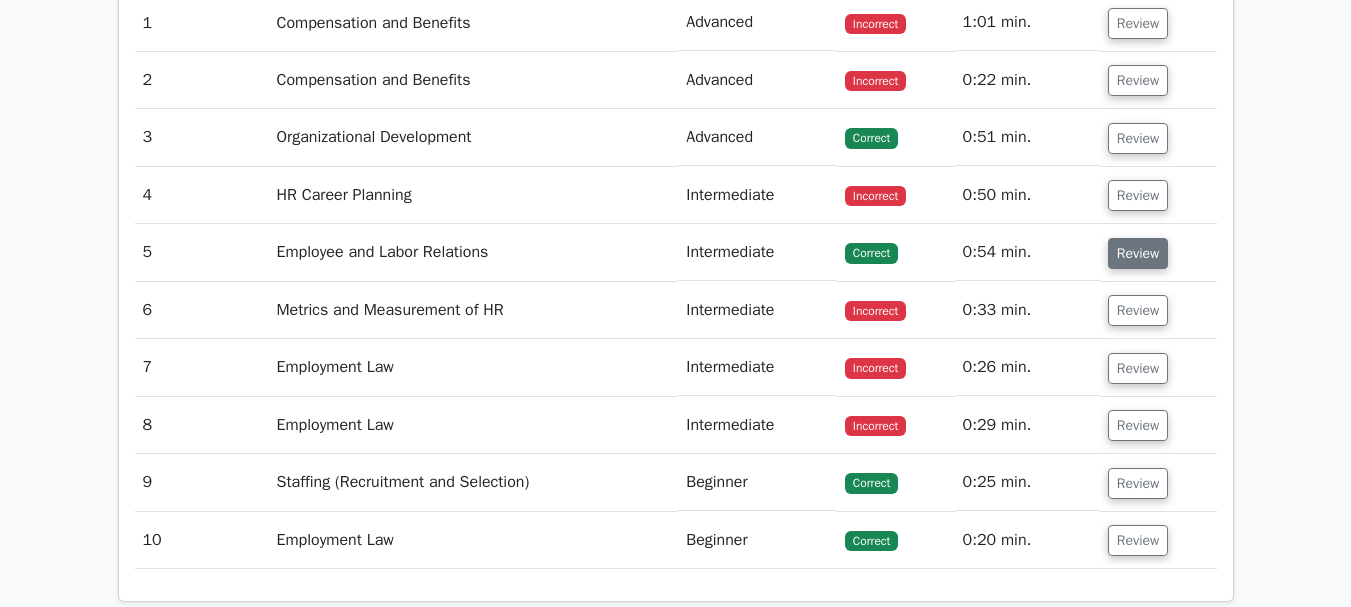 click on "Review" at bounding box center (1138, 253) 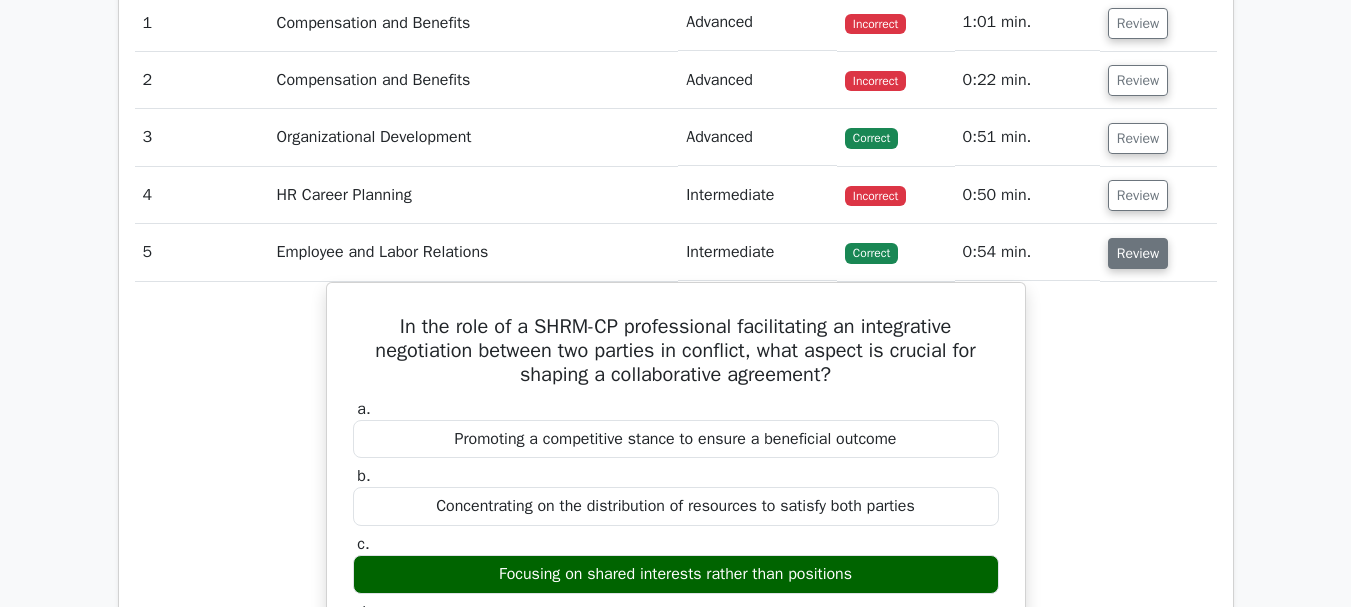 click on "Review" at bounding box center (1138, 253) 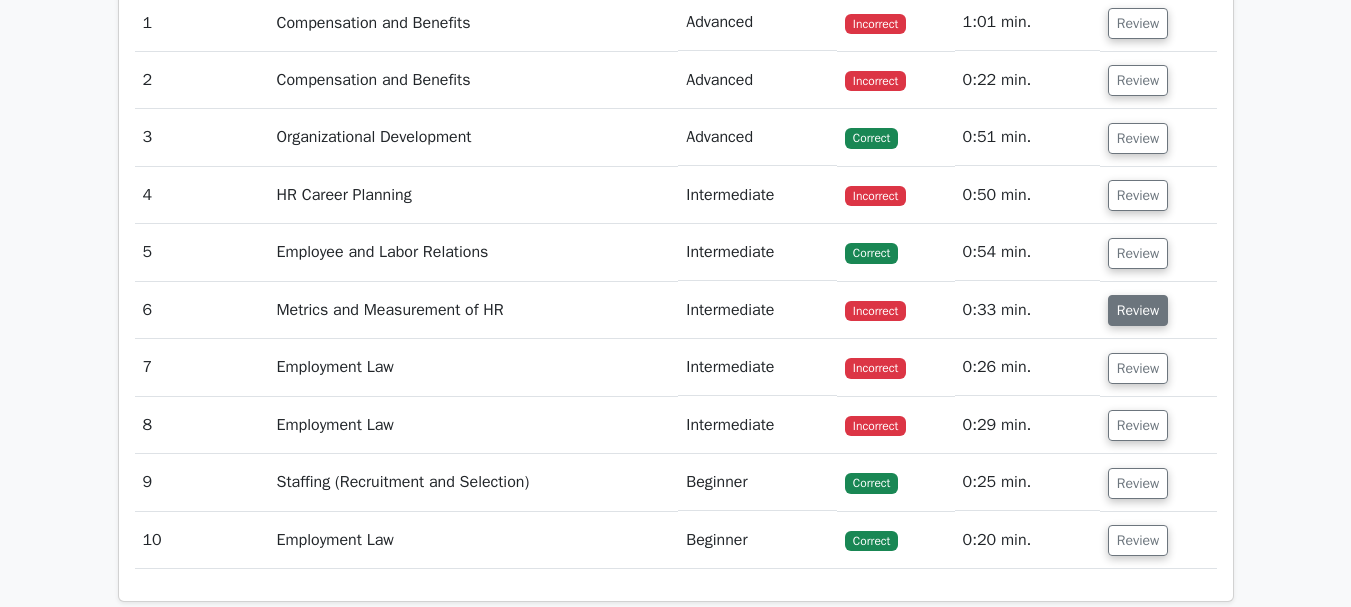 click on "Review" at bounding box center [1138, 310] 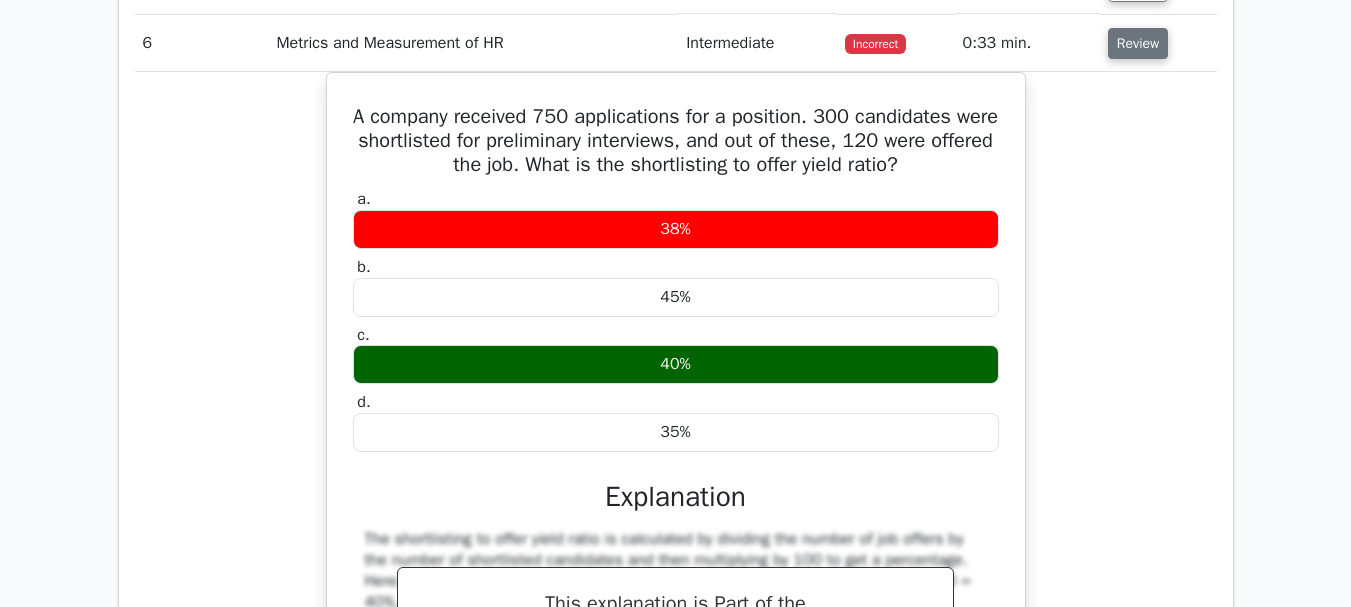 scroll, scrollTop: 1917, scrollLeft: 0, axis: vertical 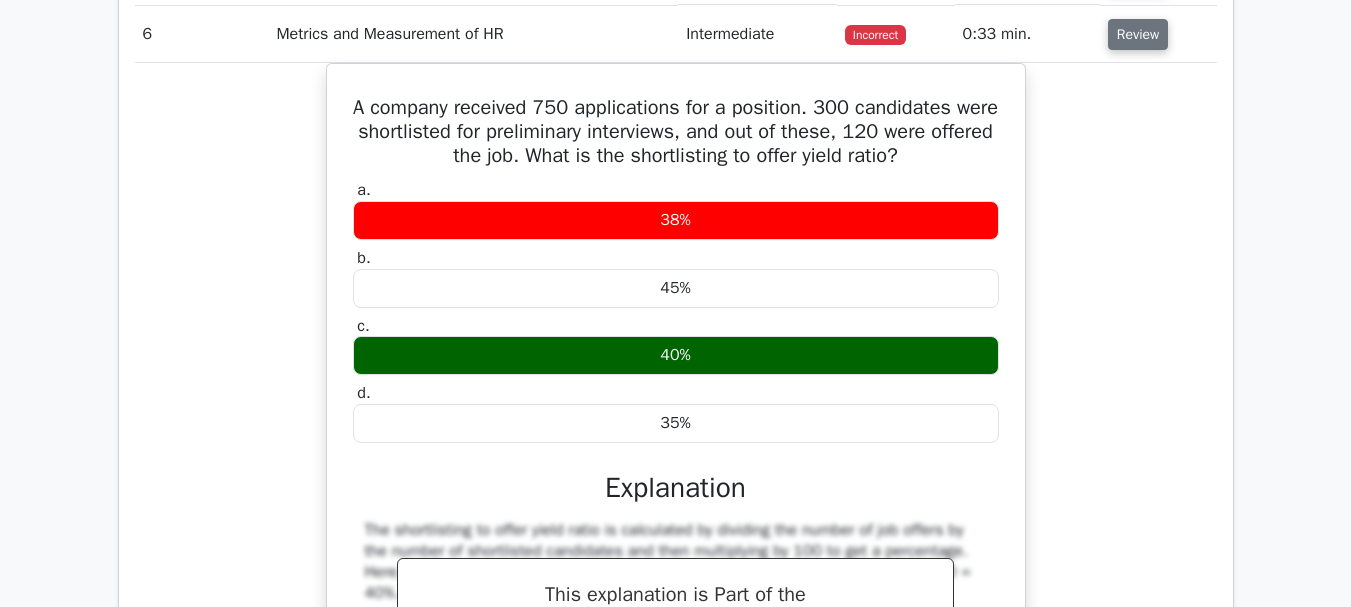 click on "Review" at bounding box center [1138, 34] 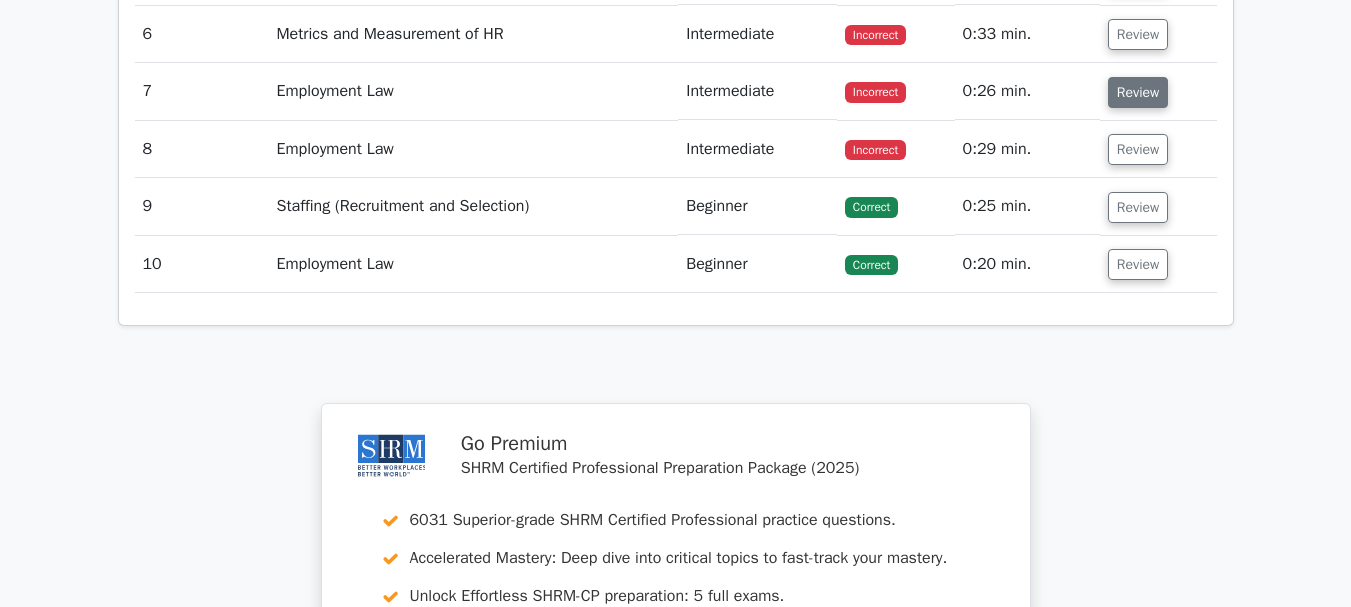 click on "Review" at bounding box center [1138, 92] 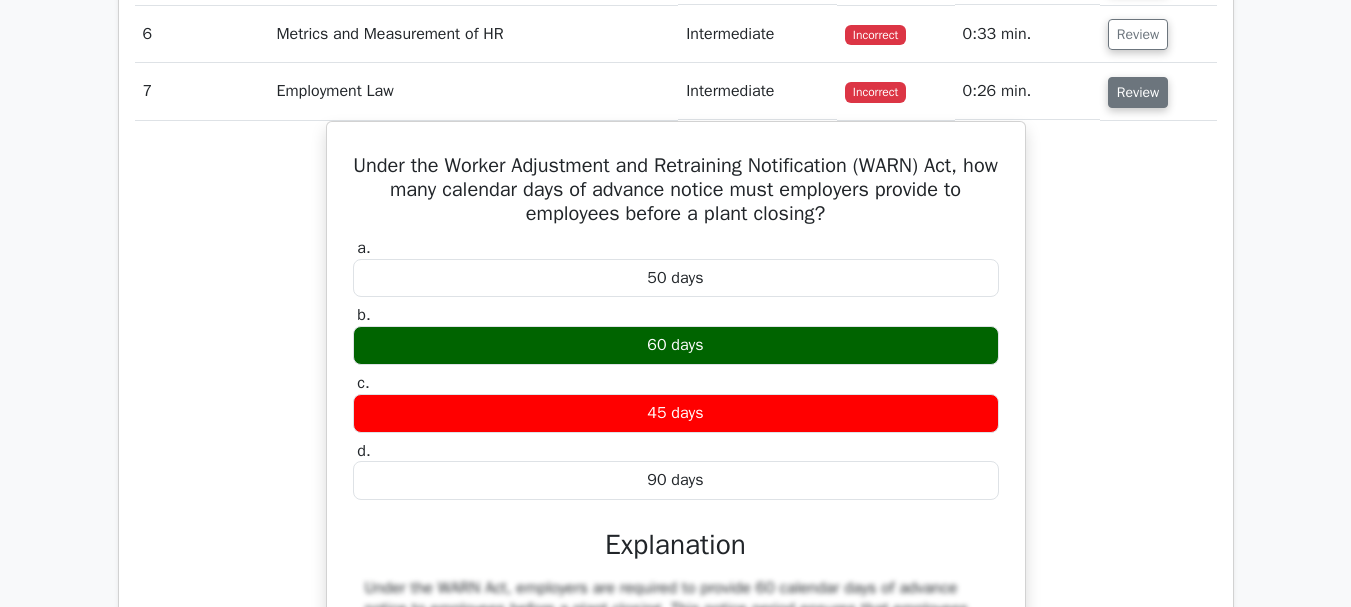 click on "Review" at bounding box center (1138, 92) 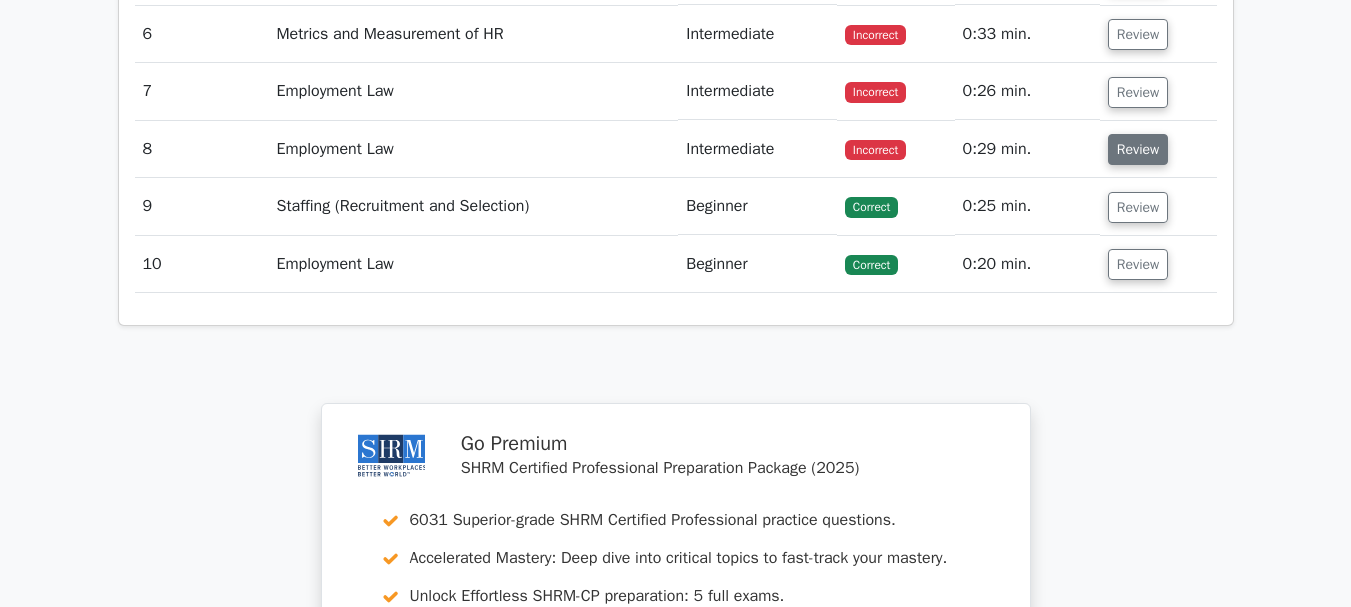 click on "Review" at bounding box center [1138, 149] 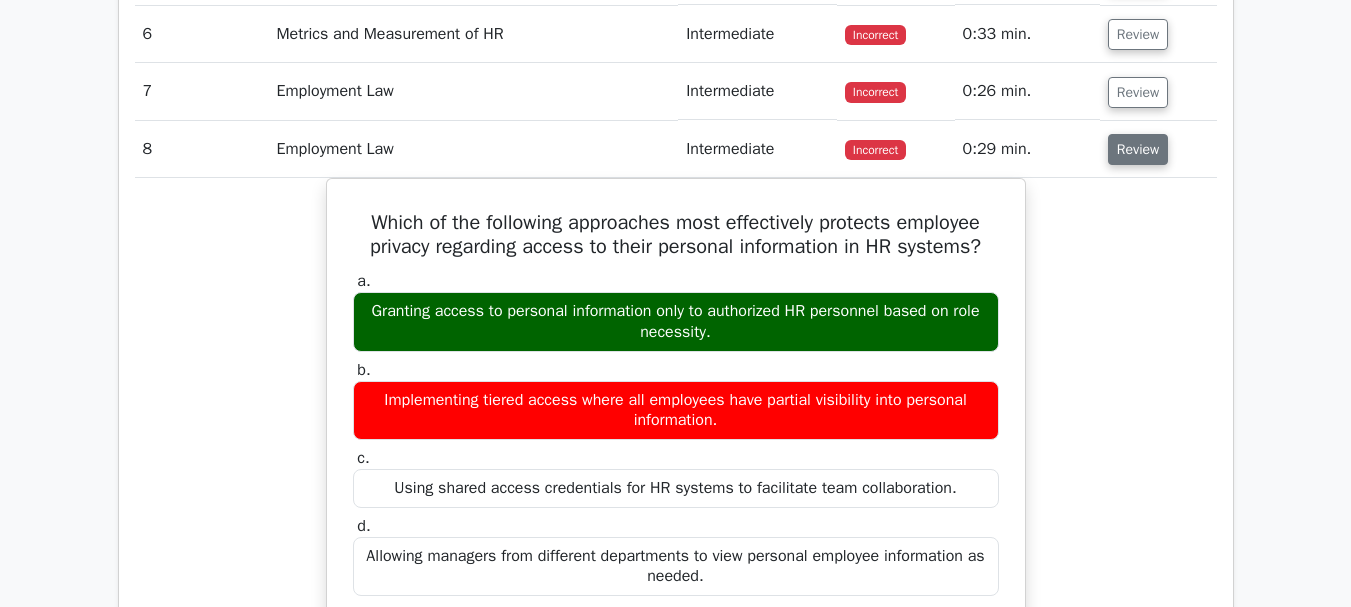 click on "Review" at bounding box center [1138, 149] 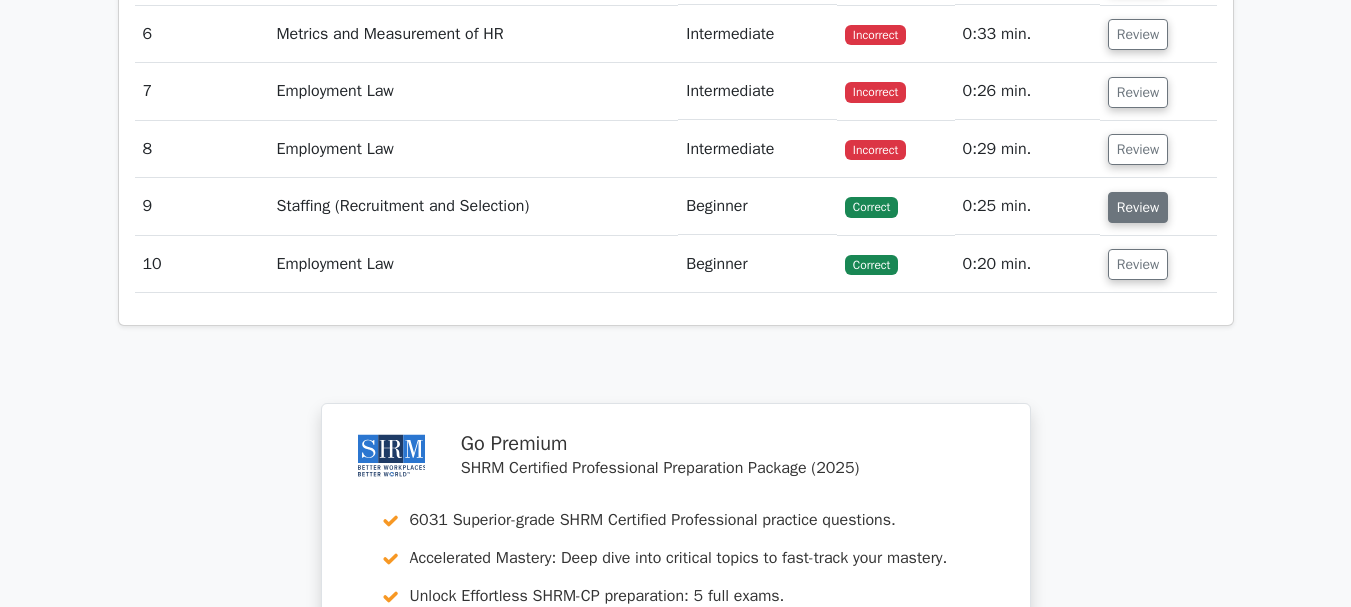 click on "Review" at bounding box center [1138, 207] 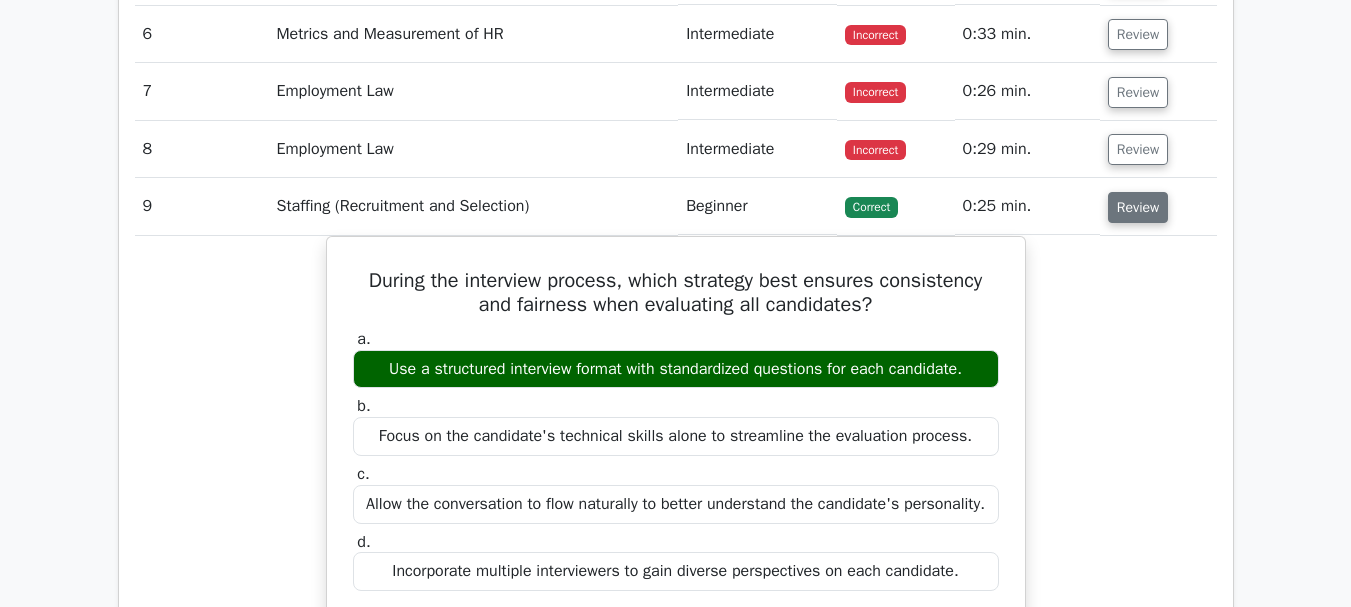 click on "Review" at bounding box center [1138, 207] 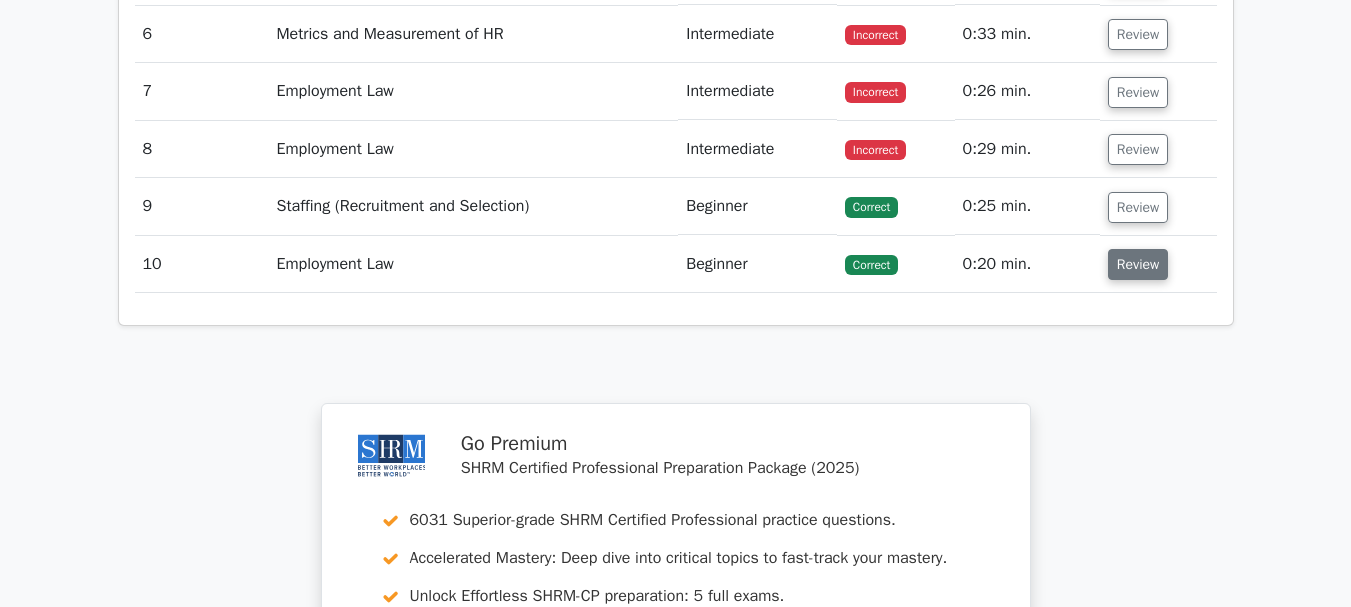 click on "Review" at bounding box center [1138, 264] 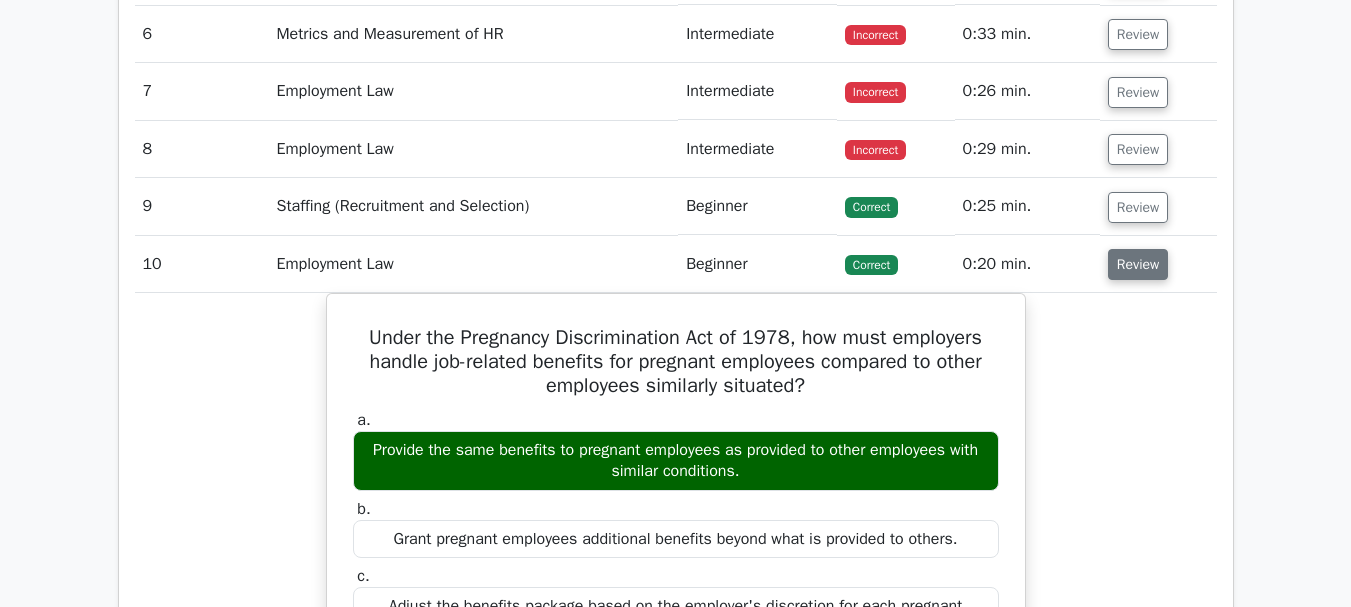 click on "Review" at bounding box center (1138, 264) 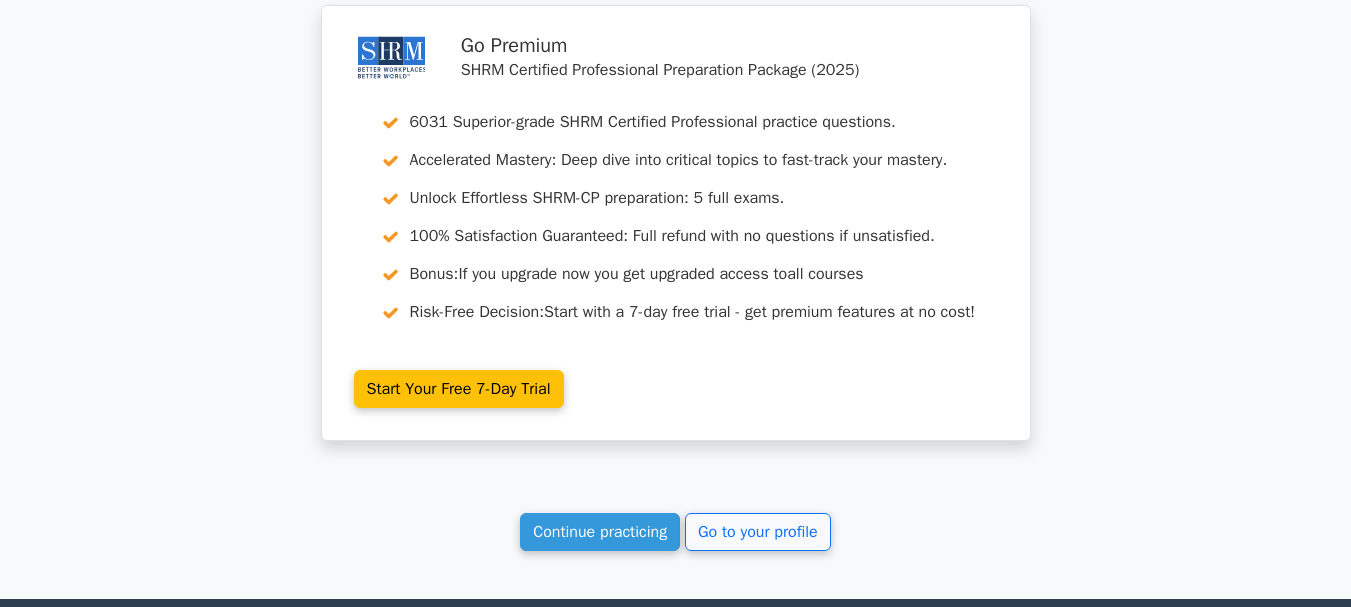 scroll, scrollTop: 2333, scrollLeft: 0, axis: vertical 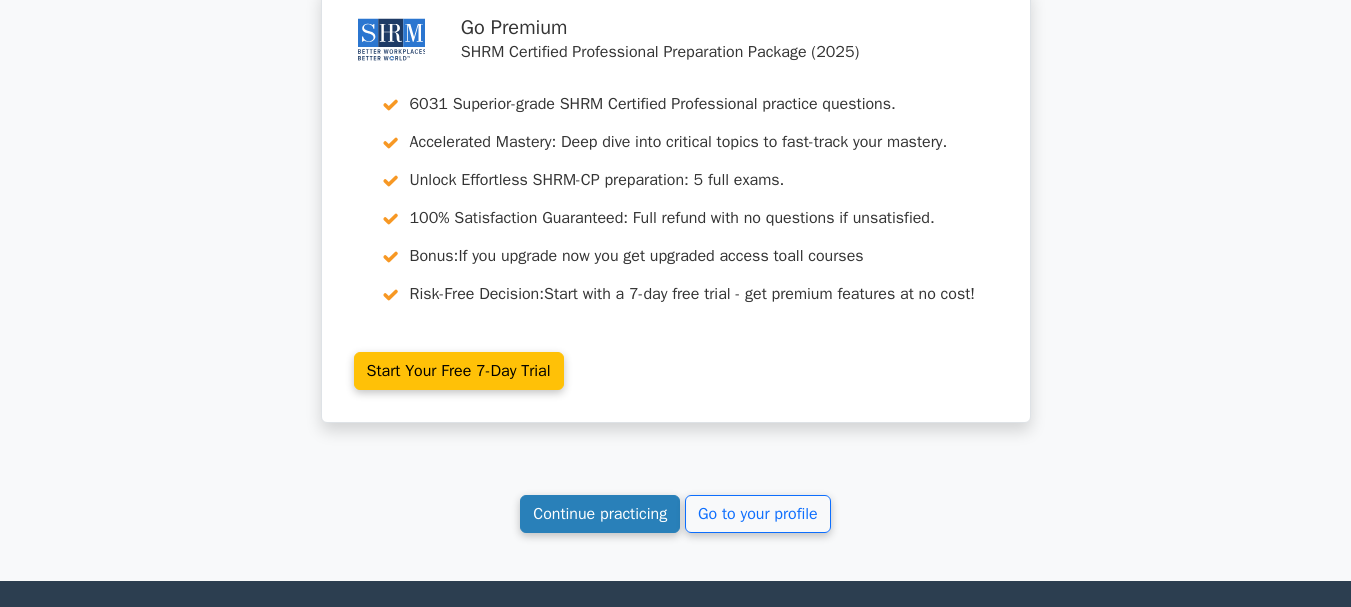 click on "Continue practicing" at bounding box center [600, 514] 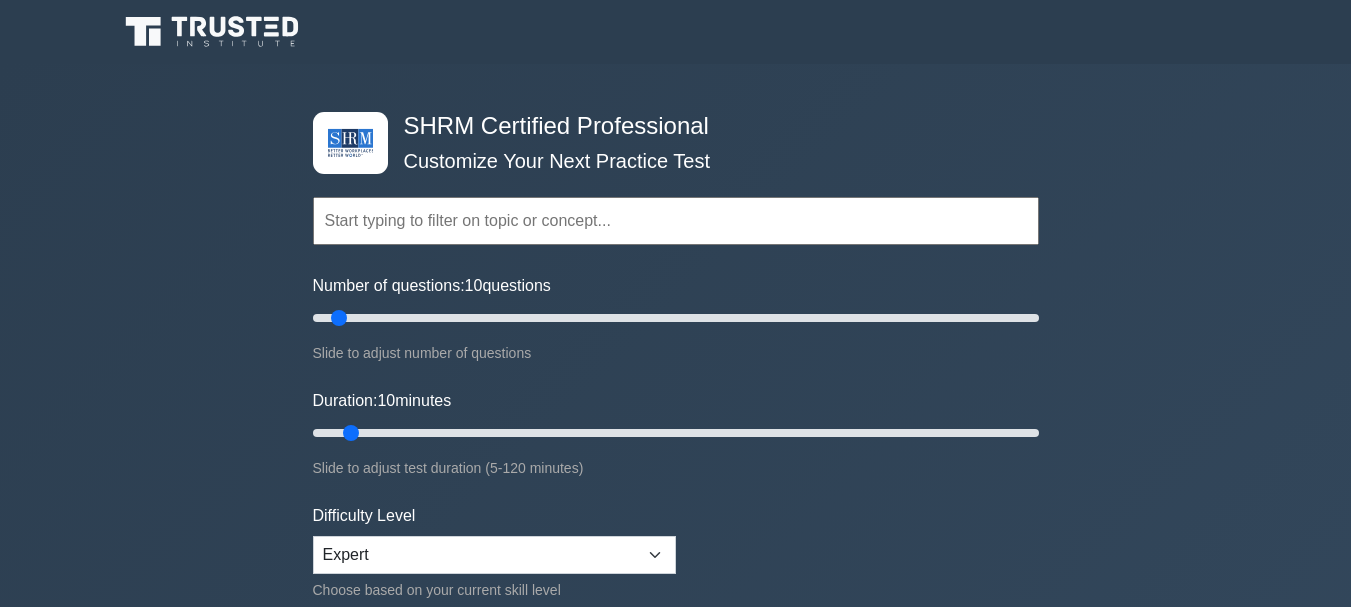 scroll, scrollTop: 0, scrollLeft: 0, axis: both 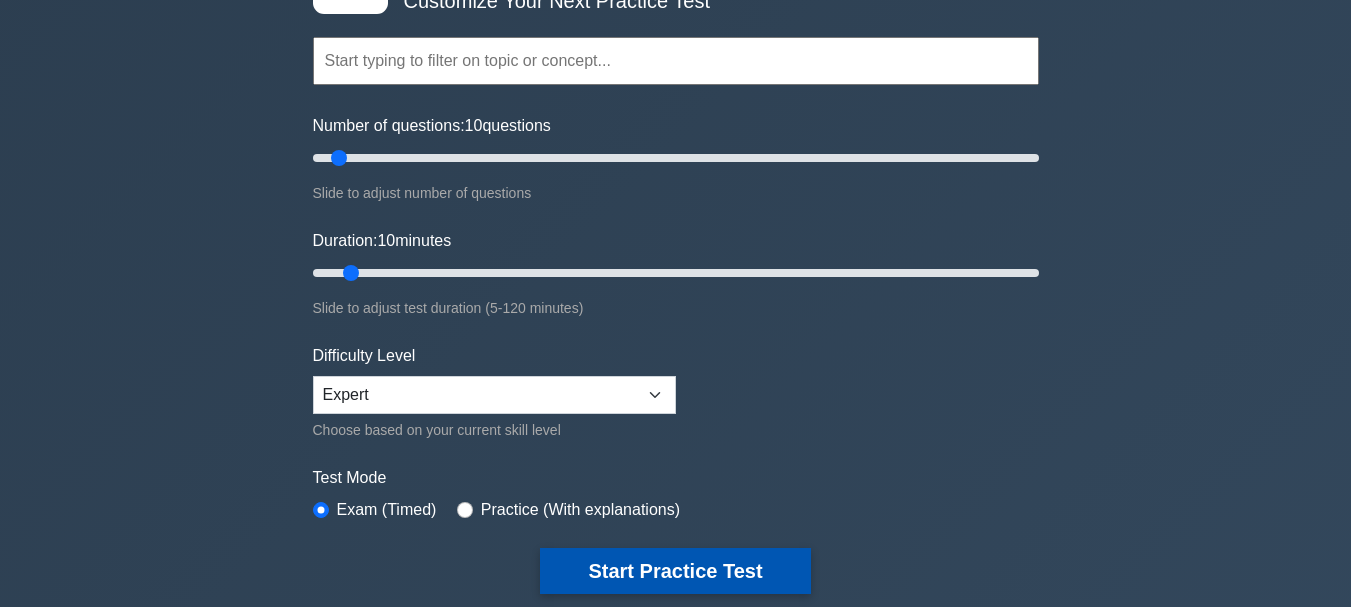 click on "Start Practice Test" at bounding box center (675, 571) 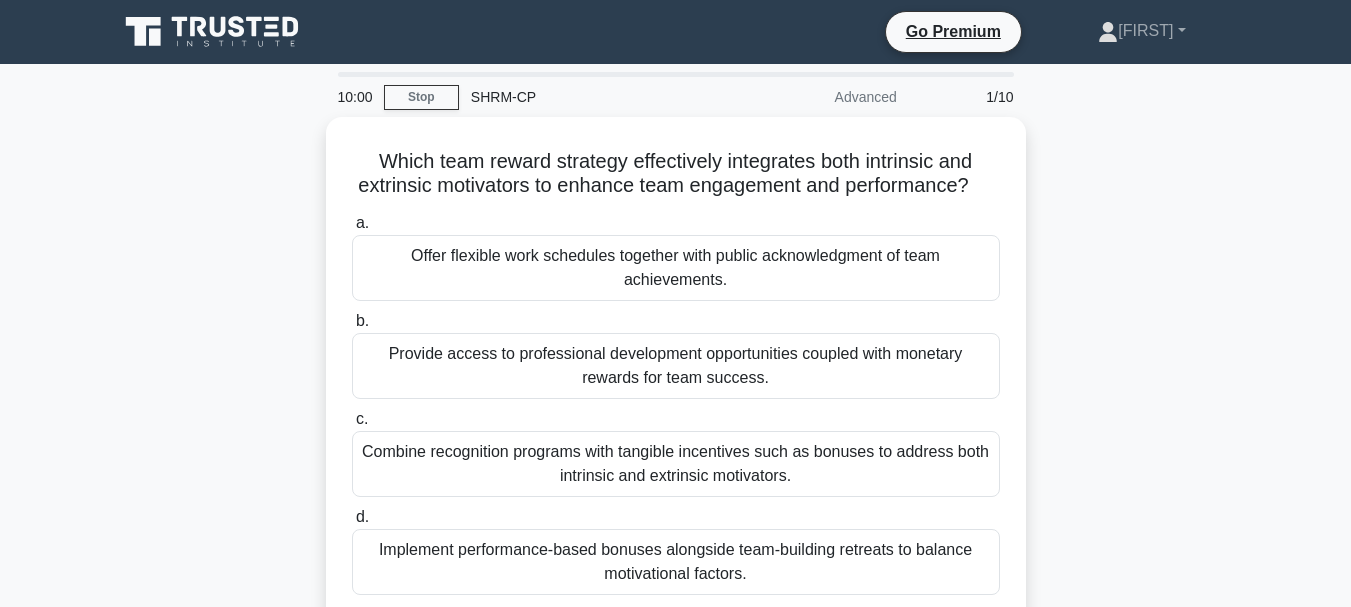 scroll, scrollTop: 0, scrollLeft: 0, axis: both 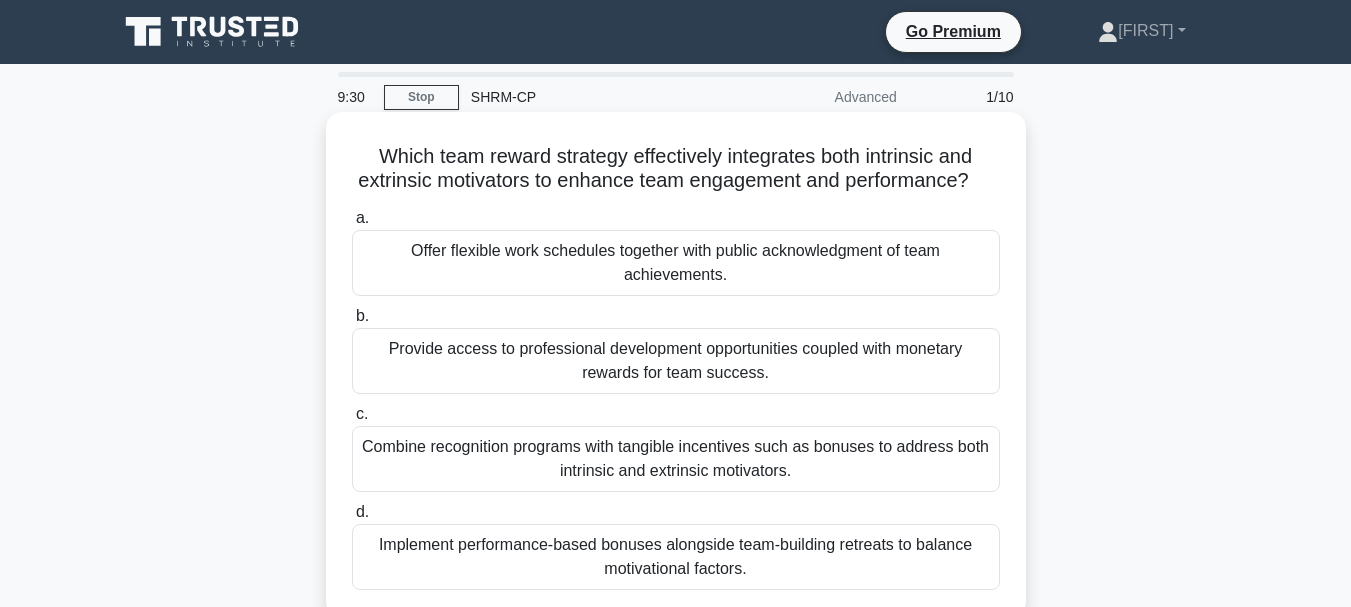 click on "Combine recognition programs with tangible incentives such as bonuses to address both intrinsic and extrinsic motivators." at bounding box center [676, 459] 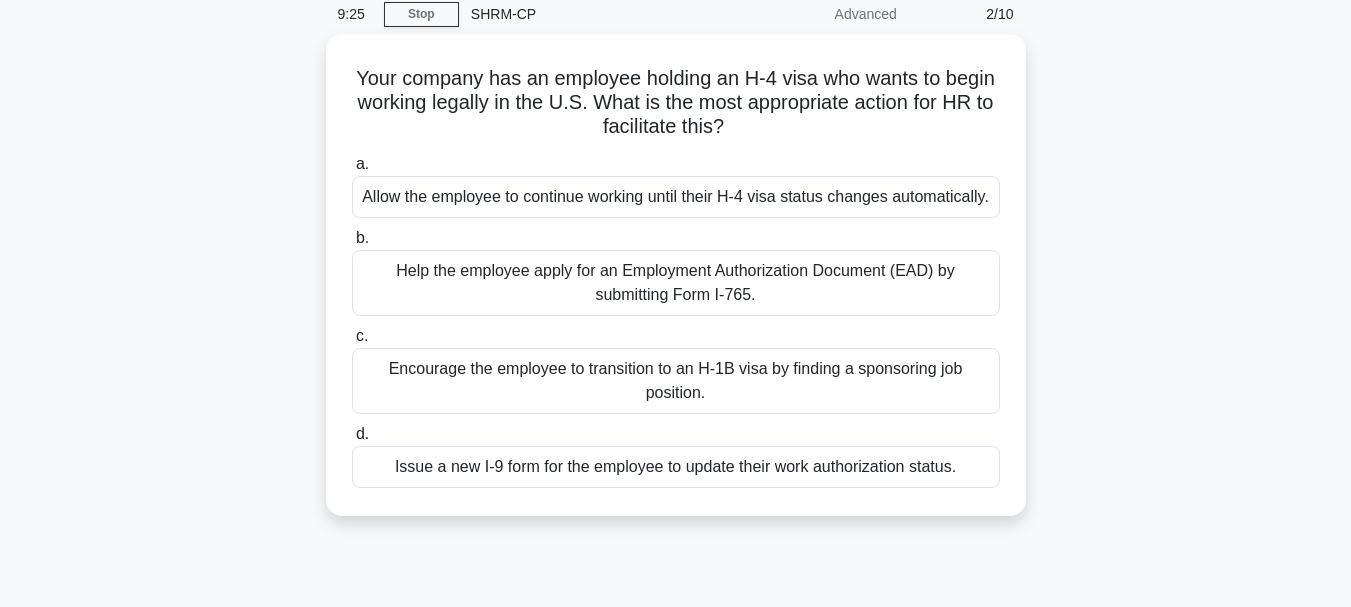 scroll, scrollTop: 92, scrollLeft: 0, axis: vertical 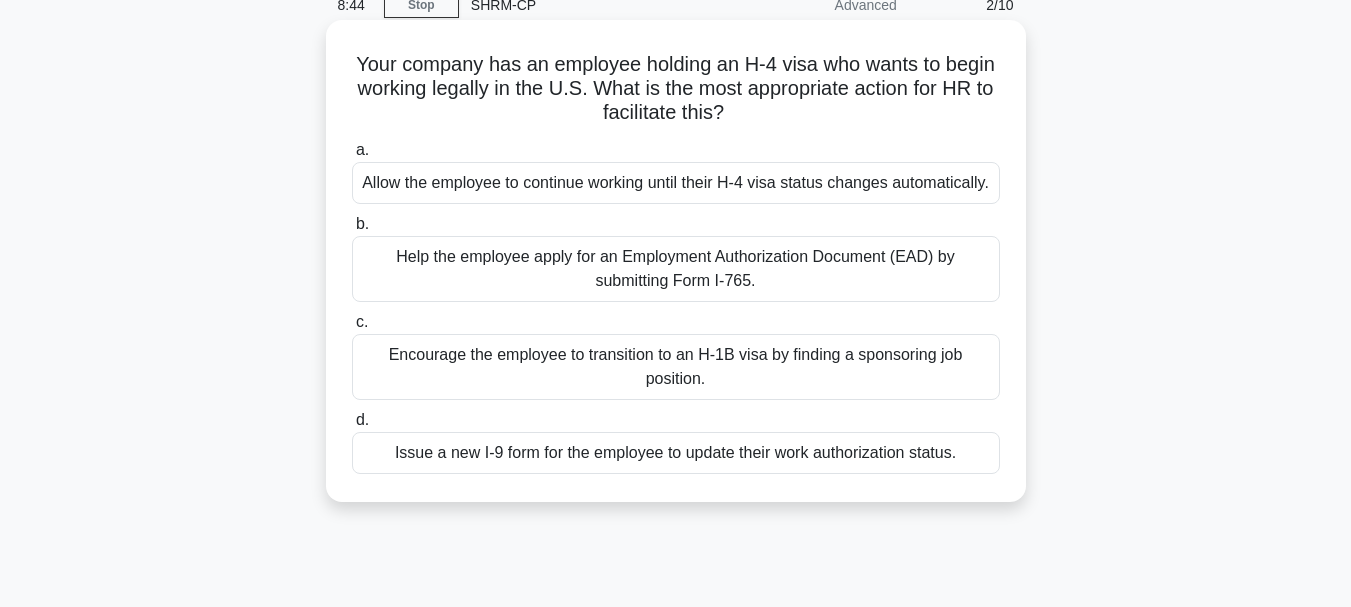 click on "Help the employee apply for an Employment Authorization Document (EAD) by submitting Form I-765." at bounding box center (676, 269) 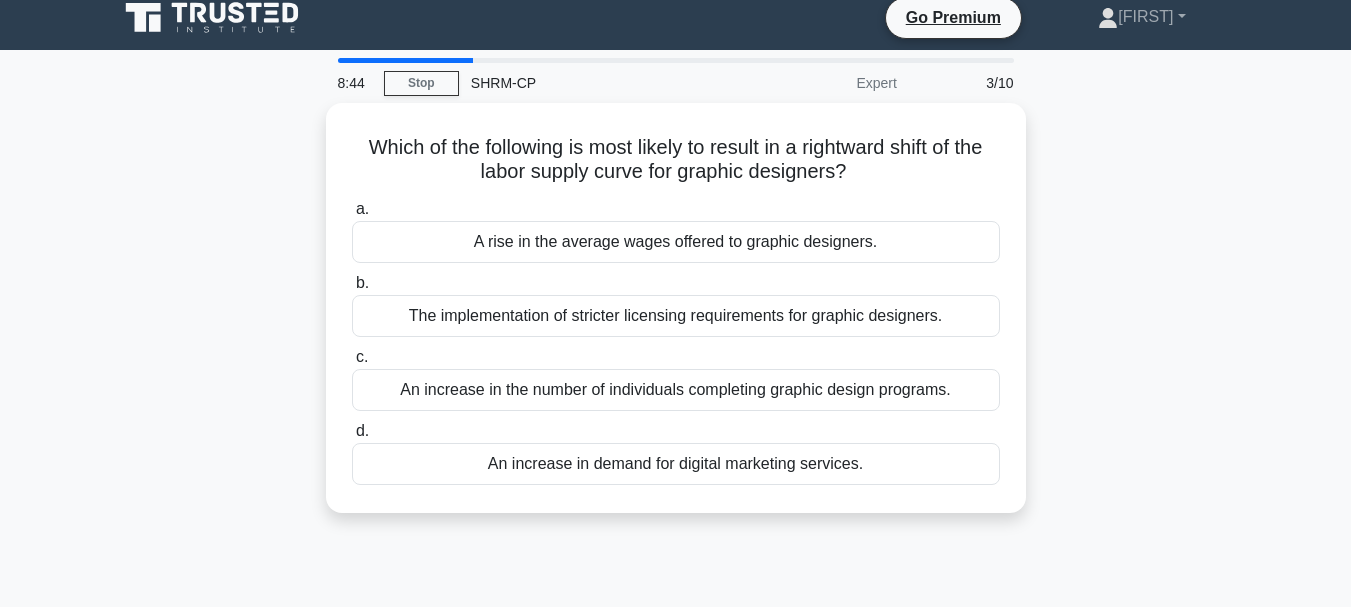 scroll, scrollTop: 0, scrollLeft: 0, axis: both 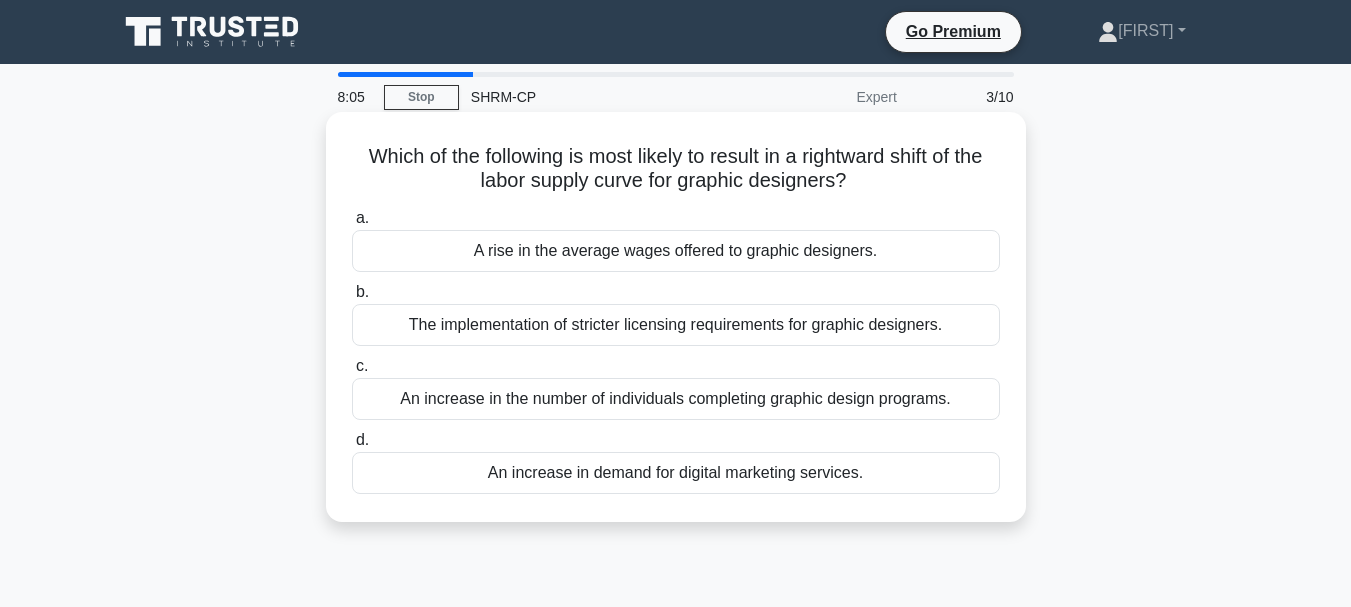 click on "An increase in the number of individuals completing graphic design programs." at bounding box center (676, 399) 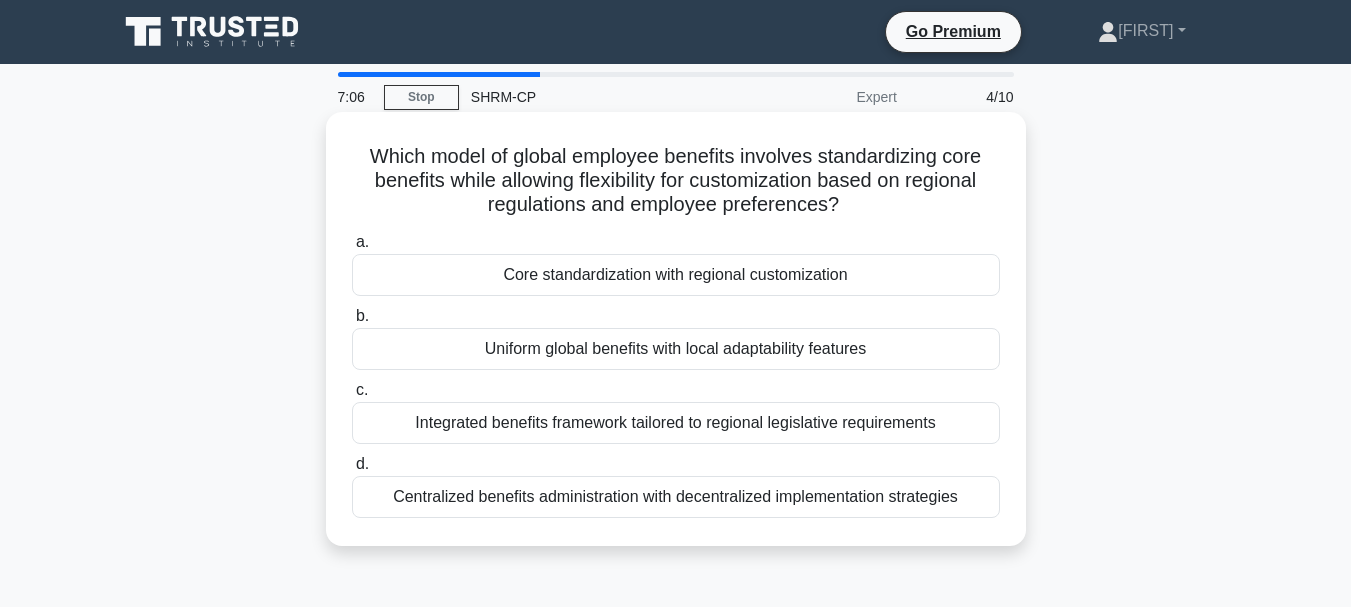 click on "Core standardization with regional customization" at bounding box center [676, 275] 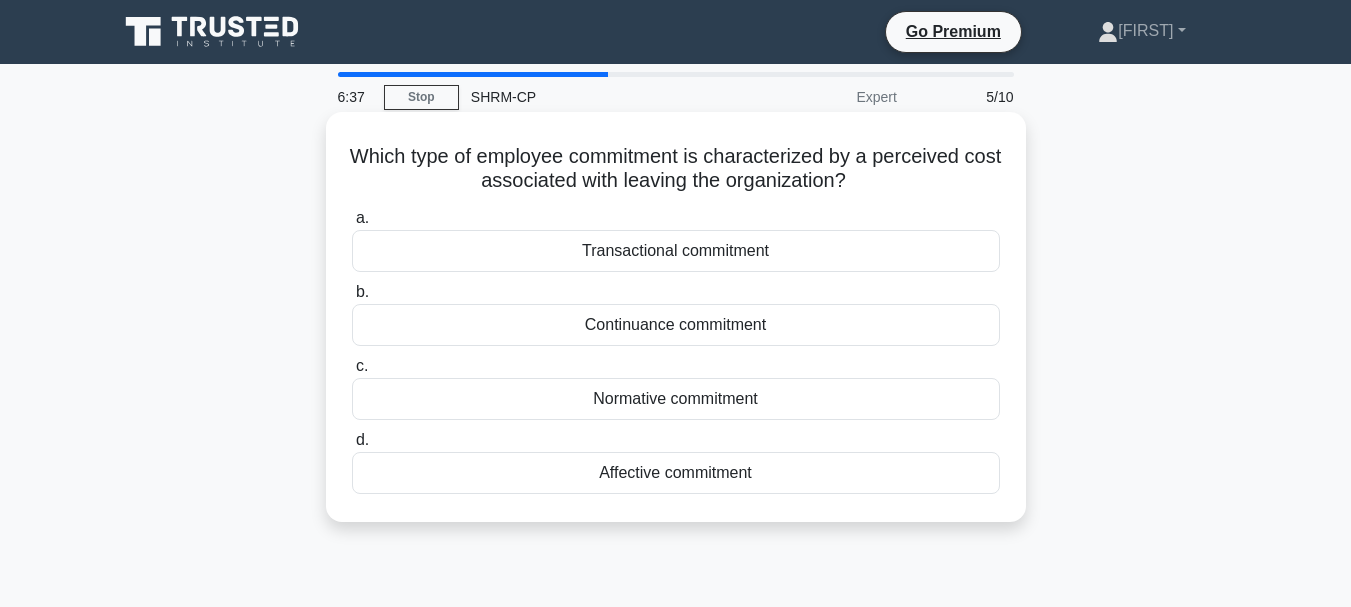 click on "Continuance commitment" at bounding box center (676, 325) 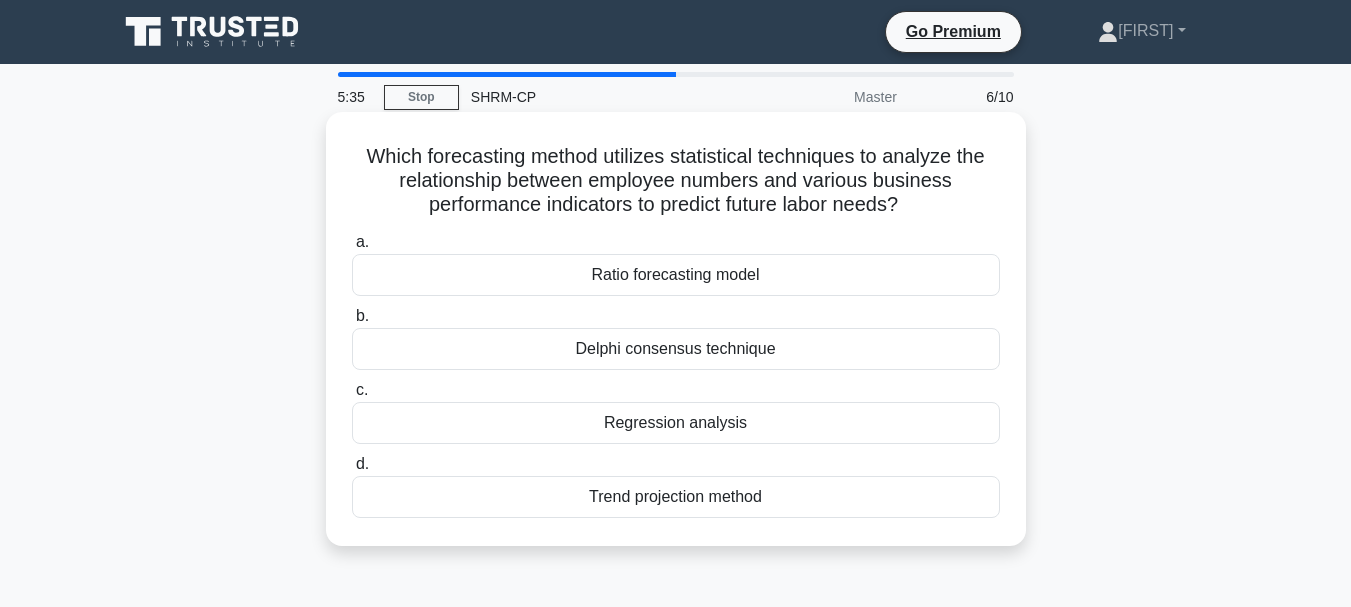 click on "Delphi consensus technique" at bounding box center [676, 349] 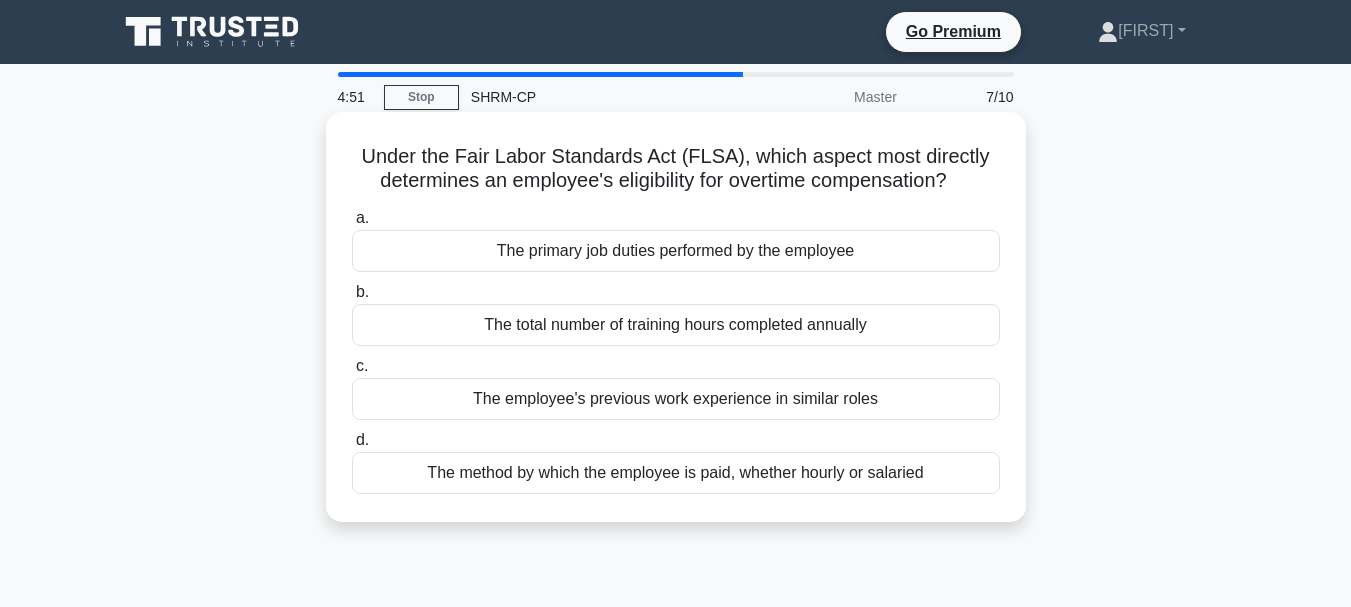 click on "The primary job duties performed by the employee" at bounding box center [676, 251] 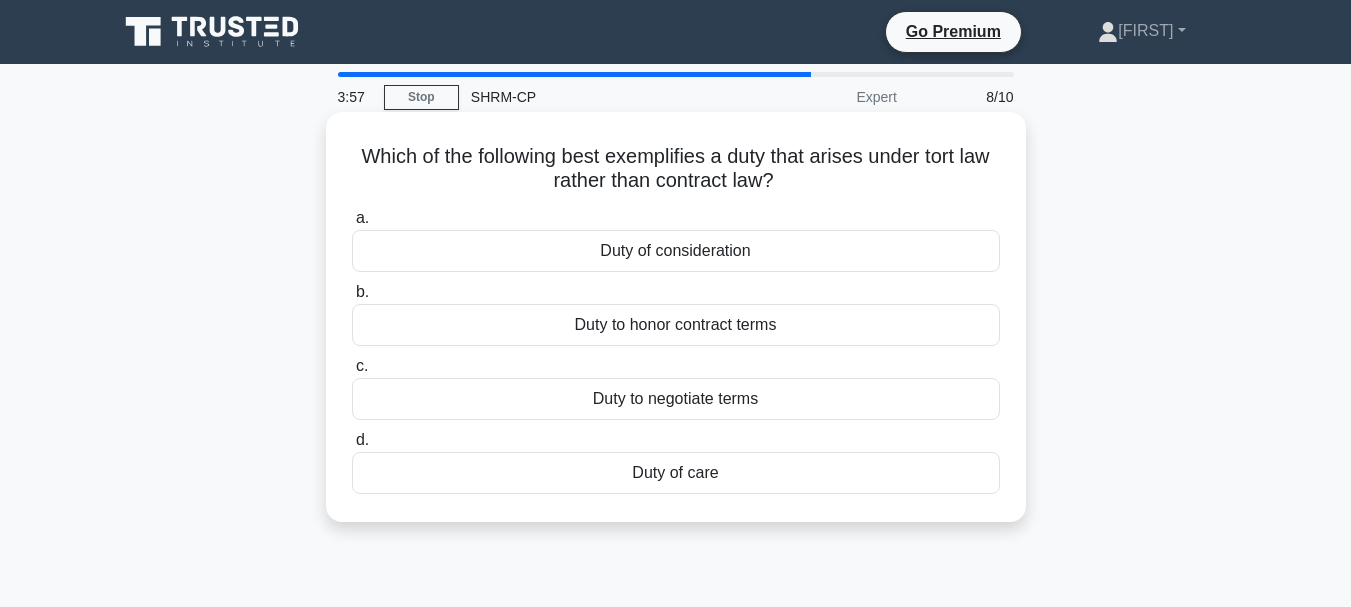 click on "Duty of consideration" at bounding box center [676, 251] 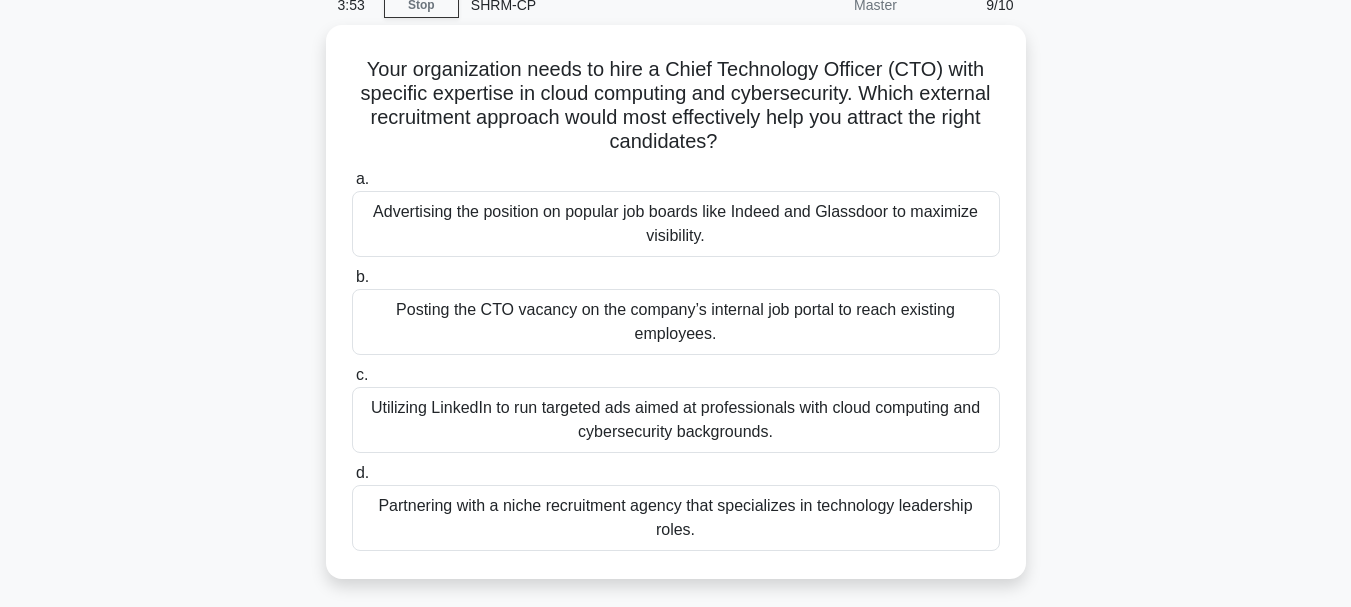 scroll, scrollTop: 94, scrollLeft: 0, axis: vertical 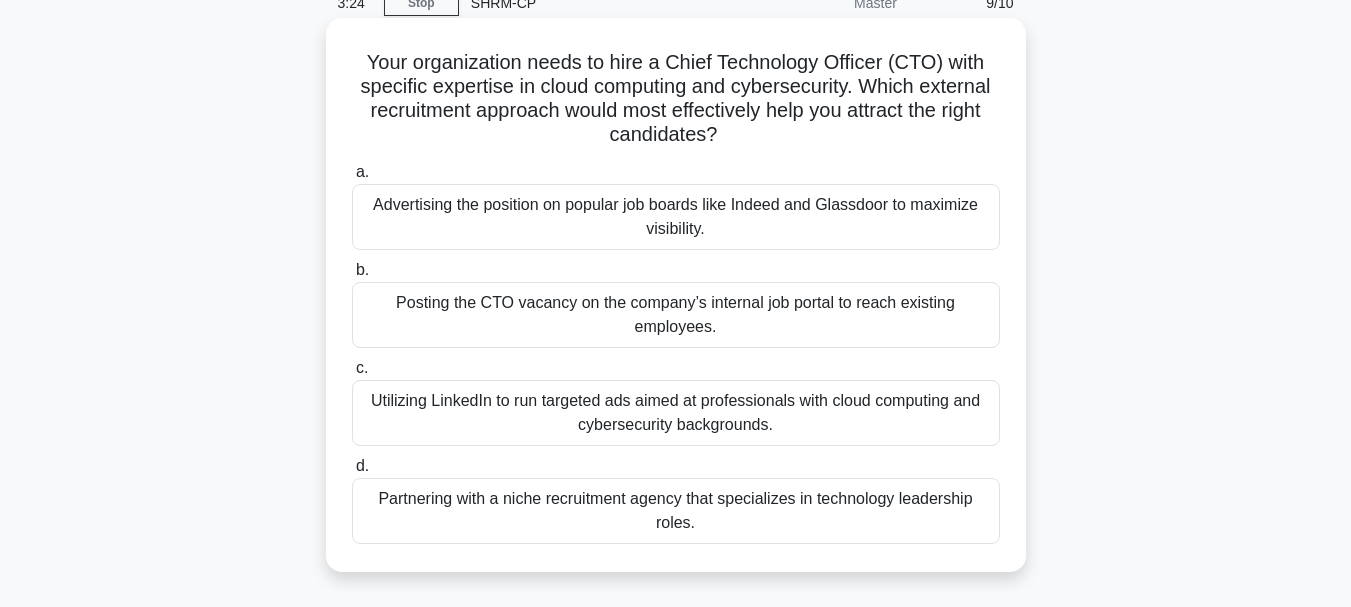 click on "Utilizing LinkedIn to run targeted ads aimed at professionals with cloud computing and cybersecurity backgrounds." at bounding box center [676, 413] 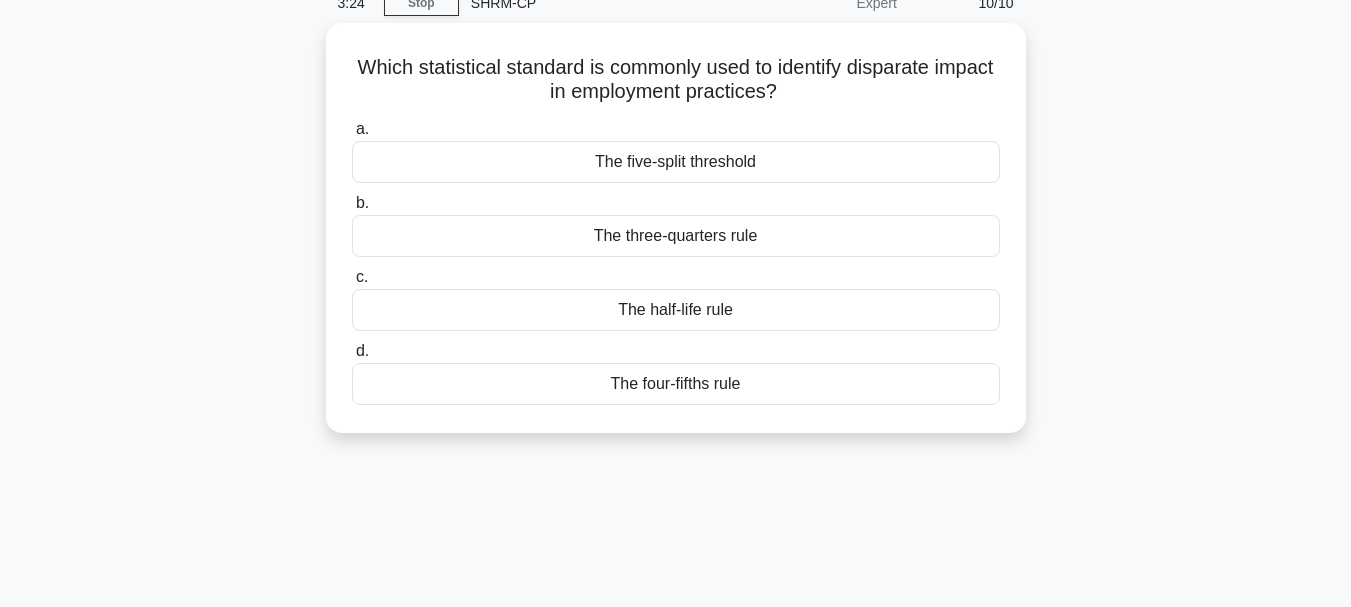 scroll, scrollTop: 0, scrollLeft: 0, axis: both 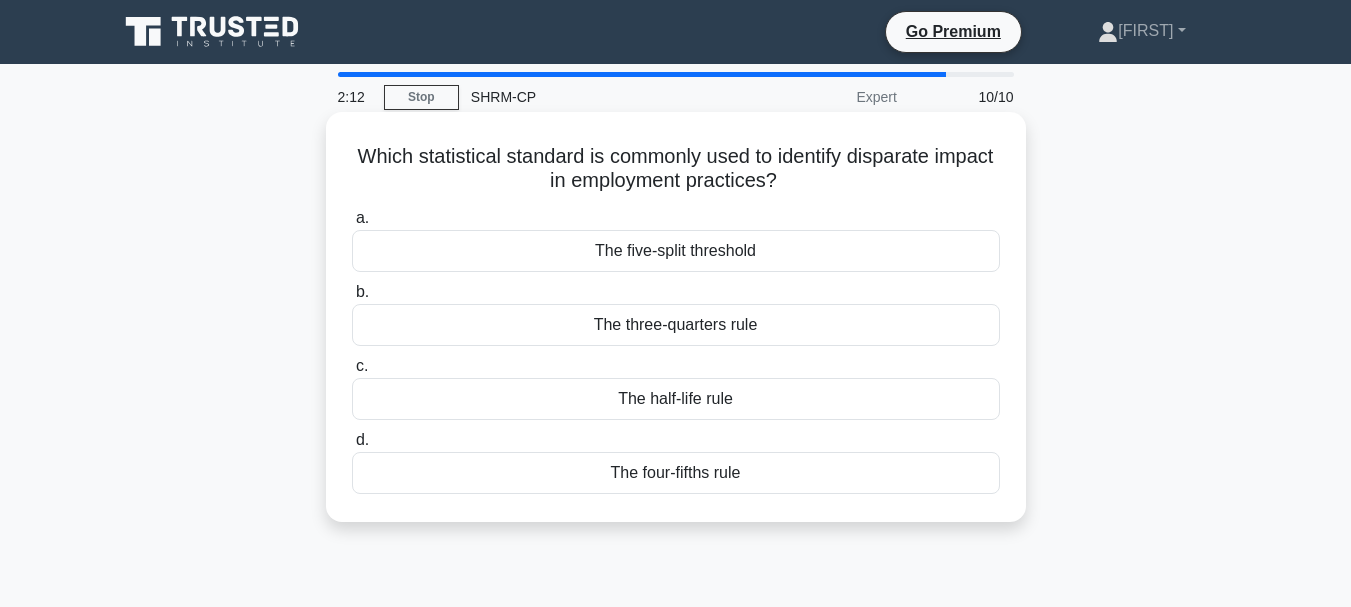 click on "The three-quarters rule" at bounding box center [676, 325] 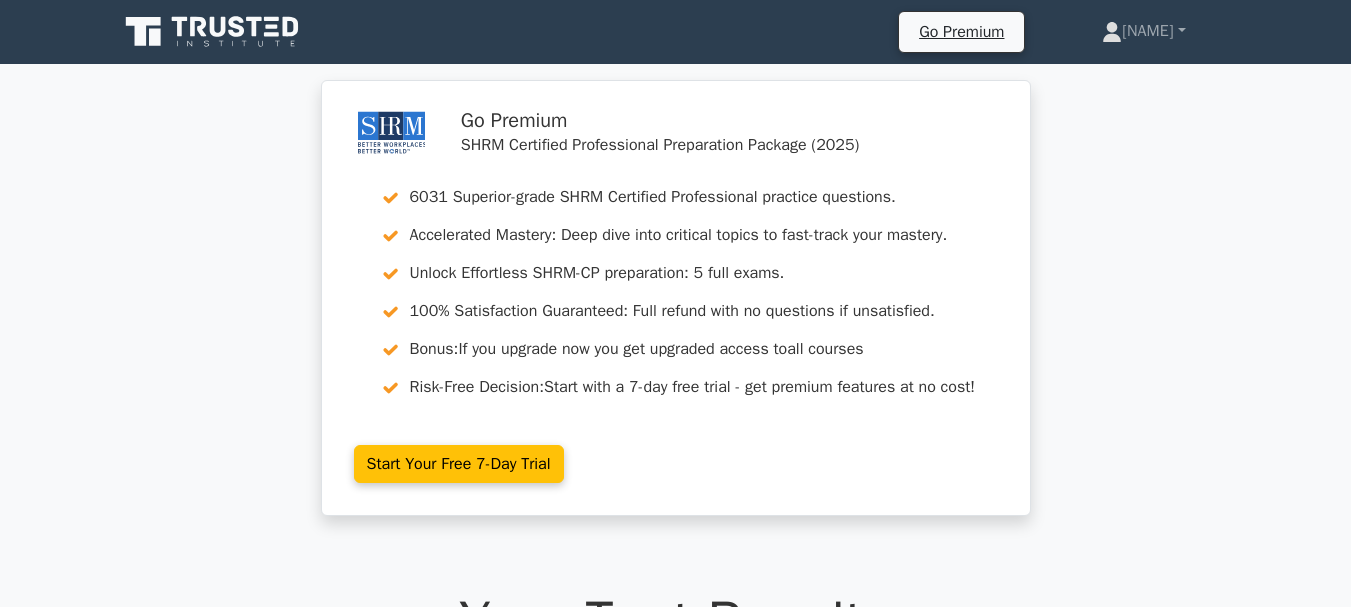 scroll, scrollTop: 0, scrollLeft: 0, axis: both 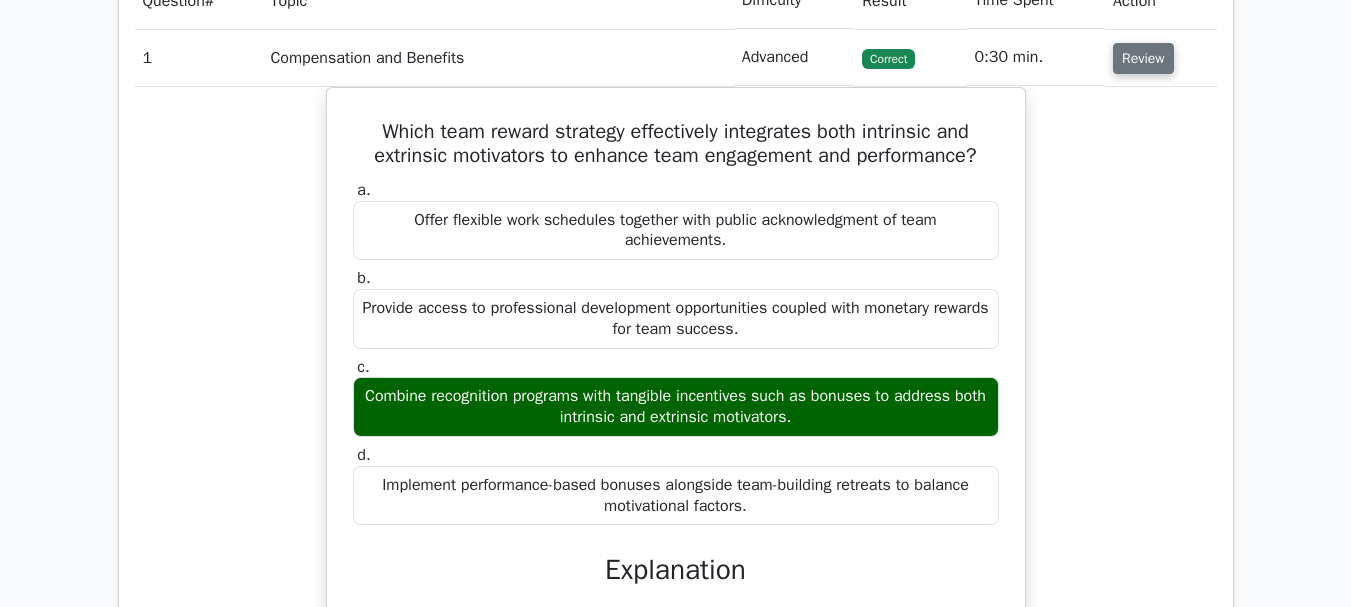 click on "Review" at bounding box center (1143, 58) 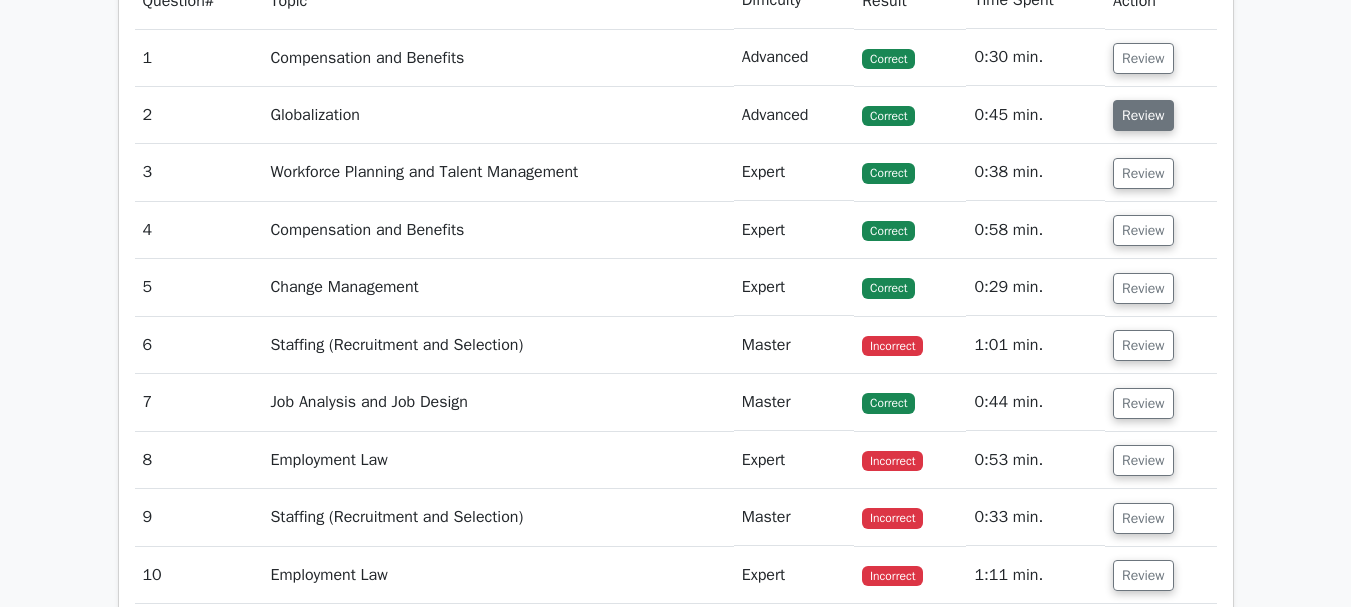 click on "Review" at bounding box center (1143, 115) 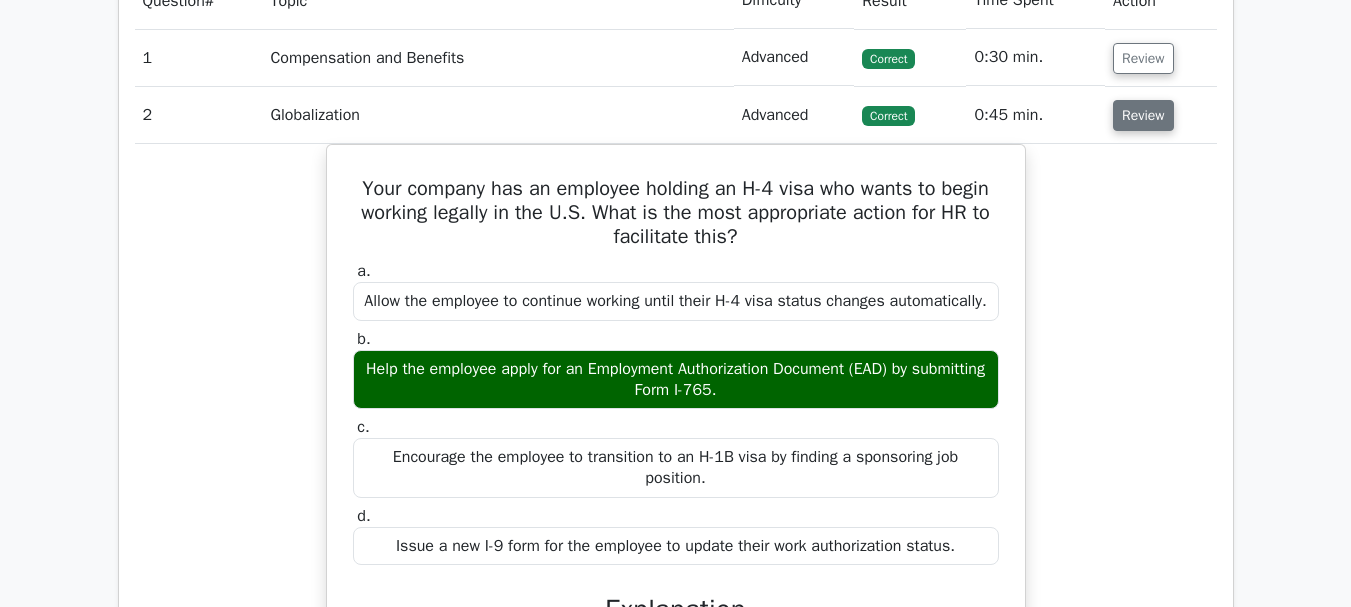 click on "Review" at bounding box center (1143, 115) 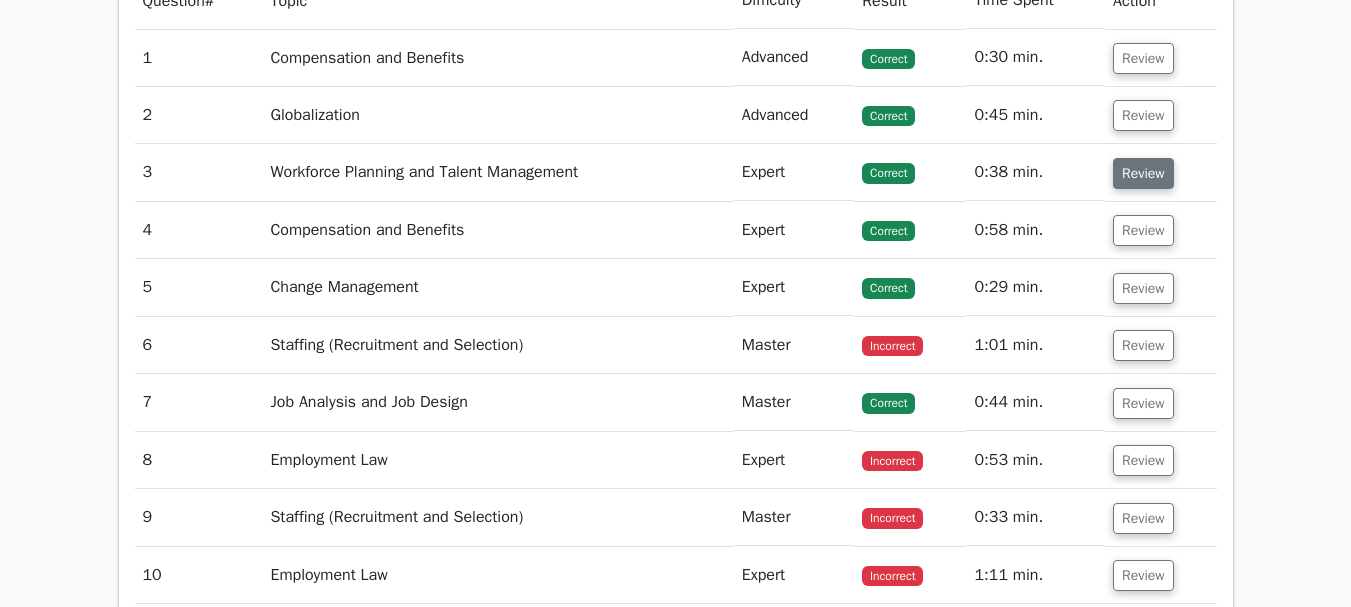 click on "Review" at bounding box center (1143, 173) 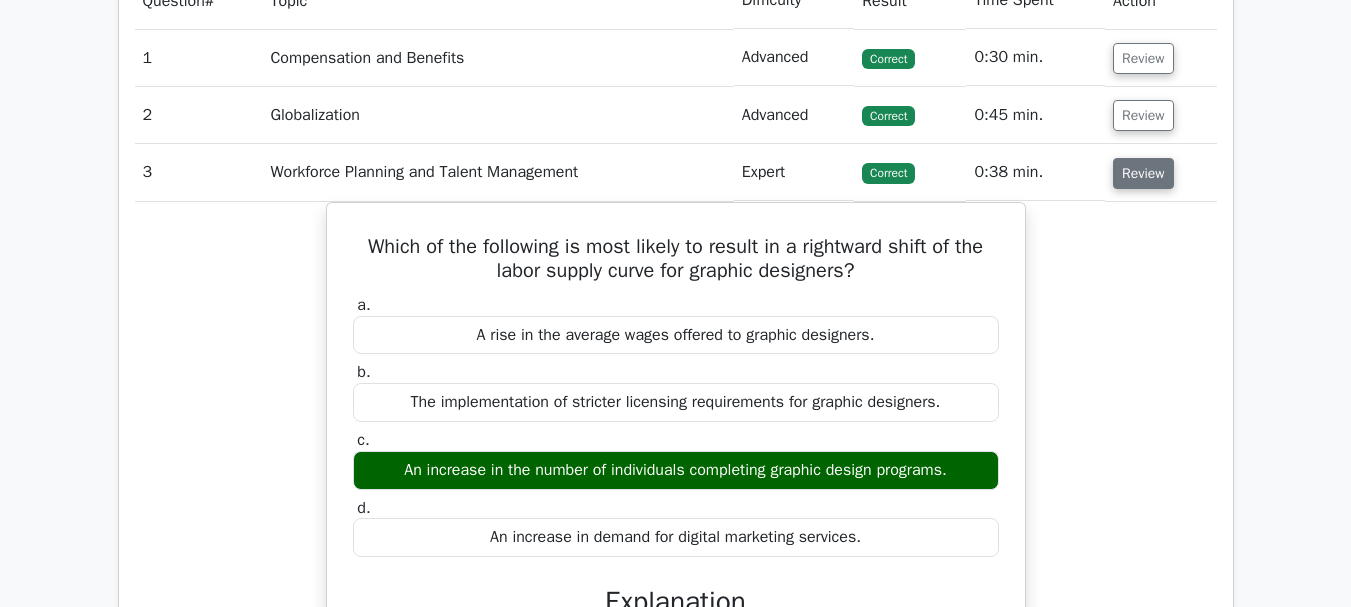 click on "Review" at bounding box center (1143, 173) 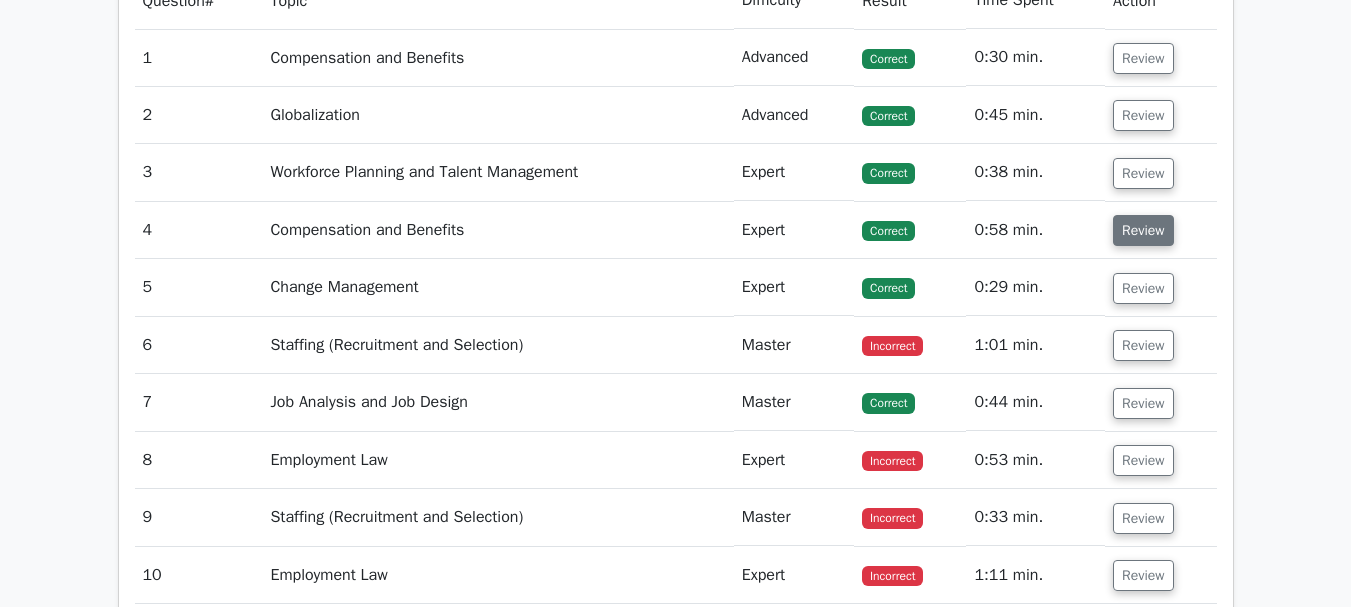 click on "Review" at bounding box center (1143, 230) 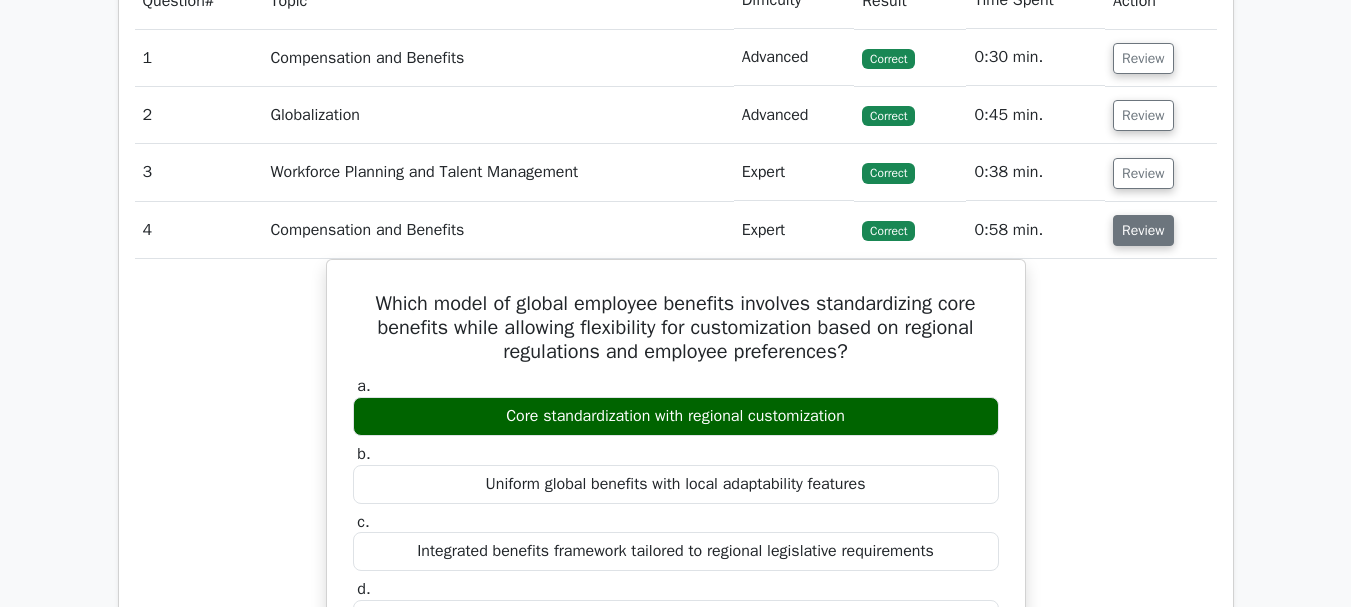 click on "Review" at bounding box center (1143, 230) 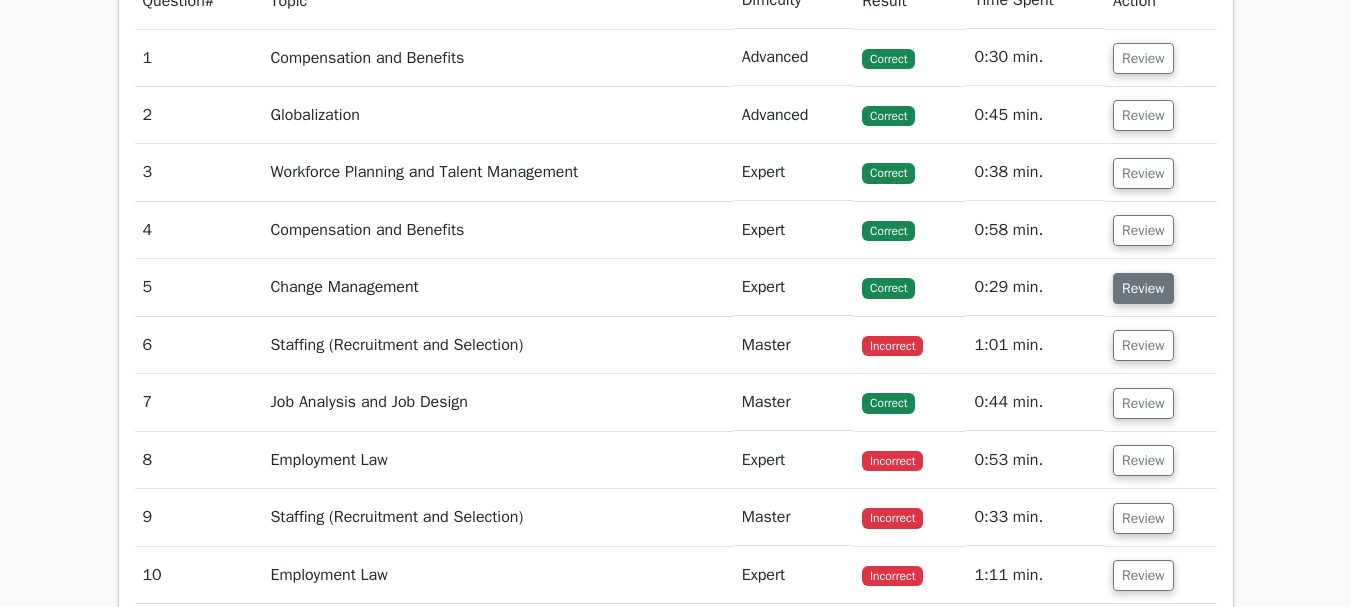 click on "Review" at bounding box center (1143, 288) 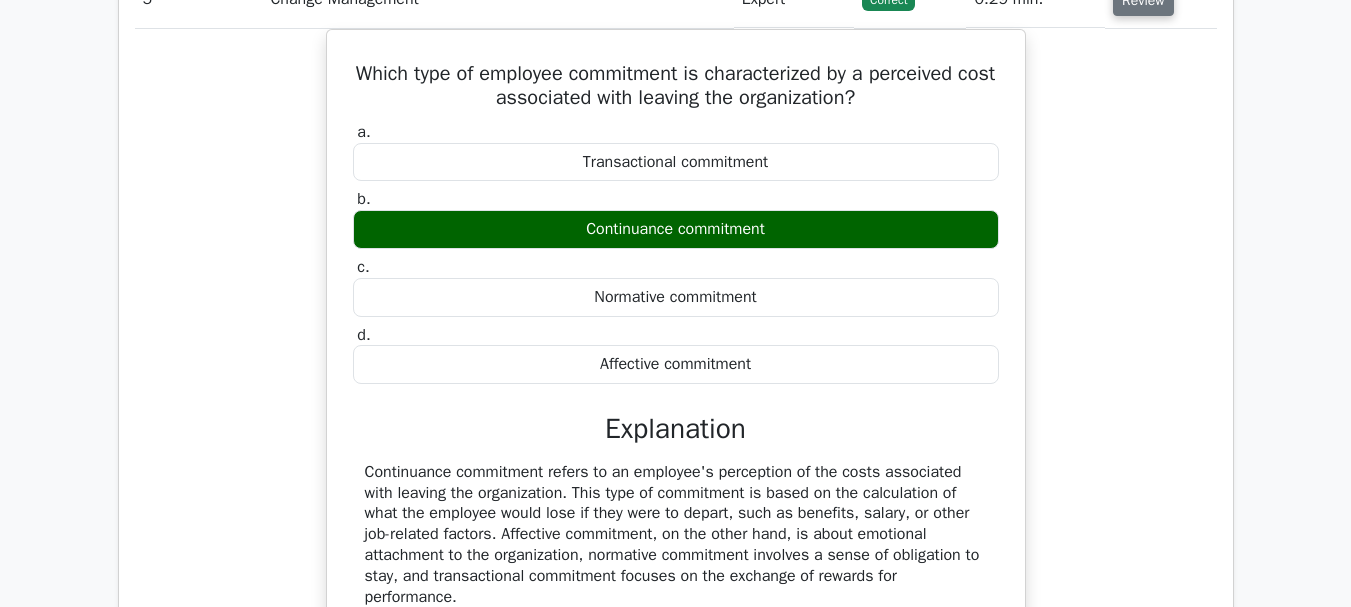 scroll, scrollTop: 1898, scrollLeft: 0, axis: vertical 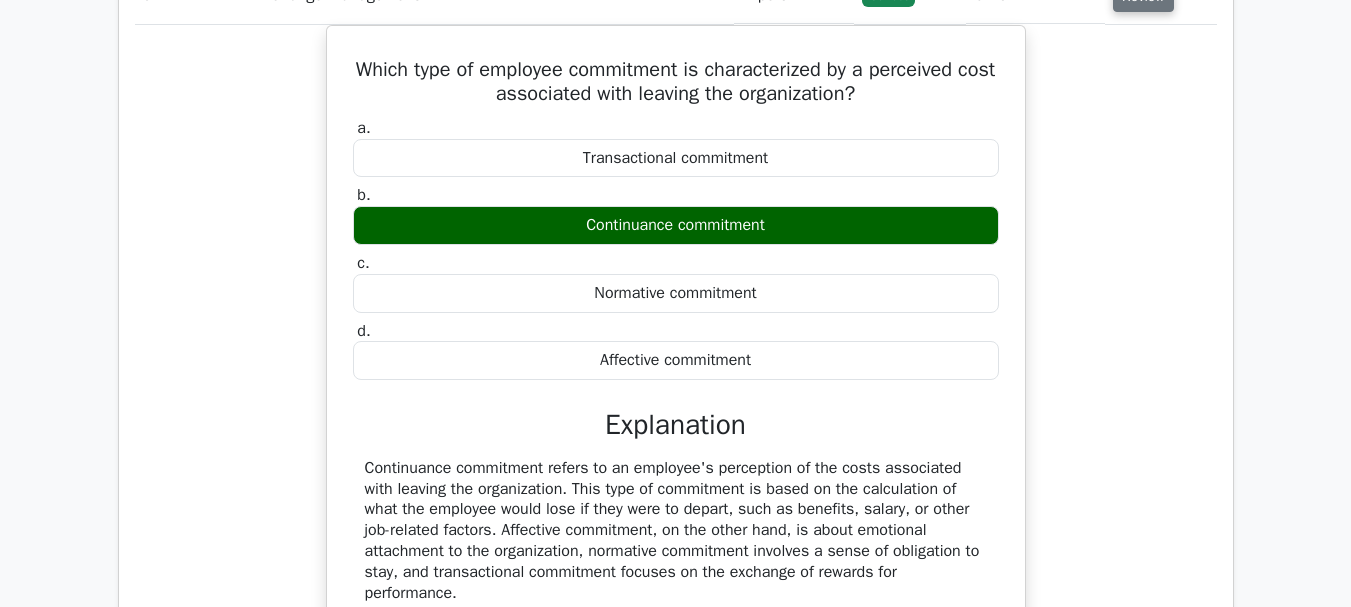 click on "Review" at bounding box center (1143, -4) 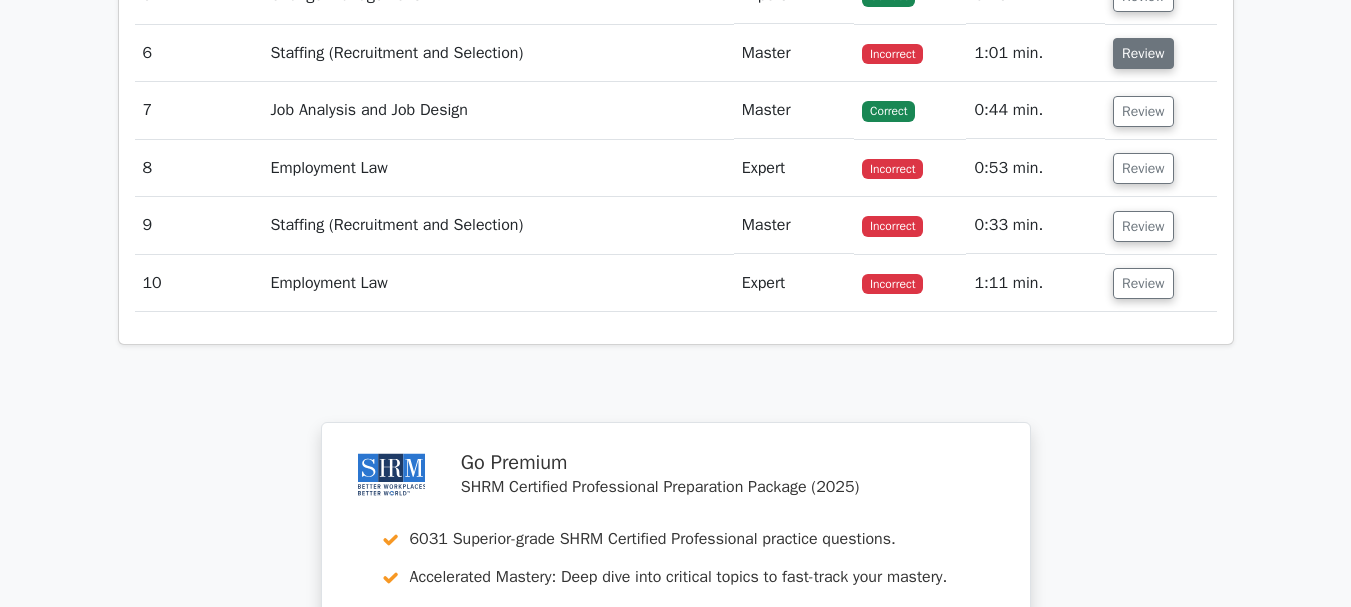 click on "Review" at bounding box center (1143, 53) 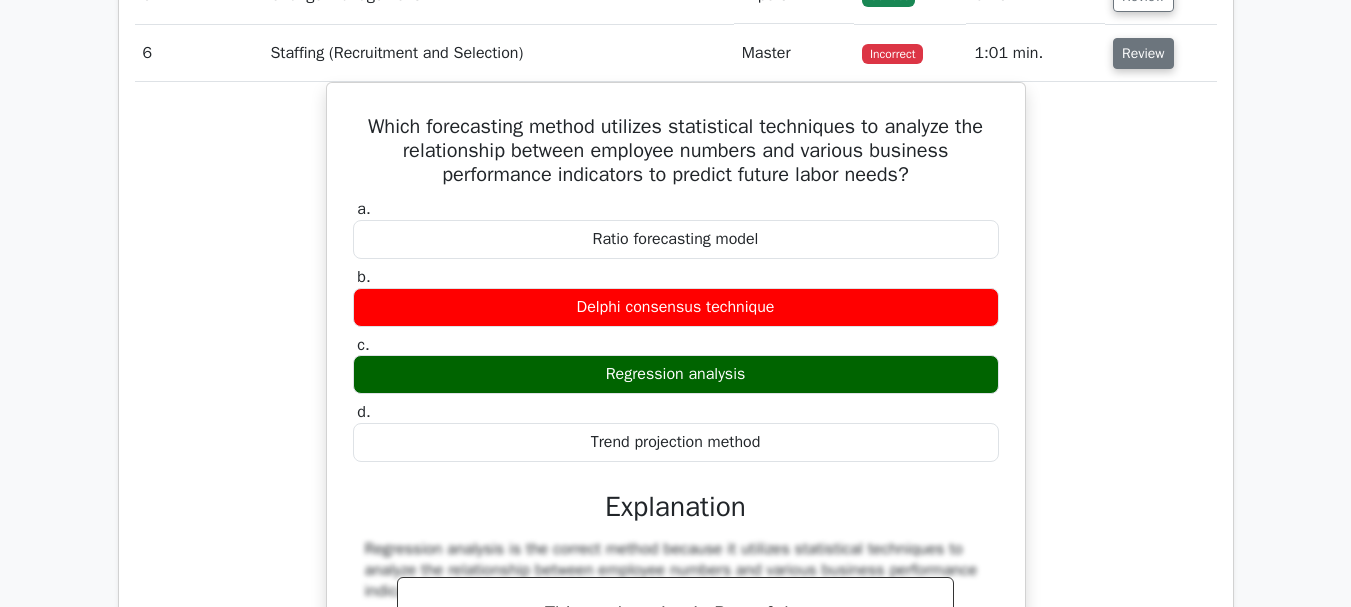 click on "Review" at bounding box center [1143, 53] 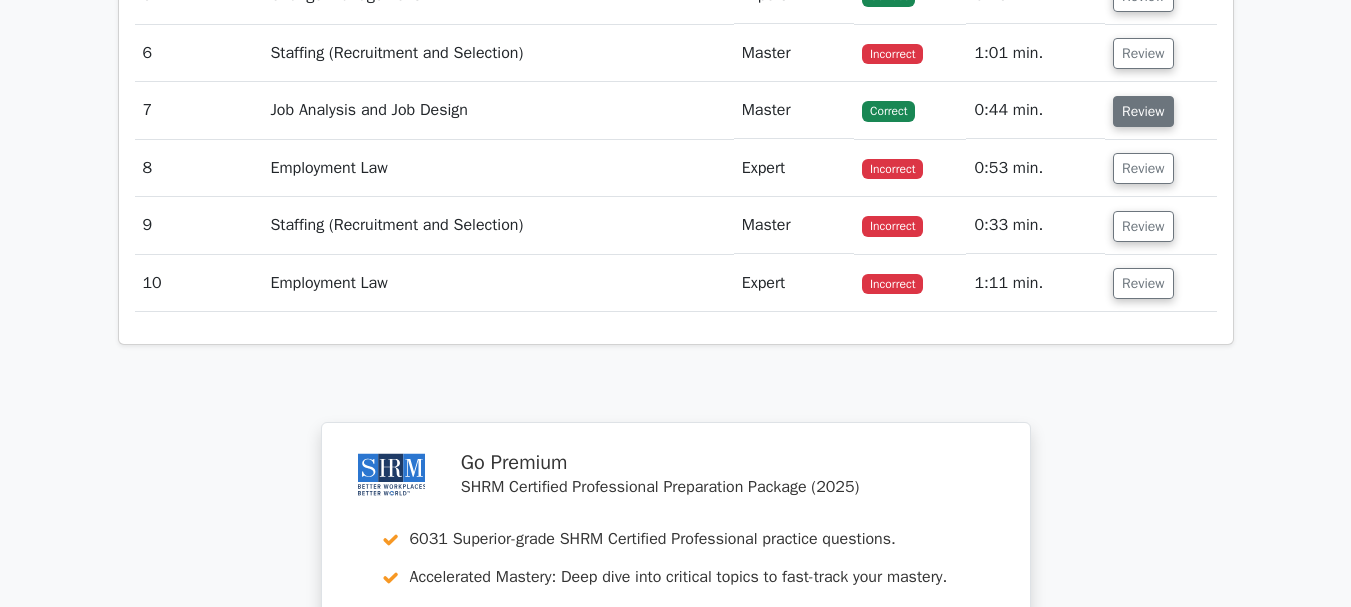 click on "Review" at bounding box center [1143, 111] 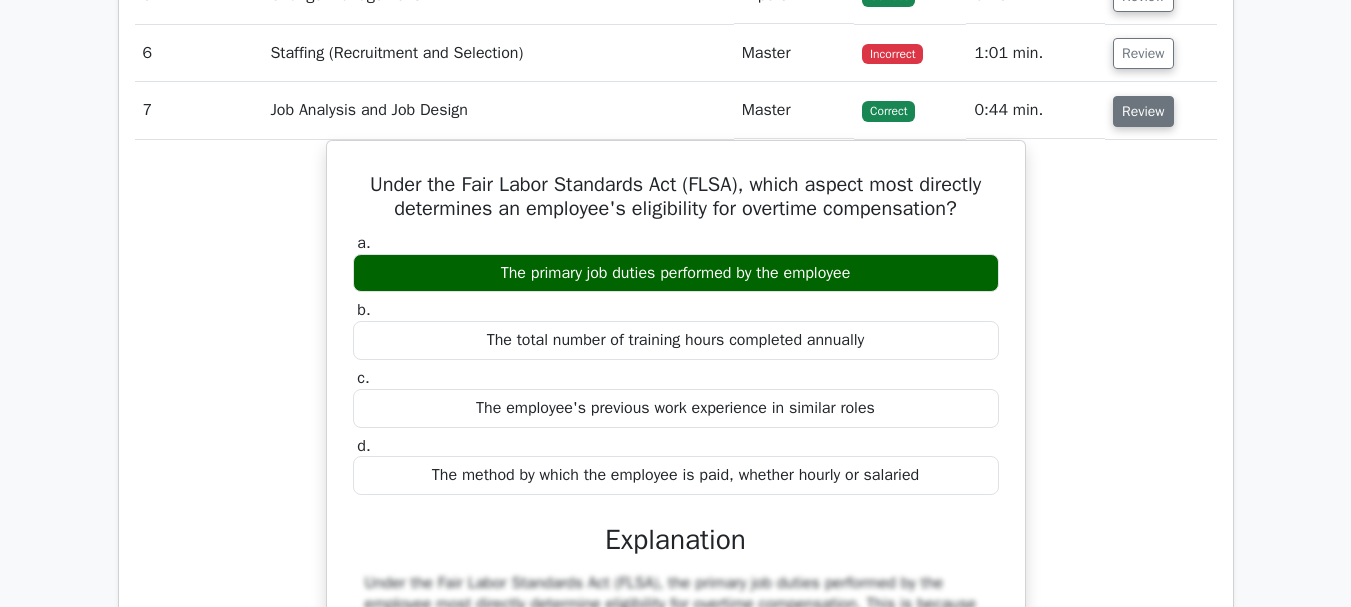 click on "Review" at bounding box center (1143, 111) 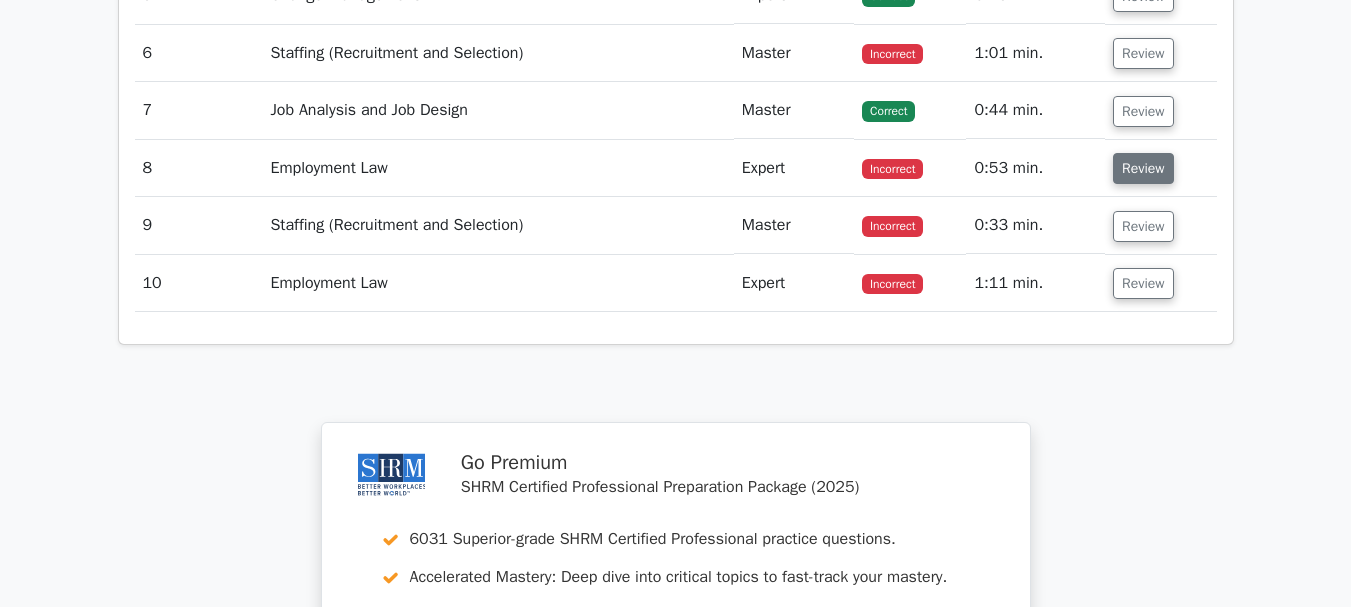 click on "Review" at bounding box center (1143, 168) 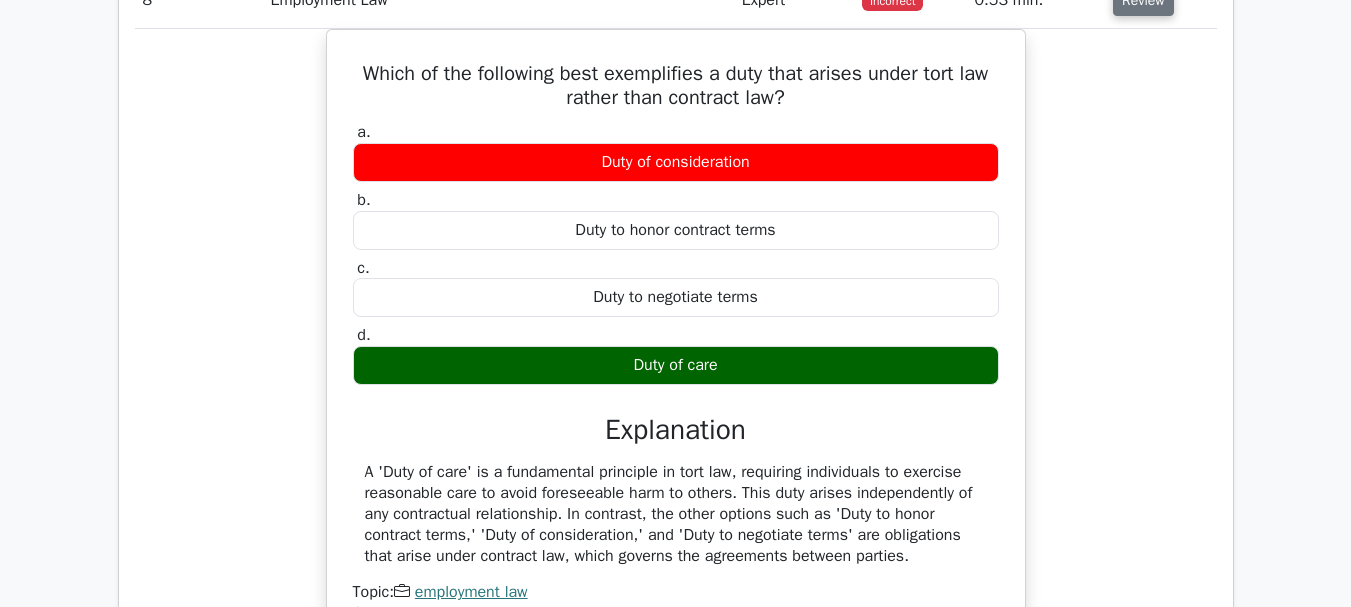 scroll, scrollTop: 2071, scrollLeft: 0, axis: vertical 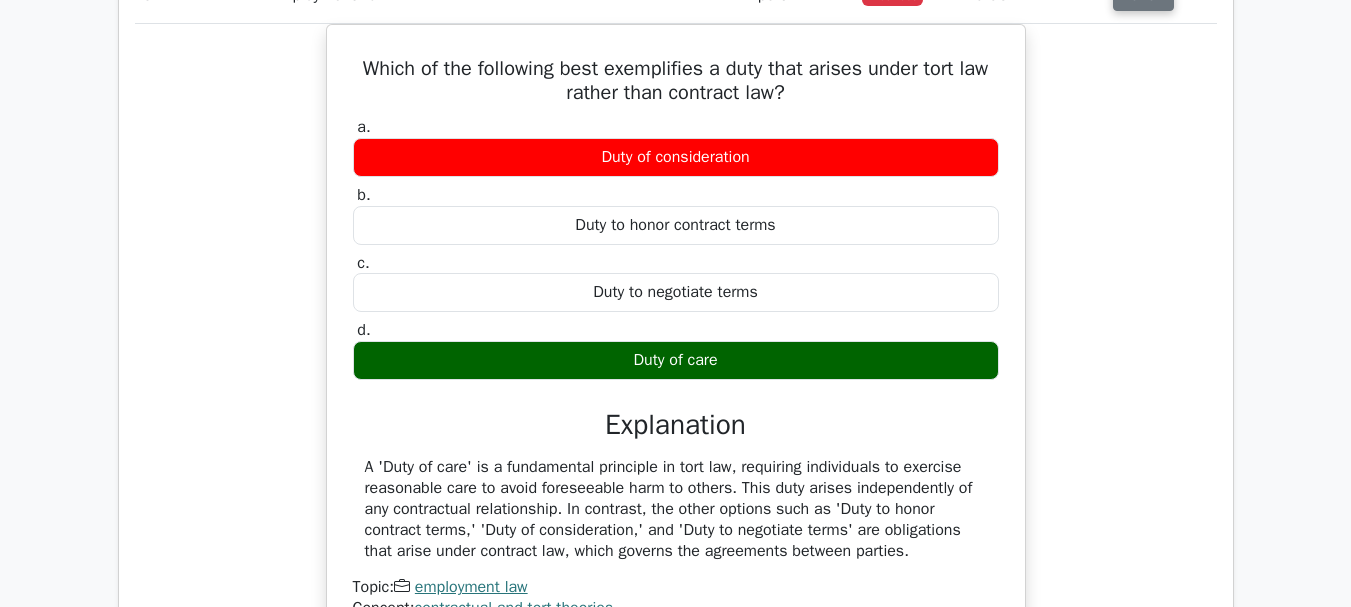 click on "Review" at bounding box center (1143, -5) 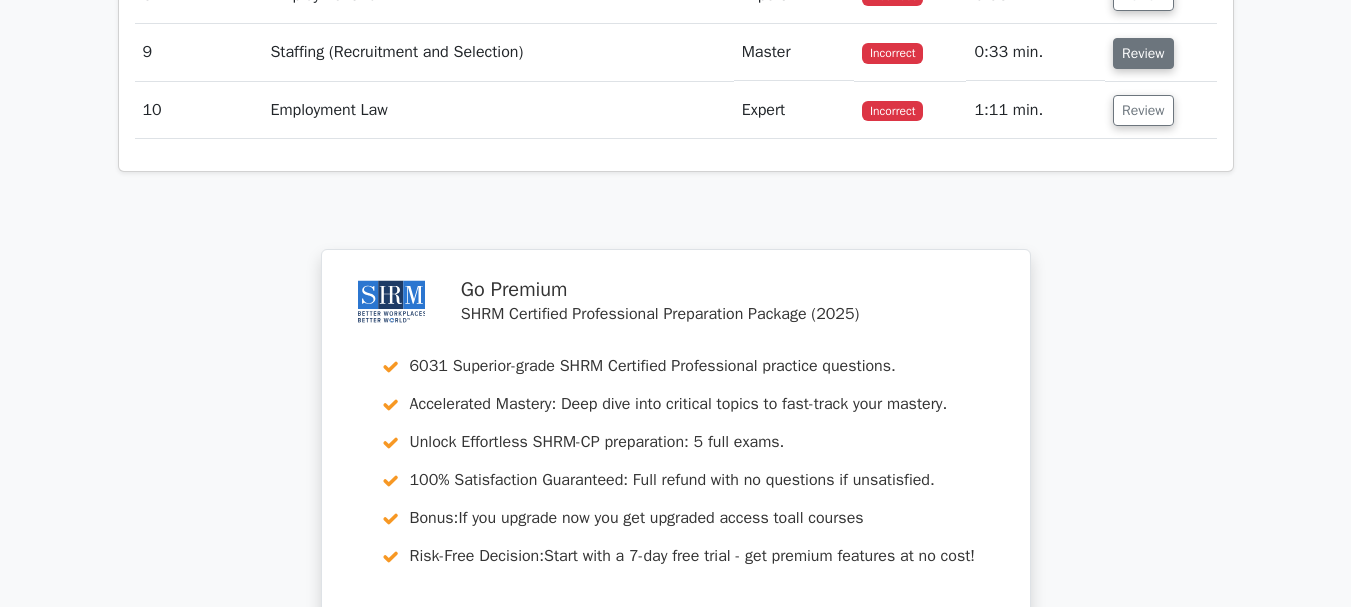 click on "Review" at bounding box center [1143, 53] 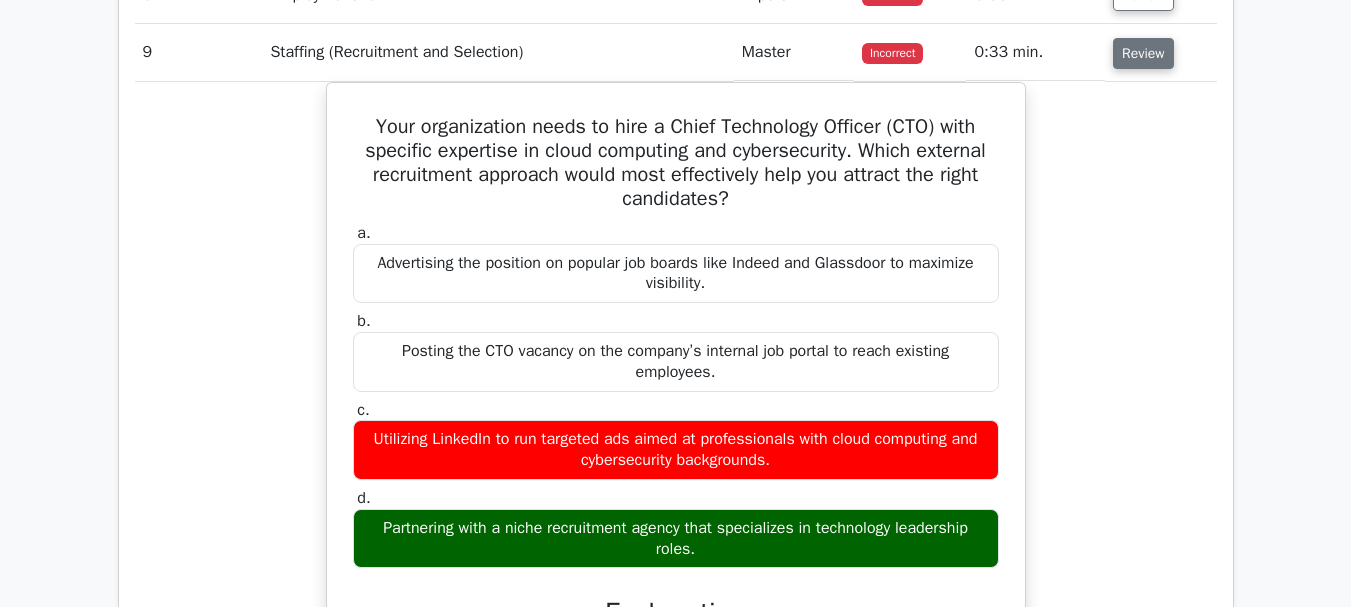 click on "Review" at bounding box center (1143, 53) 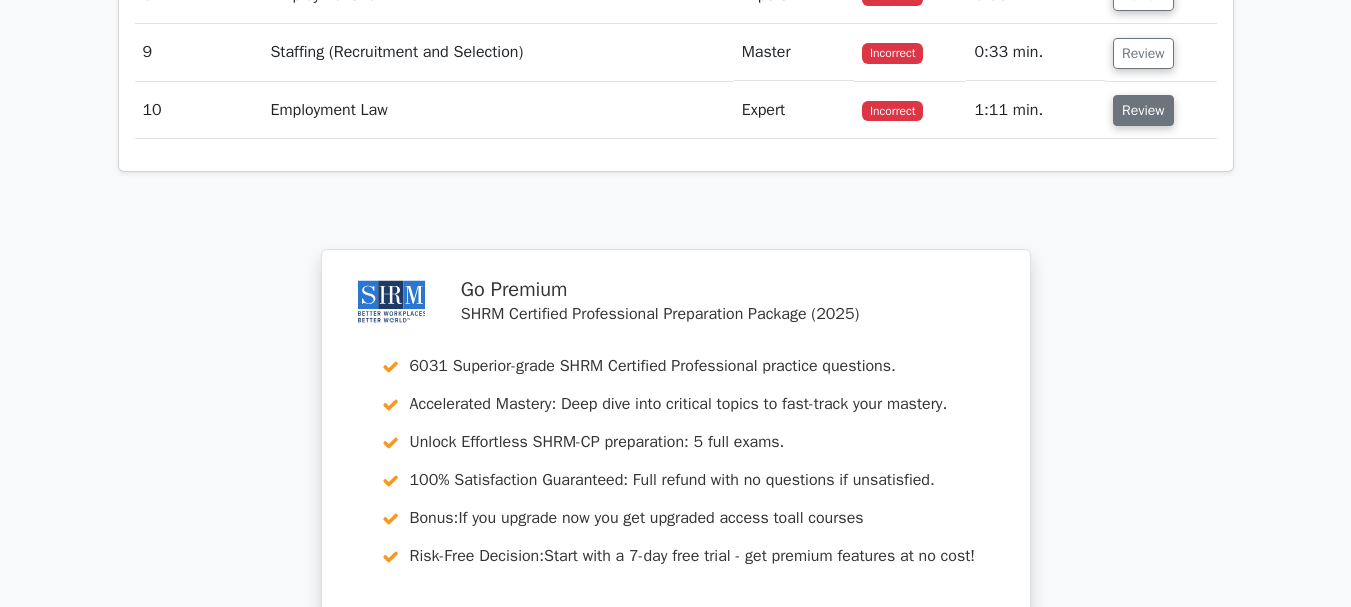 click on "Review" at bounding box center [1143, 110] 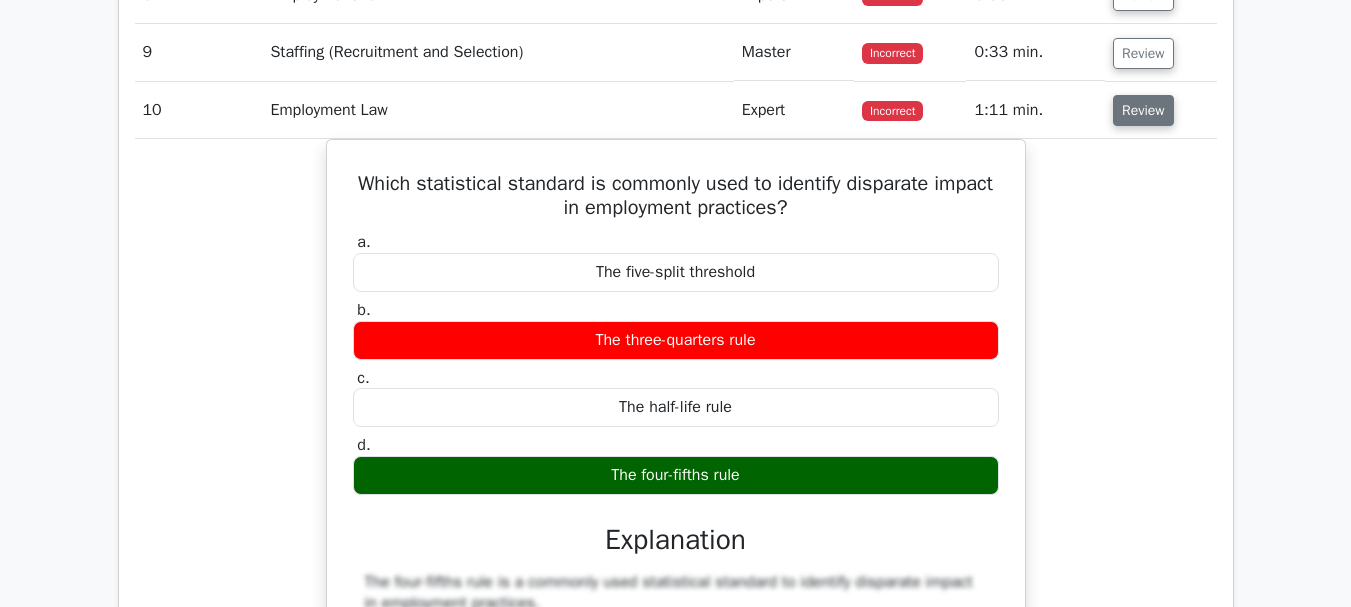 click on "Review" at bounding box center [1143, 110] 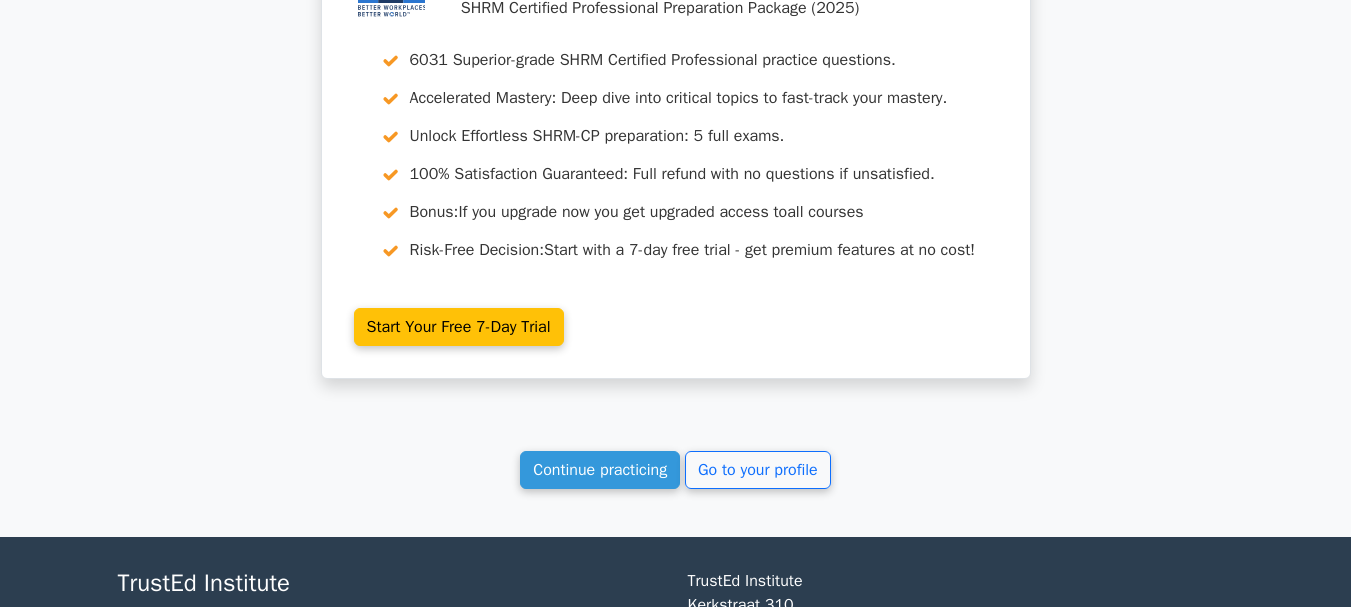 scroll, scrollTop: 2382, scrollLeft: 0, axis: vertical 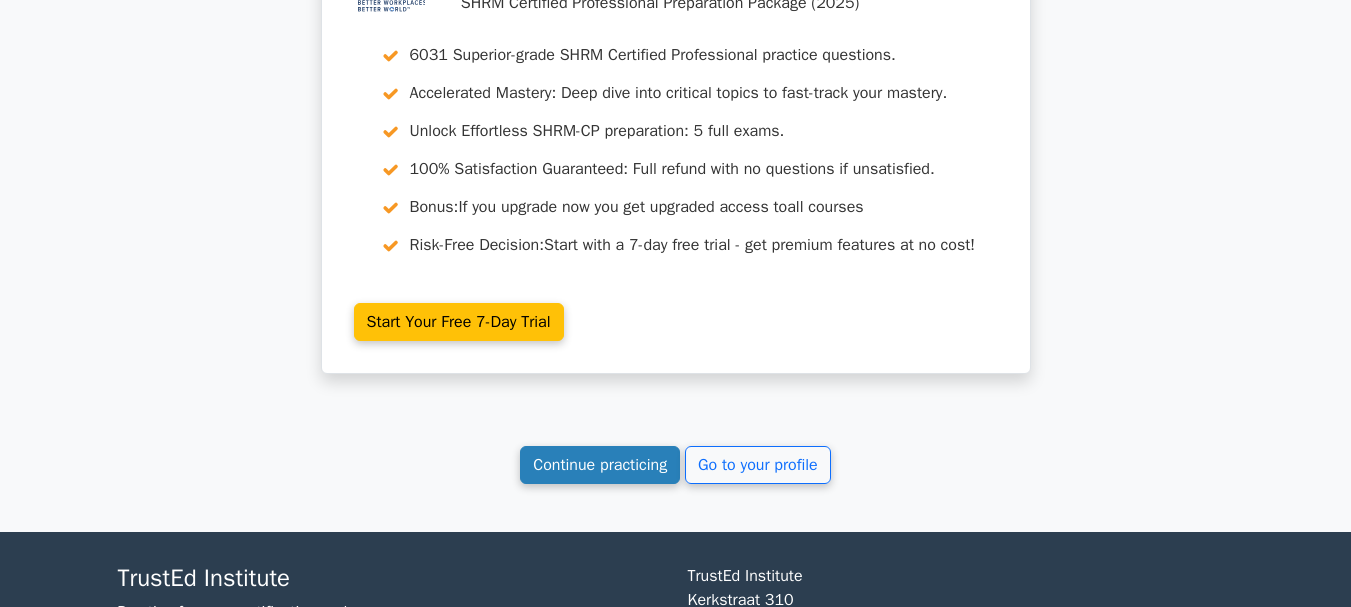 click on "Continue practicing" at bounding box center [600, 465] 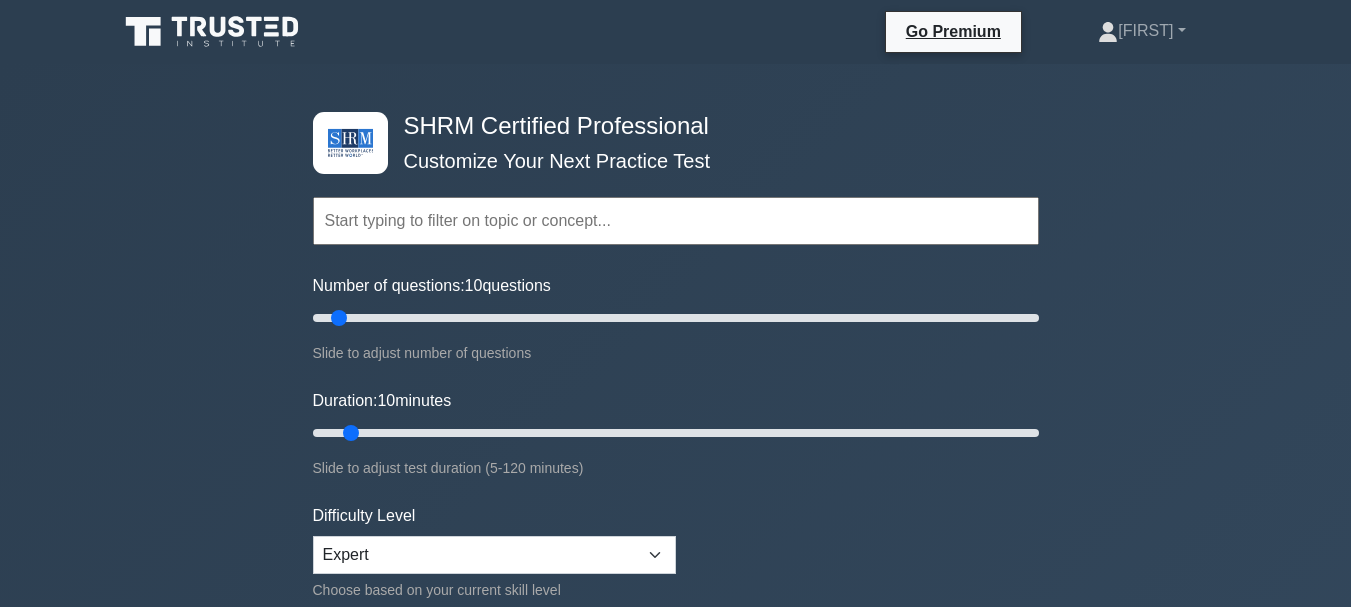 scroll, scrollTop: 0, scrollLeft: 0, axis: both 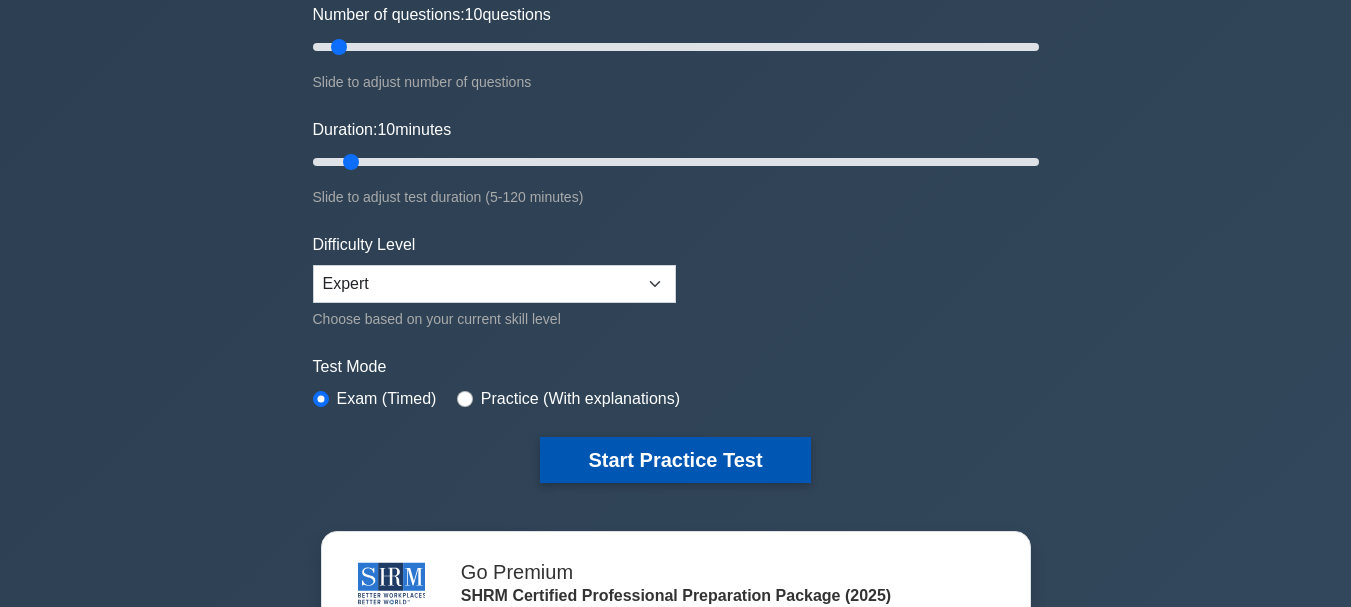 click on "Start Practice Test" at bounding box center [675, 460] 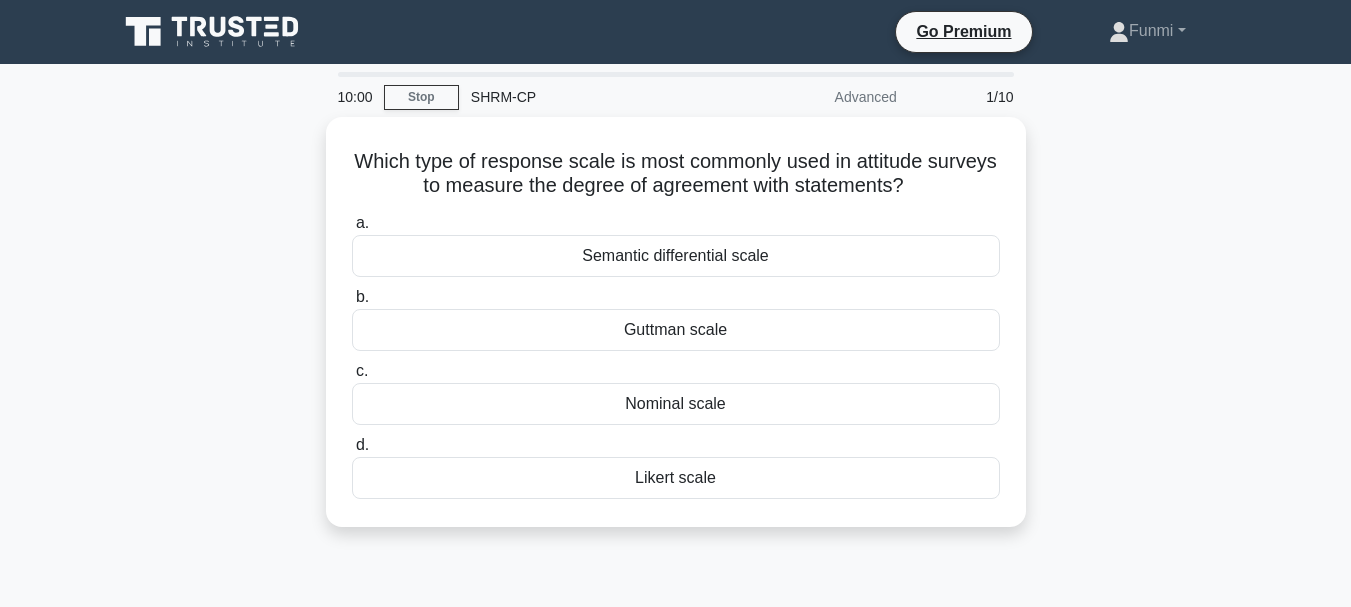 scroll, scrollTop: 0, scrollLeft: 0, axis: both 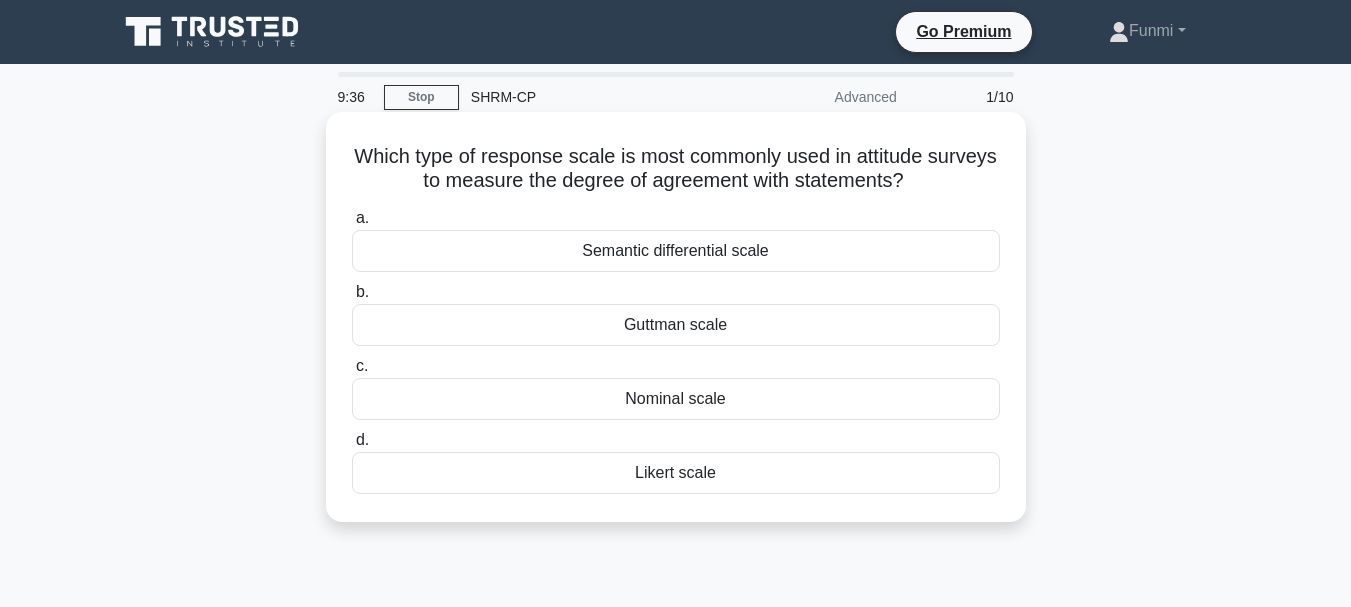 click on "Likert scale" at bounding box center [676, 473] 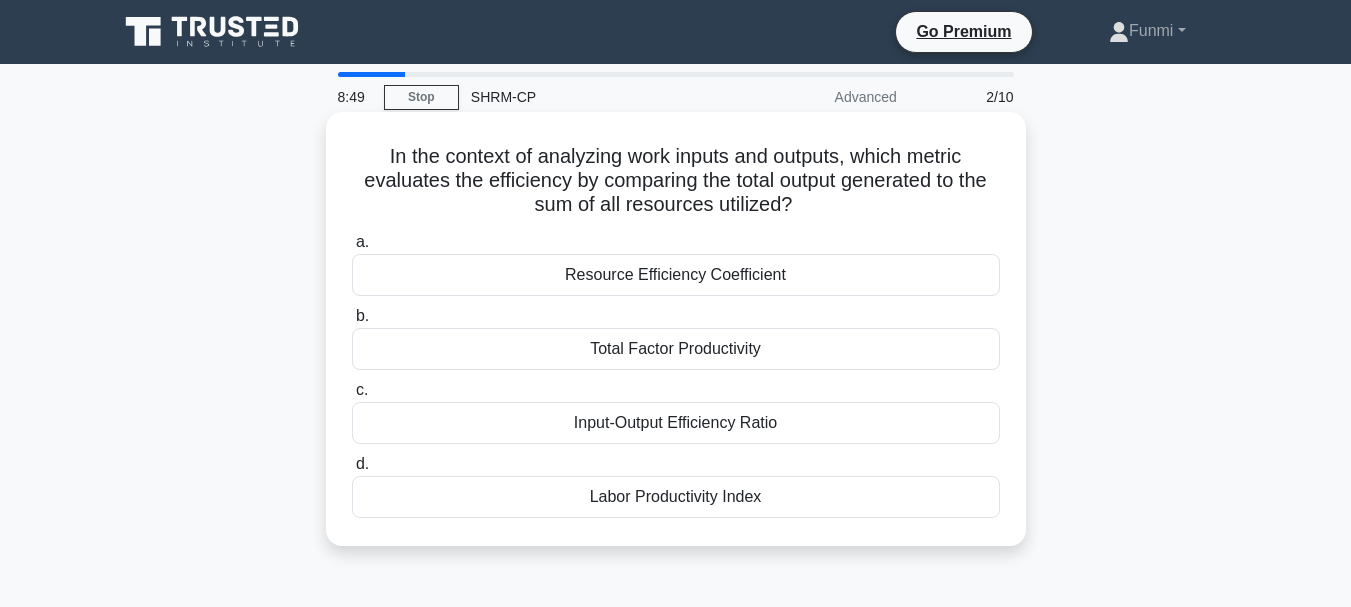 click on "Total Factor Productivity" at bounding box center (676, 349) 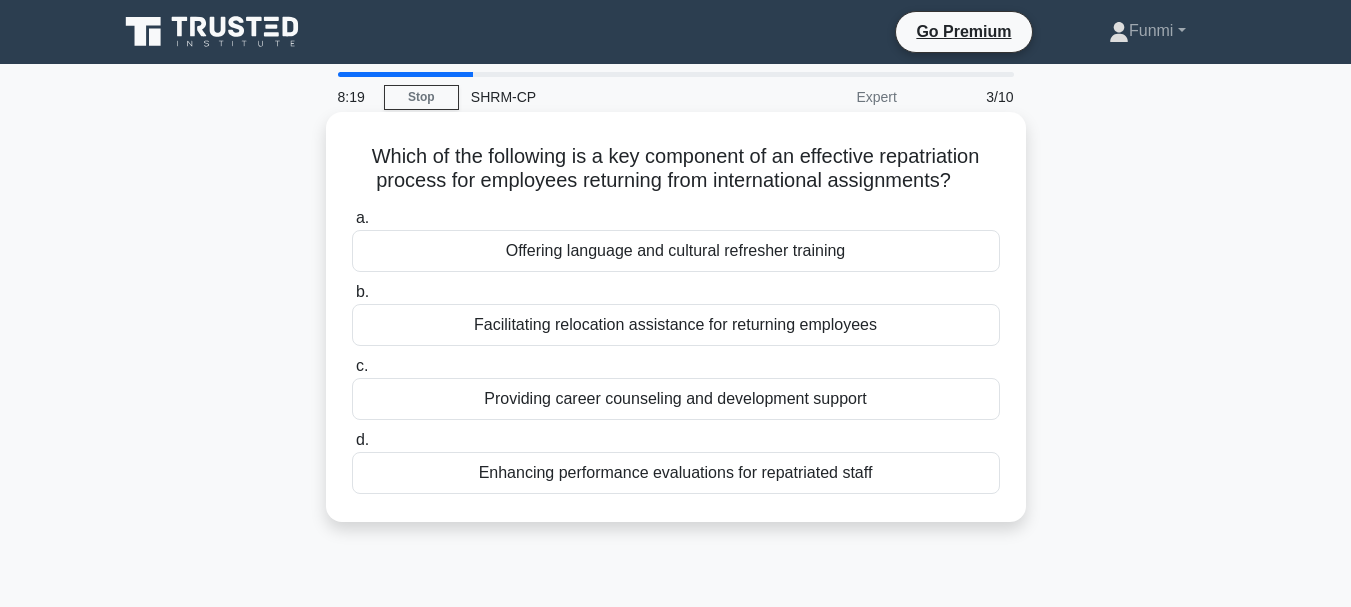 click on "Facilitating relocation assistance for returning employees" at bounding box center (676, 325) 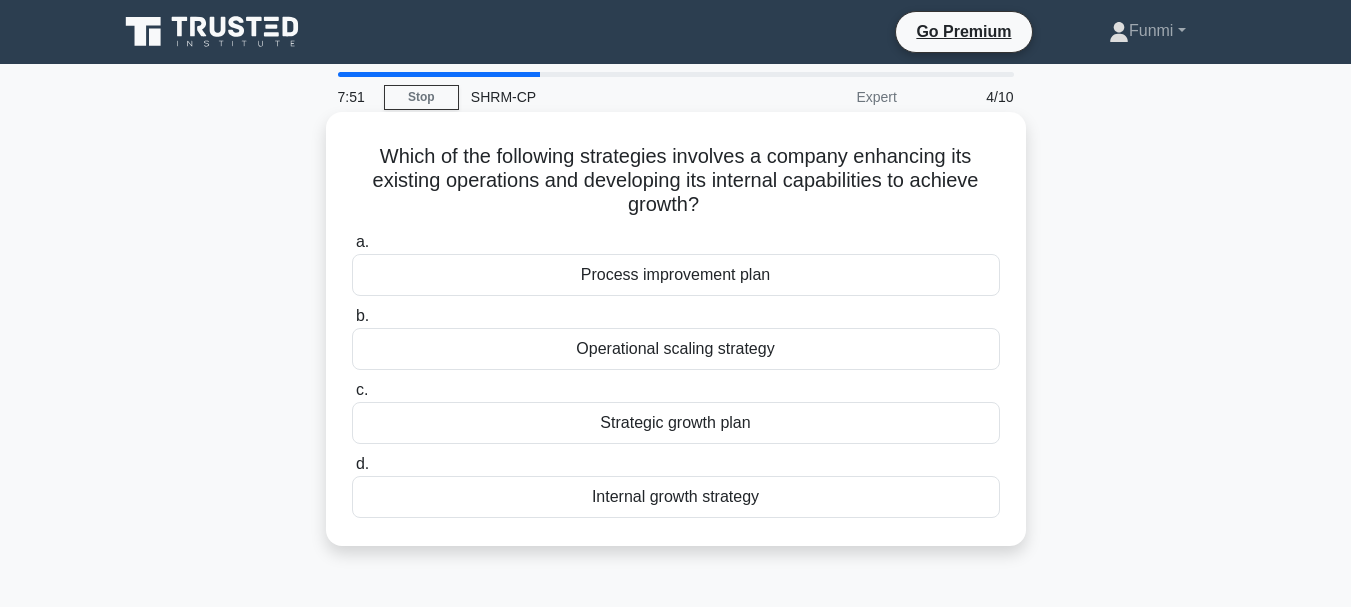 click on "Strategic growth plan" at bounding box center [676, 423] 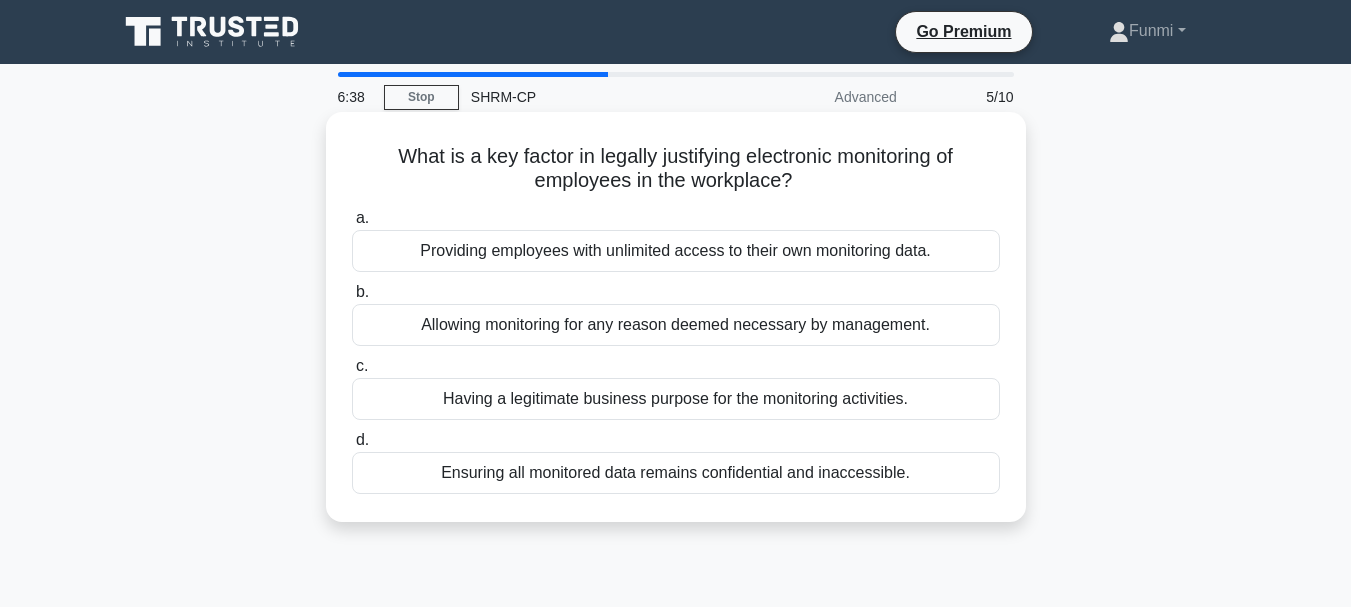 click on "Providing employees with unlimited access to their own monitoring data." at bounding box center (676, 251) 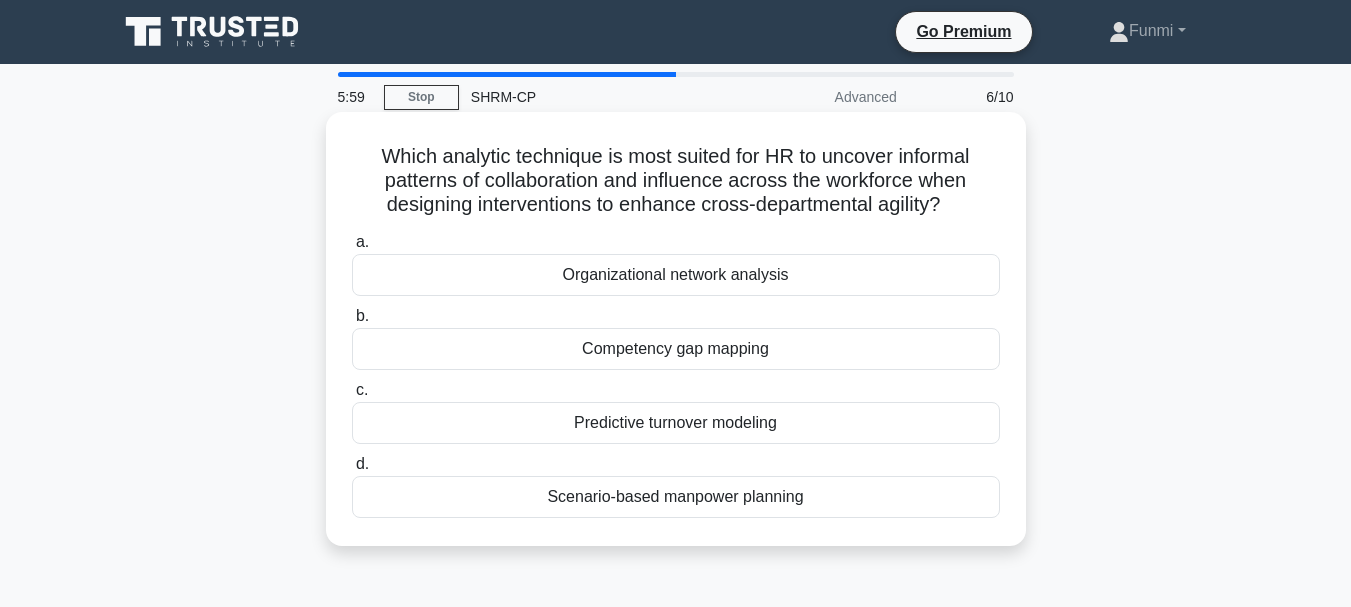 click on "Competency gap mapping" at bounding box center (676, 349) 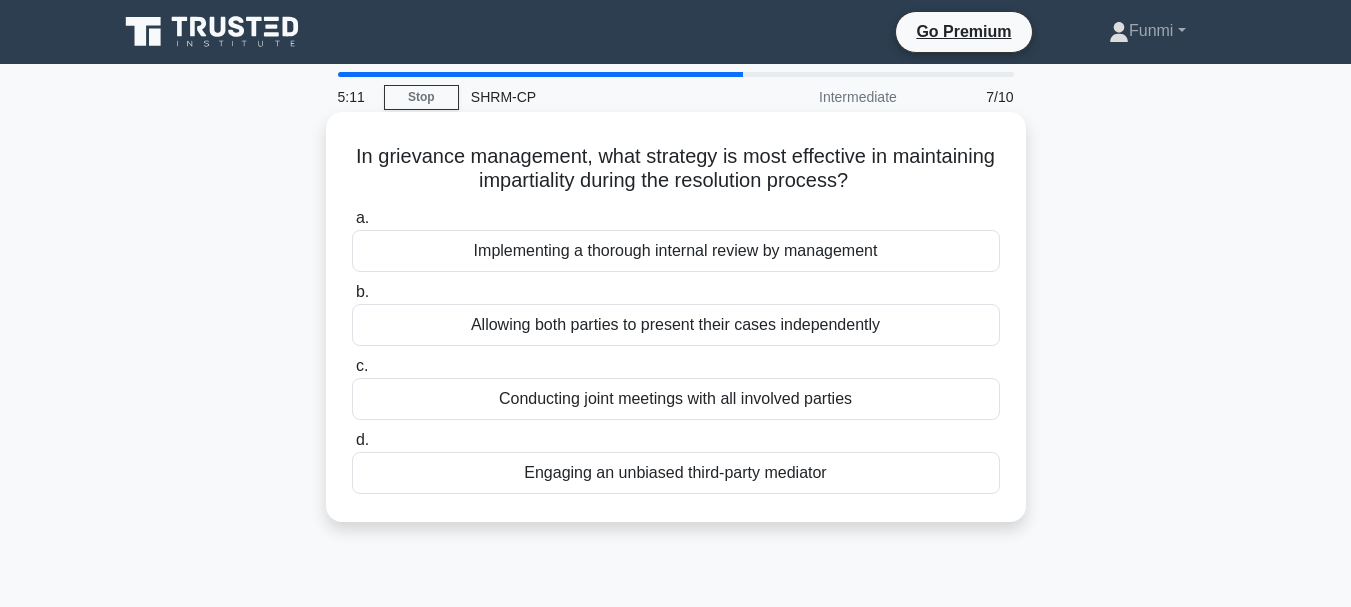click on "Engaging an unbiased third-party mediator" at bounding box center (676, 473) 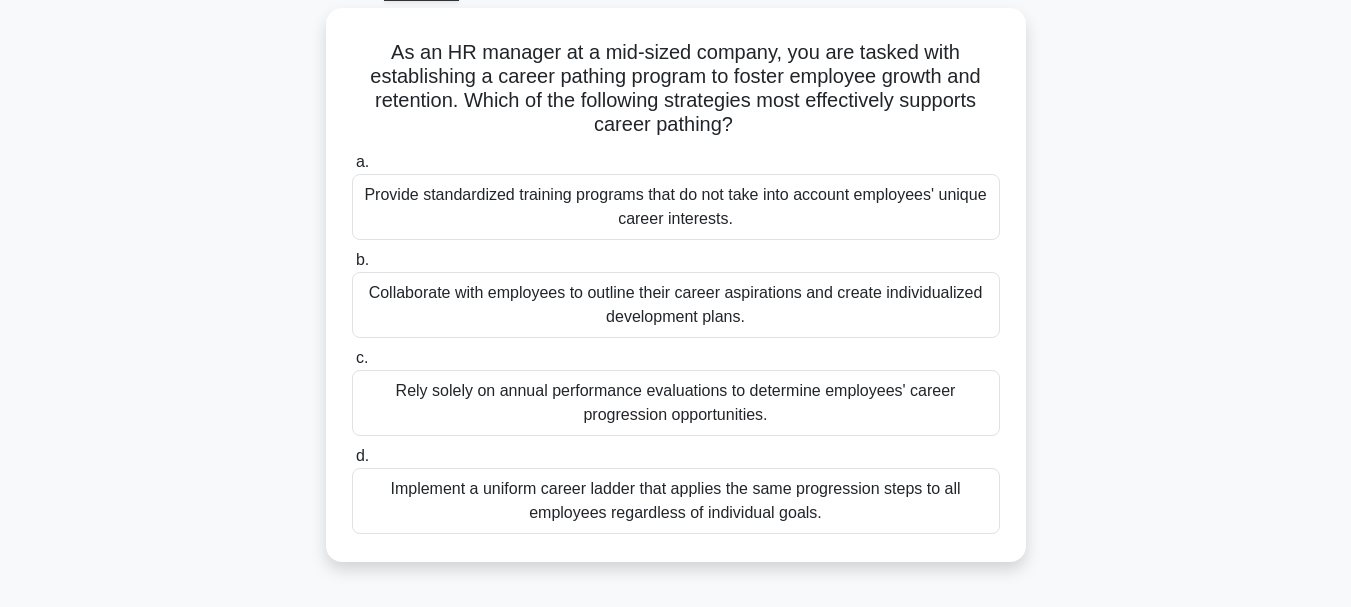 scroll, scrollTop: 112, scrollLeft: 0, axis: vertical 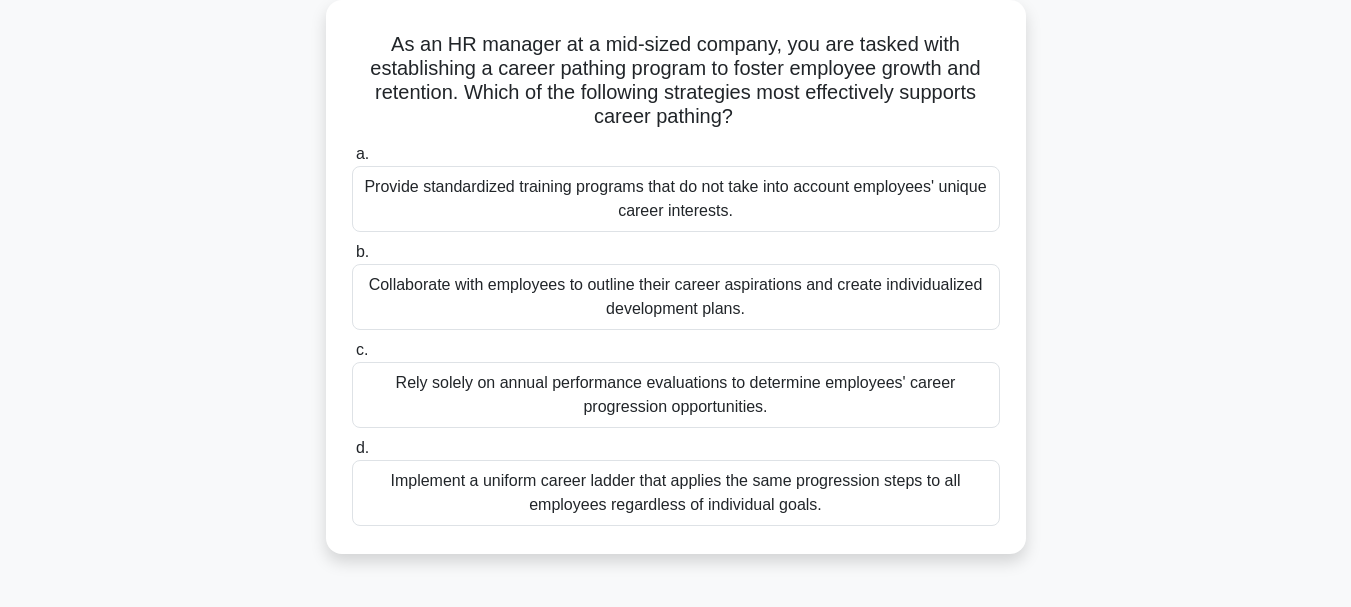 click on "Collaborate with employees to outline their career aspirations and create individualized development plans." at bounding box center (676, 297) 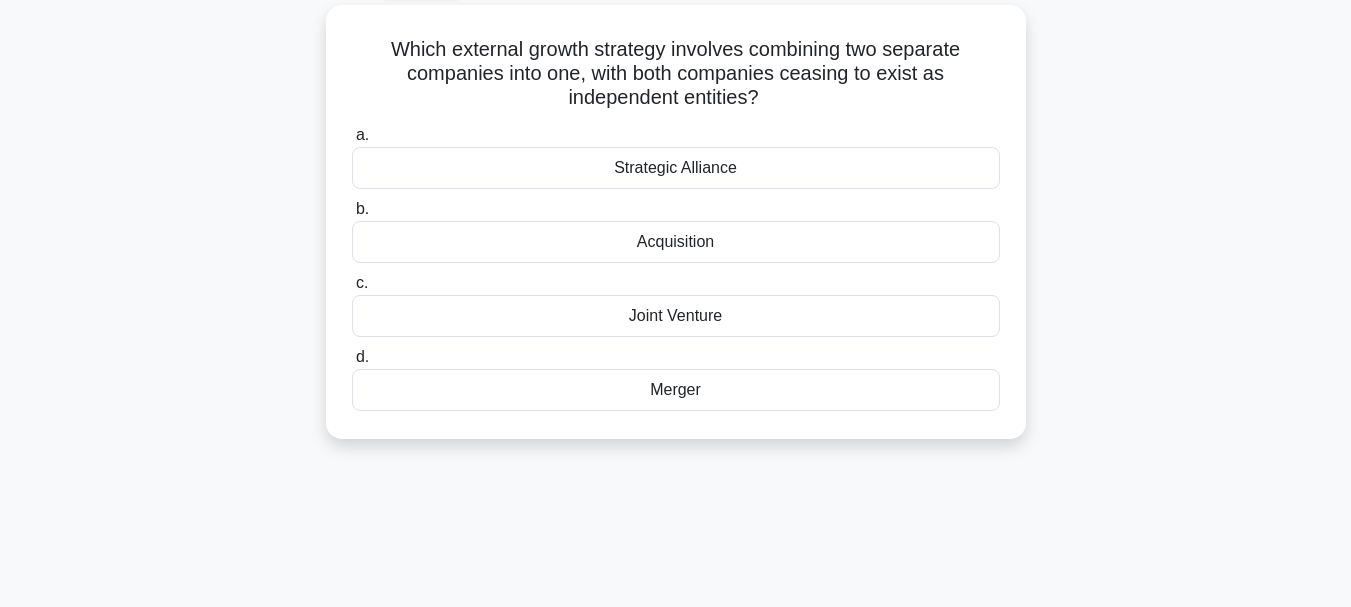 scroll, scrollTop: 0, scrollLeft: 0, axis: both 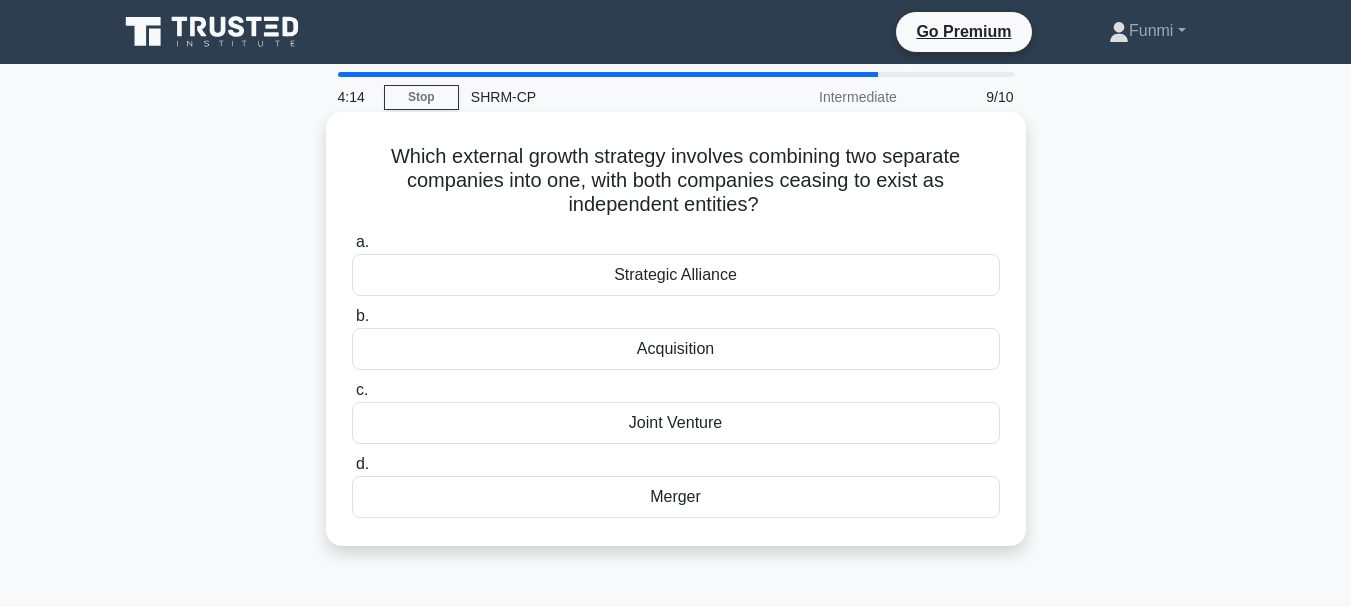 click on "Merger" at bounding box center [676, 497] 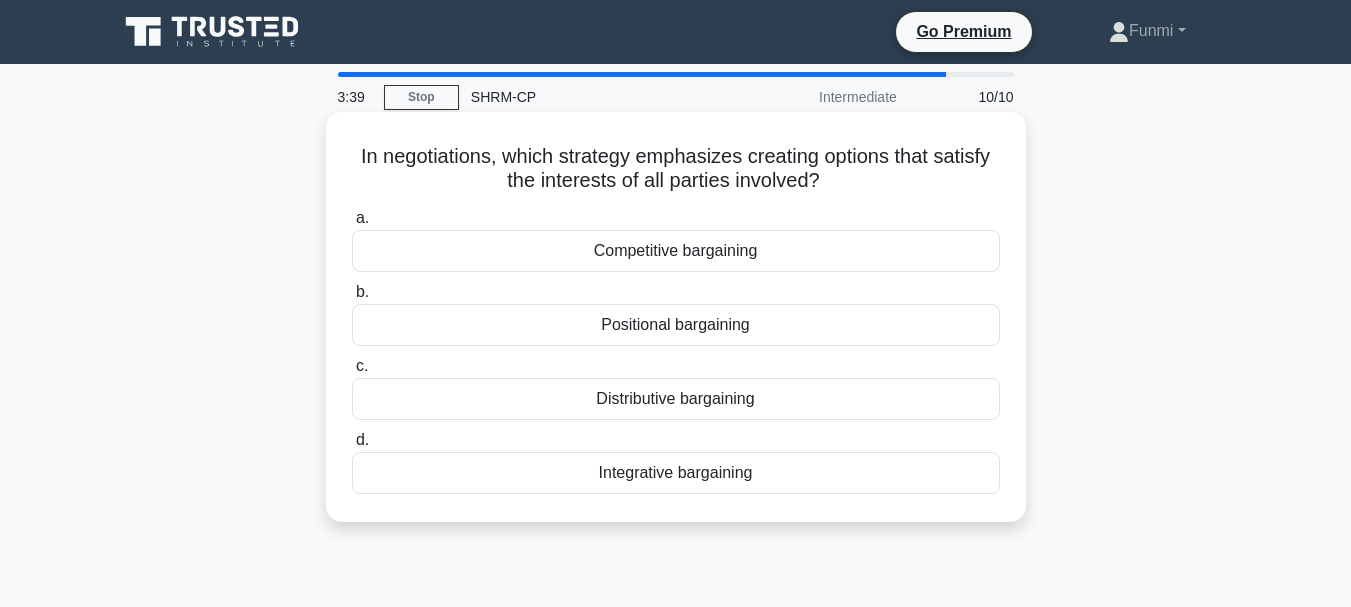 click on "Integrative bargaining" at bounding box center [676, 473] 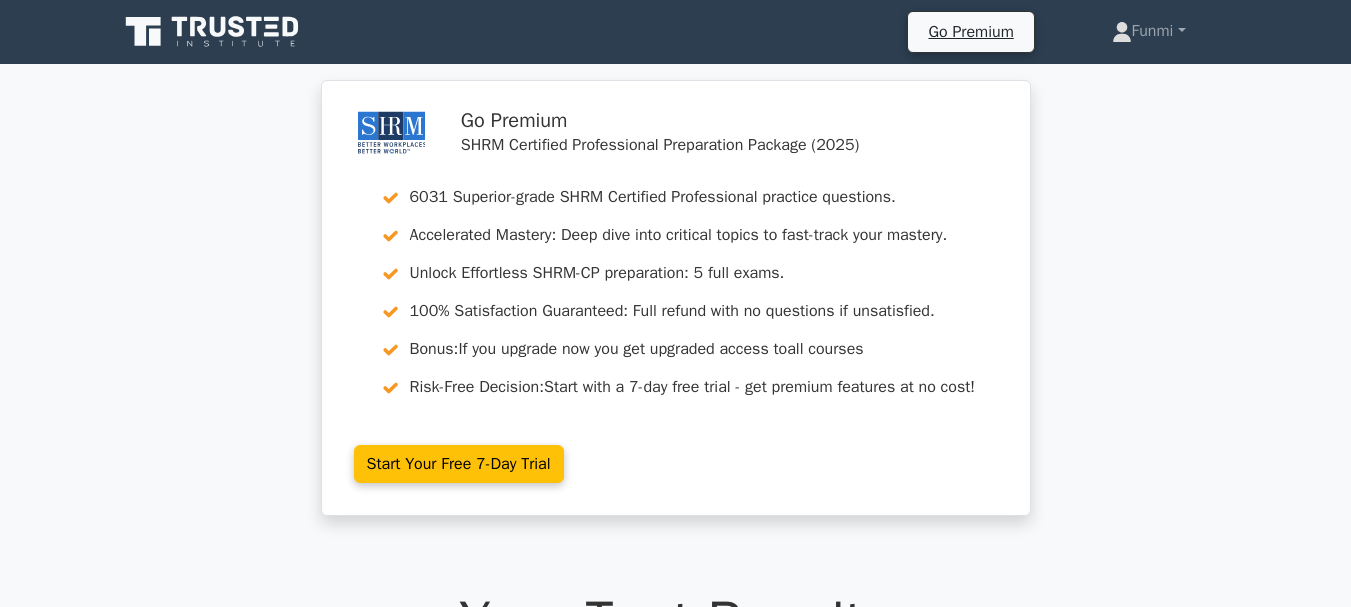scroll, scrollTop: 0, scrollLeft: 0, axis: both 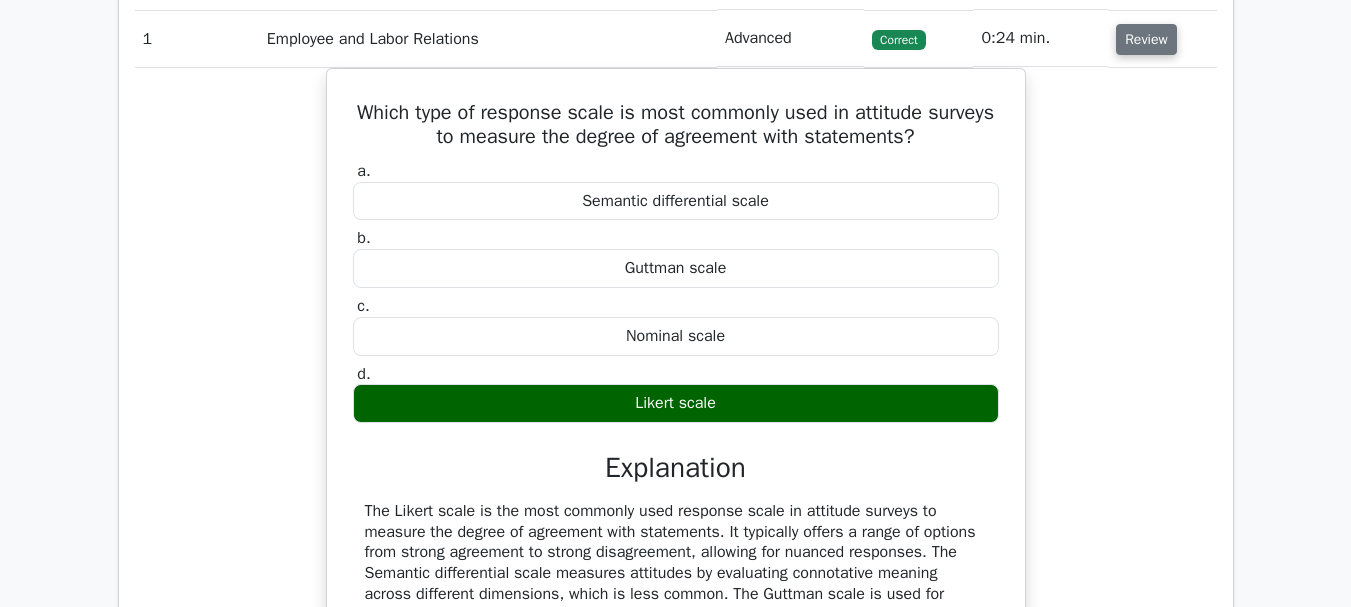 click on "Review" at bounding box center (1146, 39) 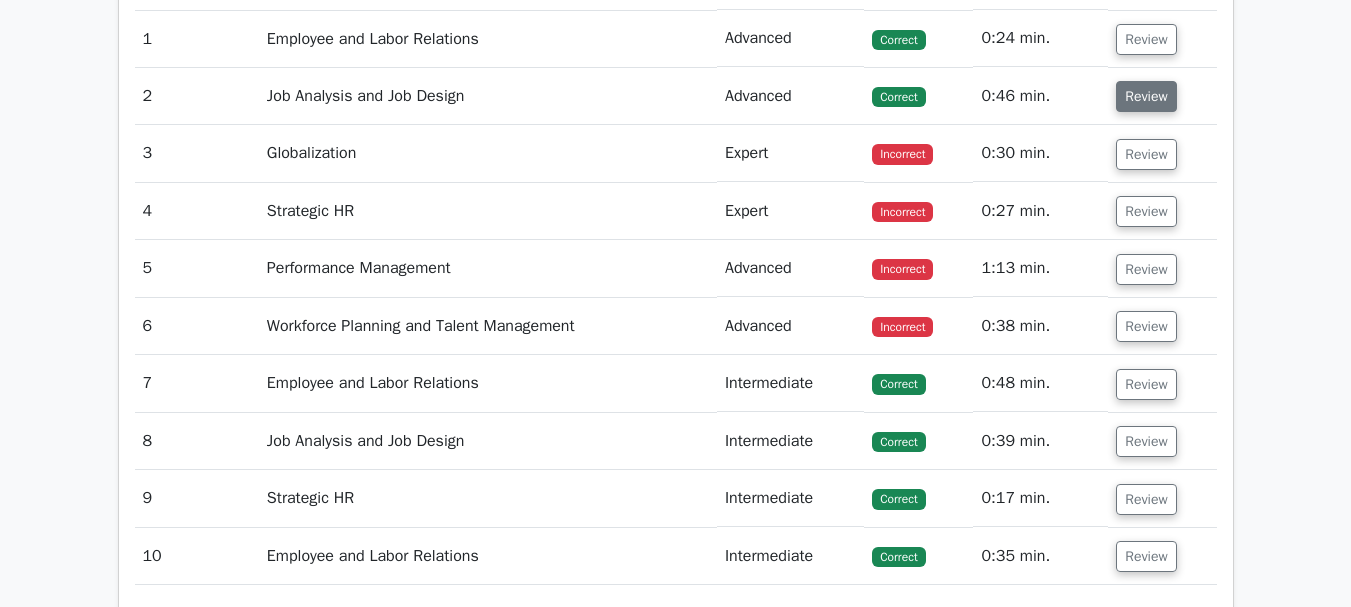 click on "Review" at bounding box center (1146, 96) 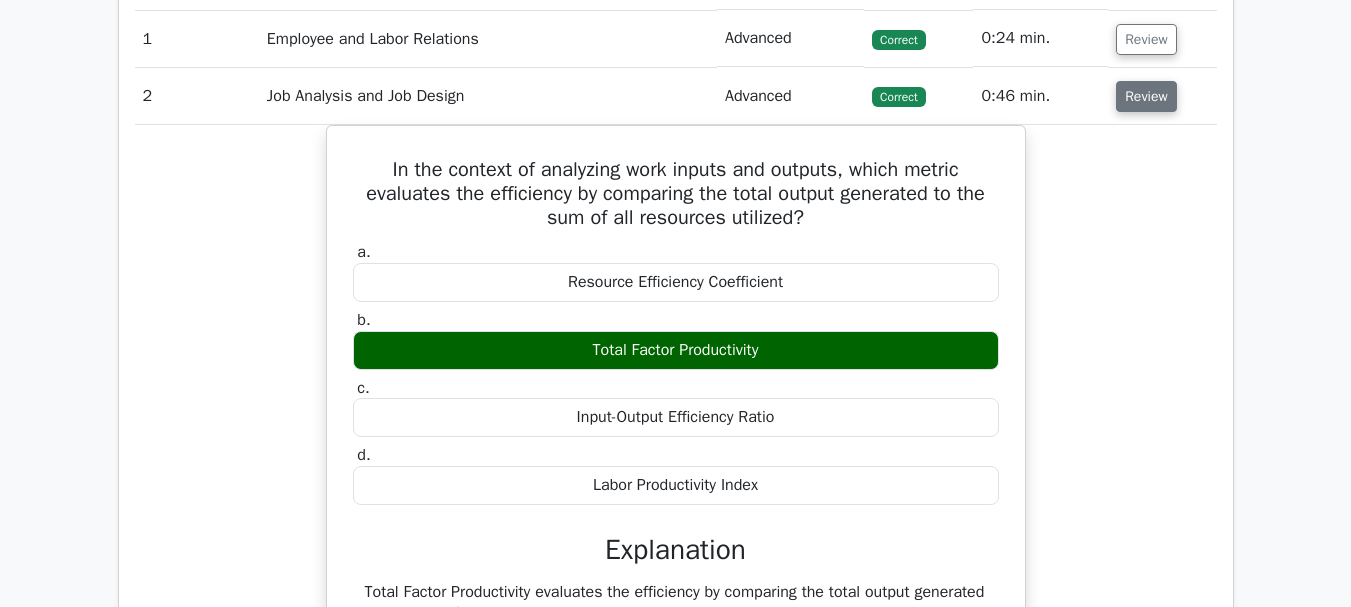 click on "Review" at bounding box center [1146, 96] 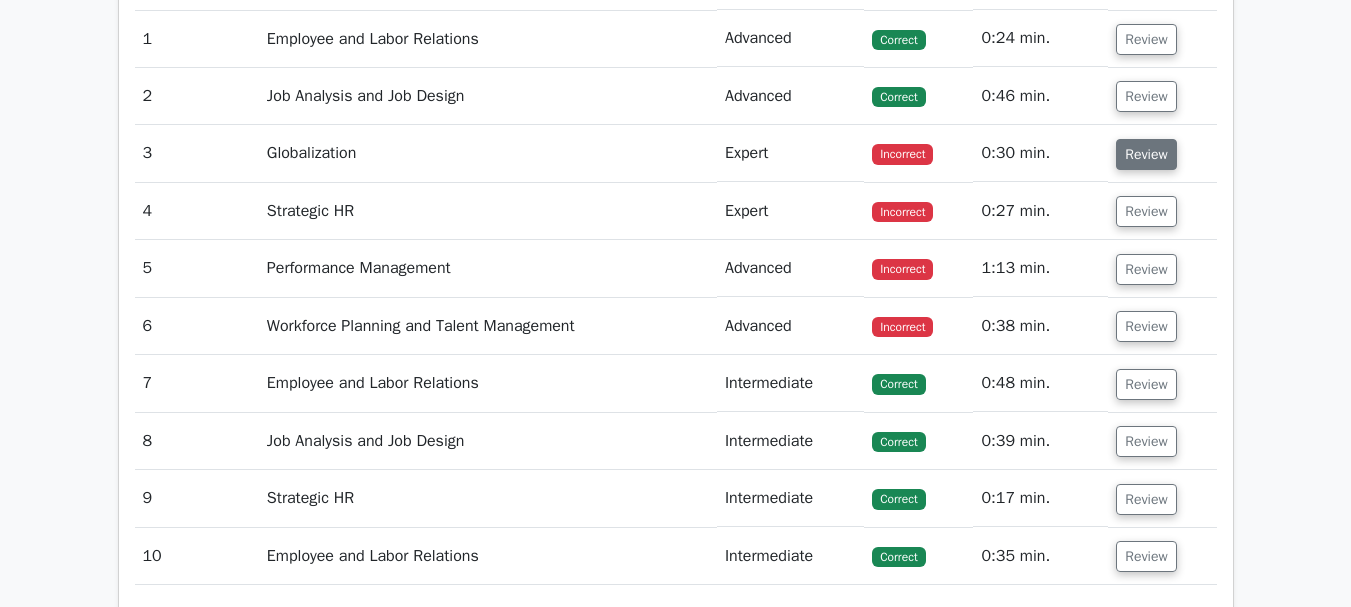 click on "Review" at bounding box center (1146, 154) 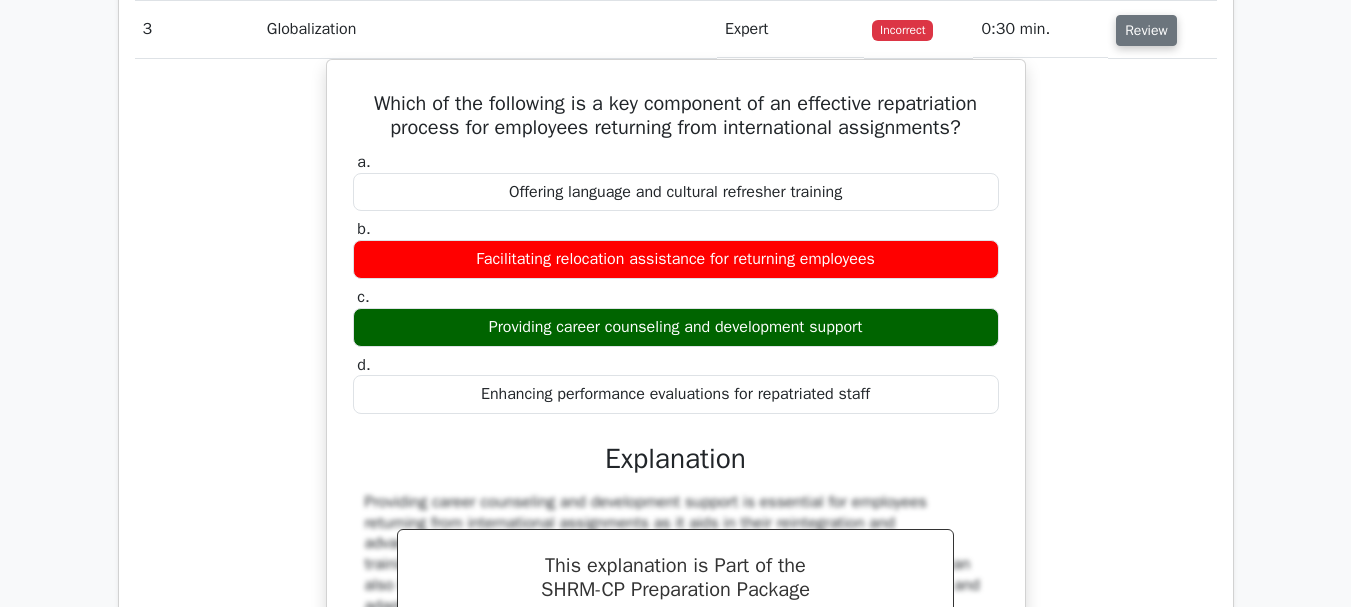 scroll, scrollTop: 1696, scrollLeft: 0, axis: vertical 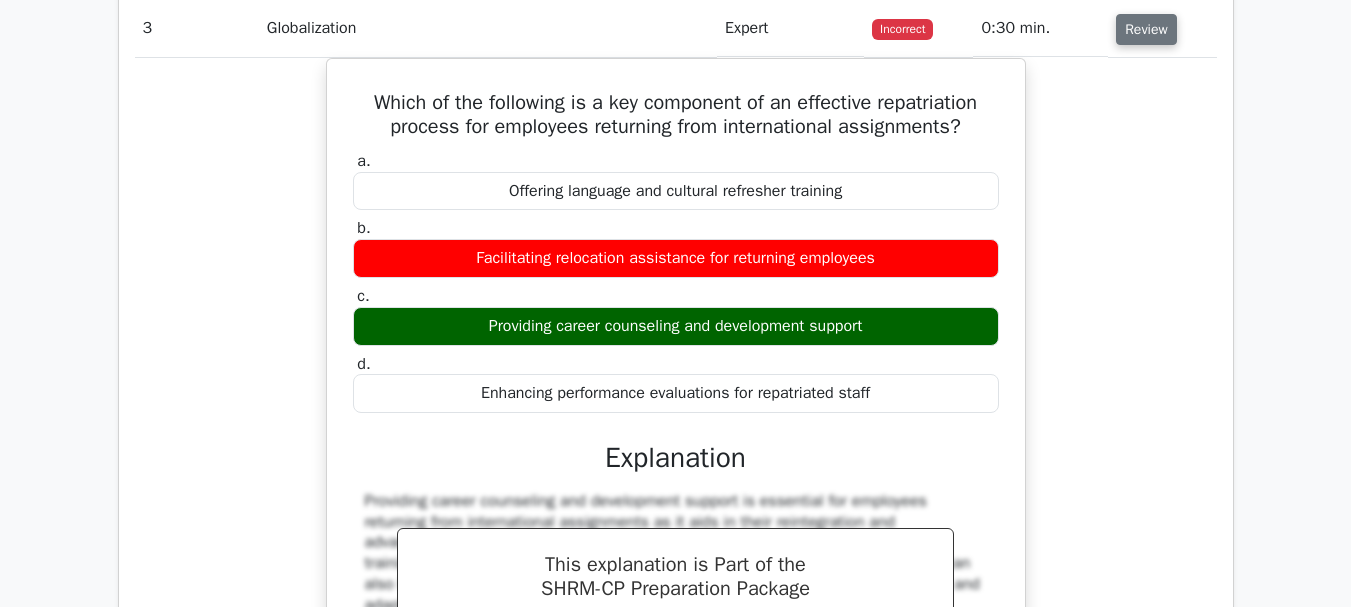 click on "Review" at bounding box center (1146, 29) 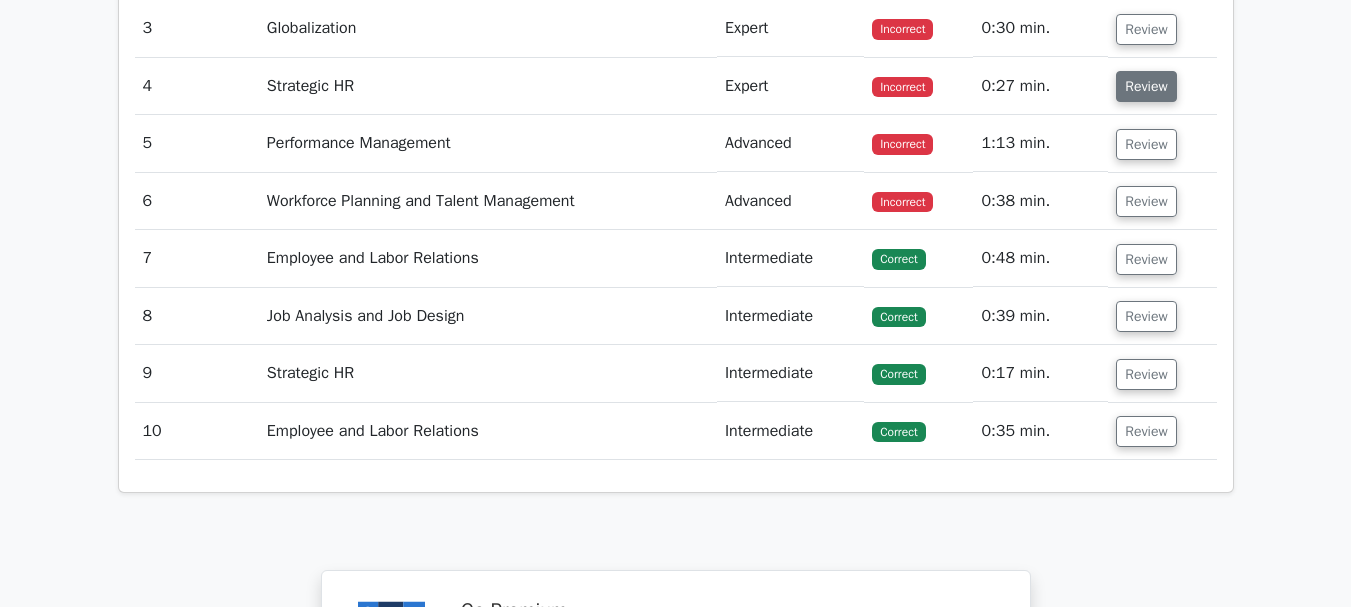 click on "Review" at bounding box center [1146, 86] 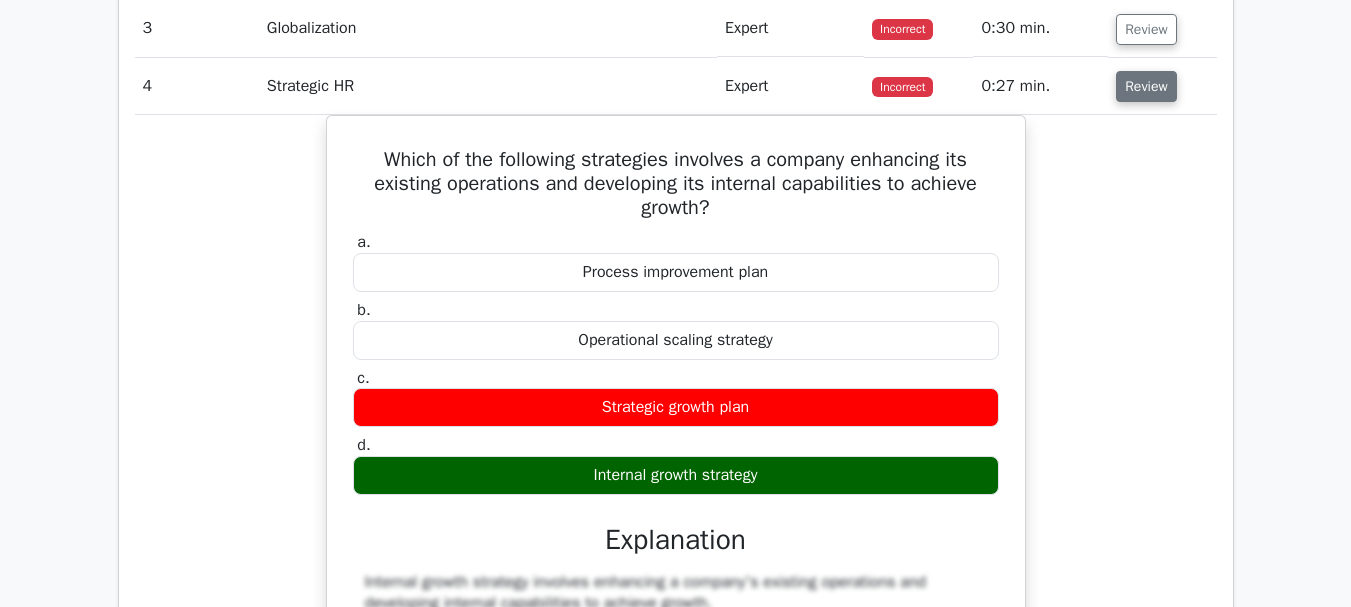 click on "Review" at bounding box center [1146, 86] 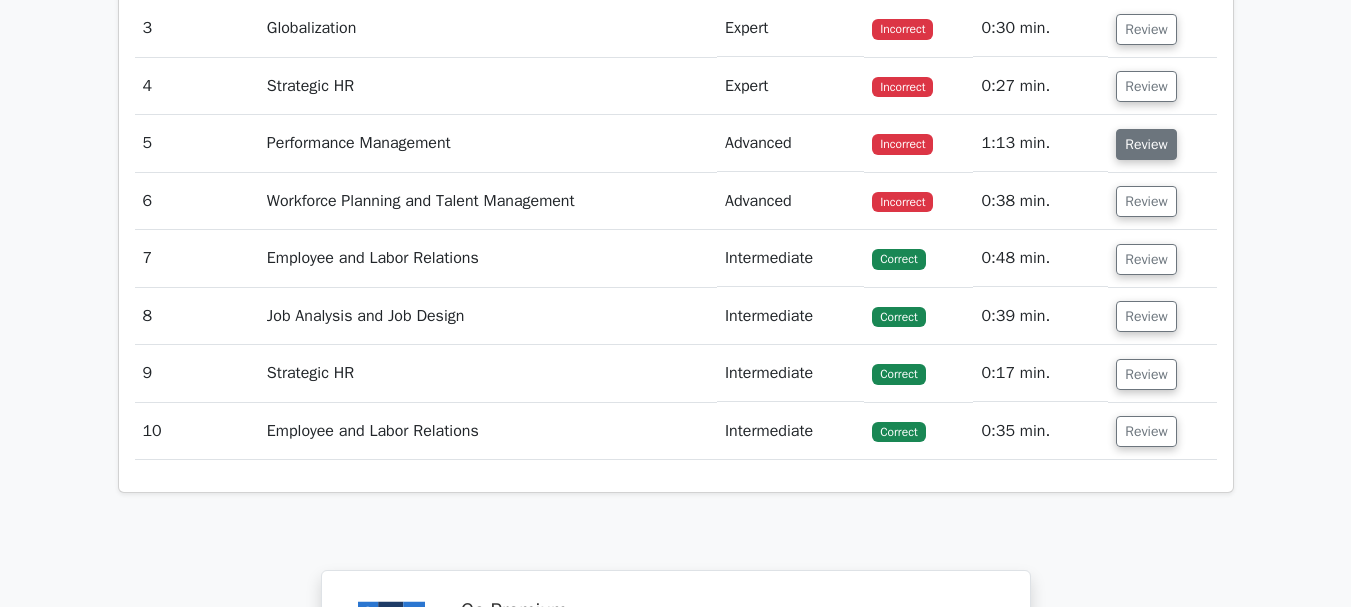click on "Review" at bounding box center (1146, 144) 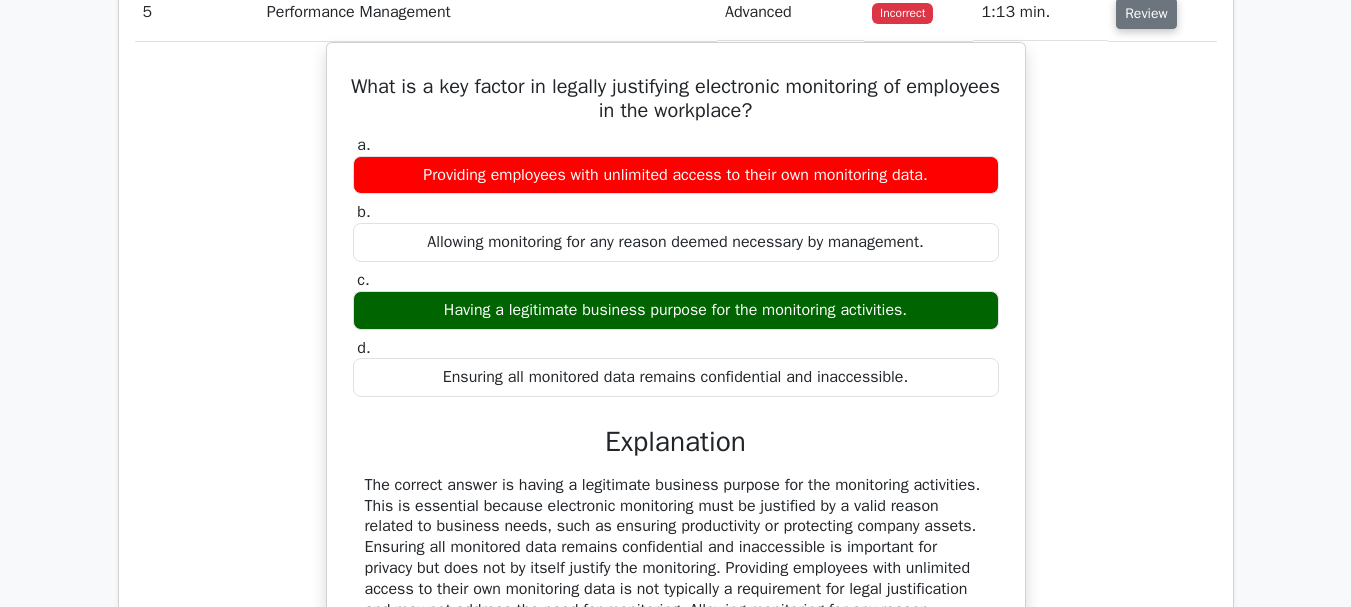 scroll, scrollTop: 1828, scrollLeft: 0, axis: vertical 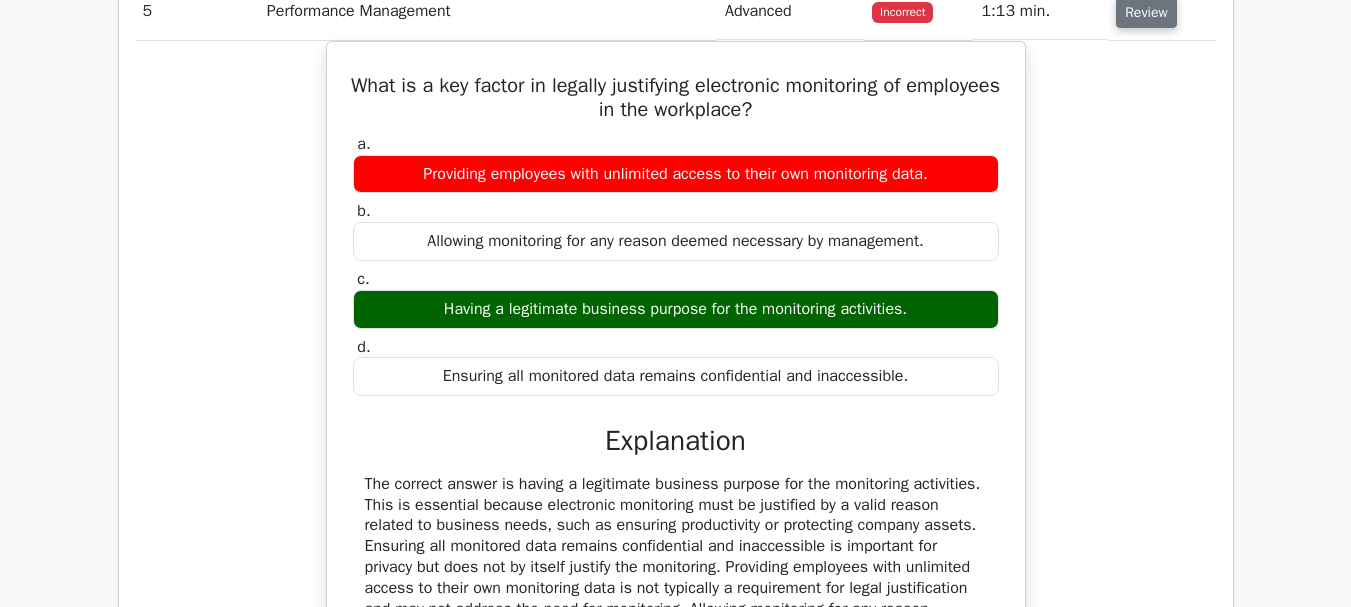 click on "Review" at bounding box center [1146, 12] 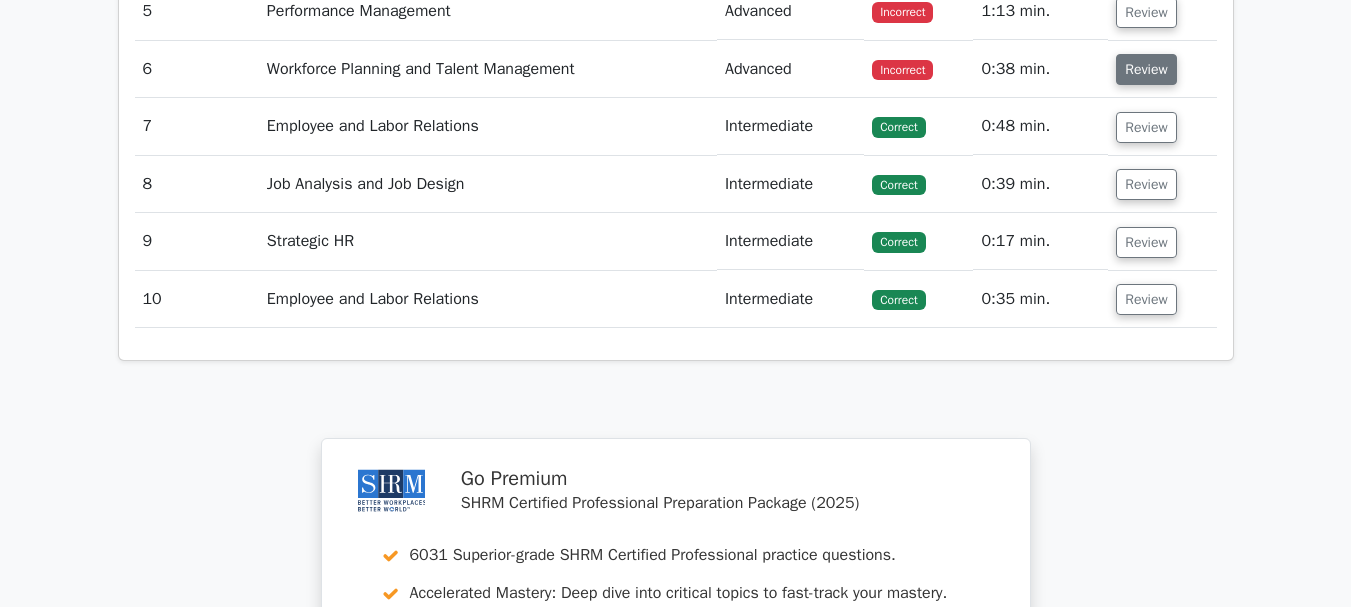 click on "Review" at bounding box center (1146, 69) 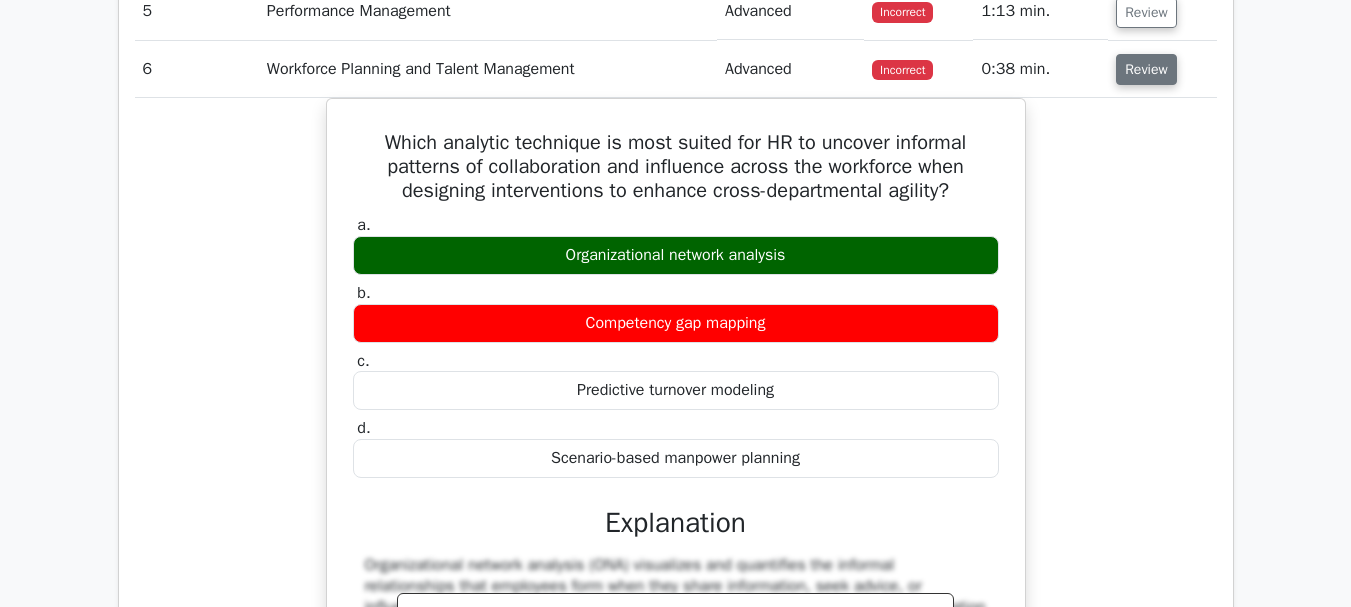 click on "Review" at bounding box center (1146, 69) 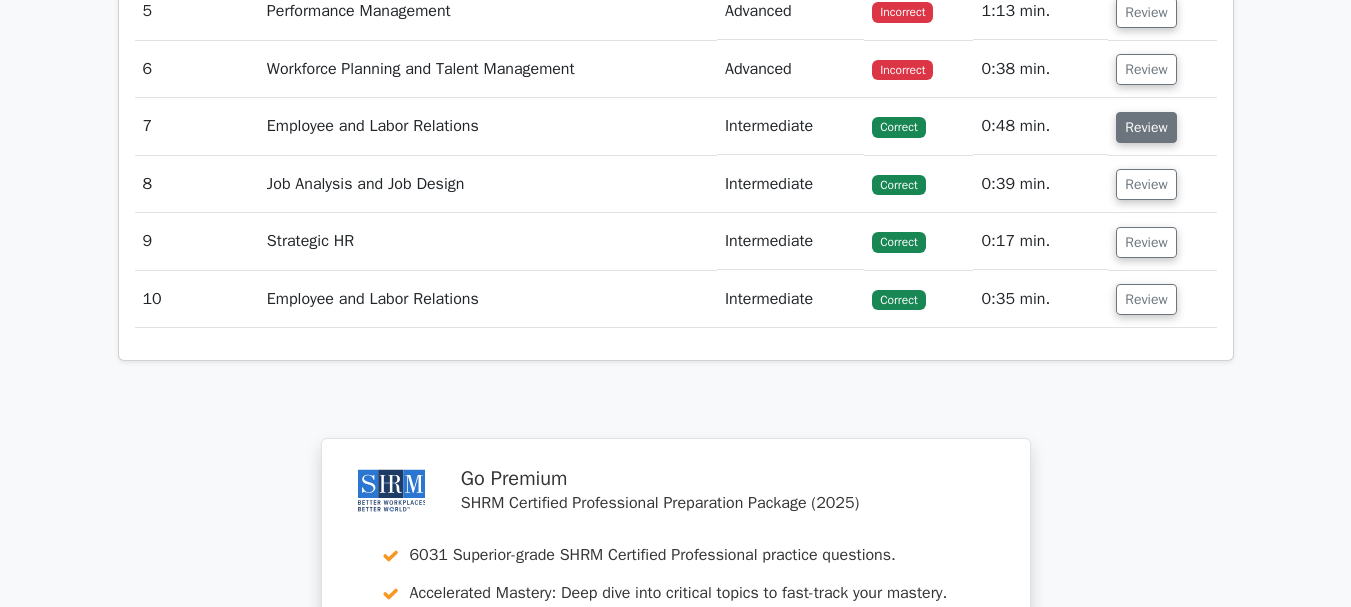 click on "Review" at bounding box center (1146, 127) 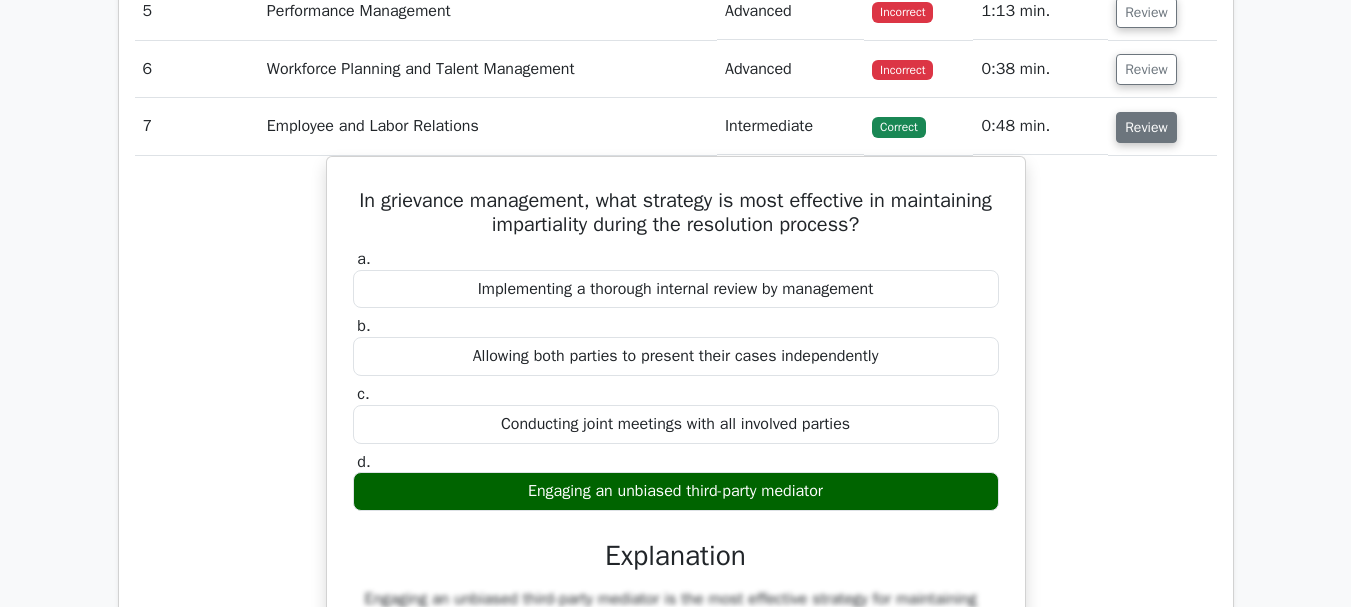 click on "Review" at bounding box center (1146, 127) 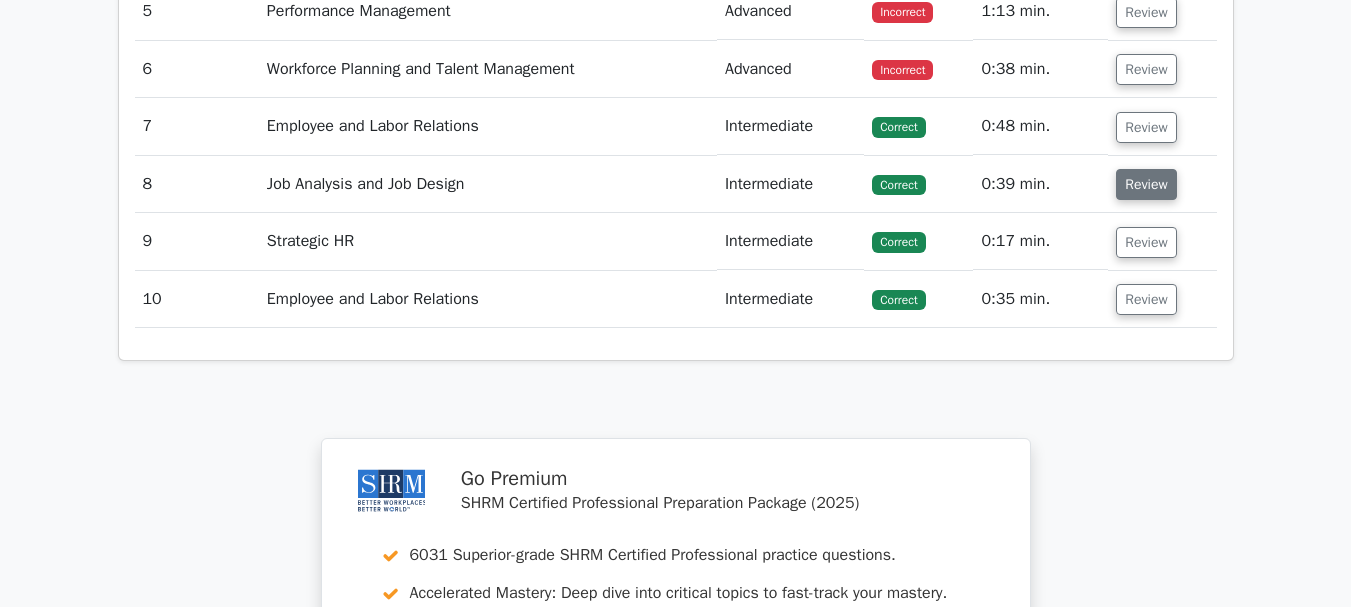 click on "Review" at bounding box center [1146, 184] 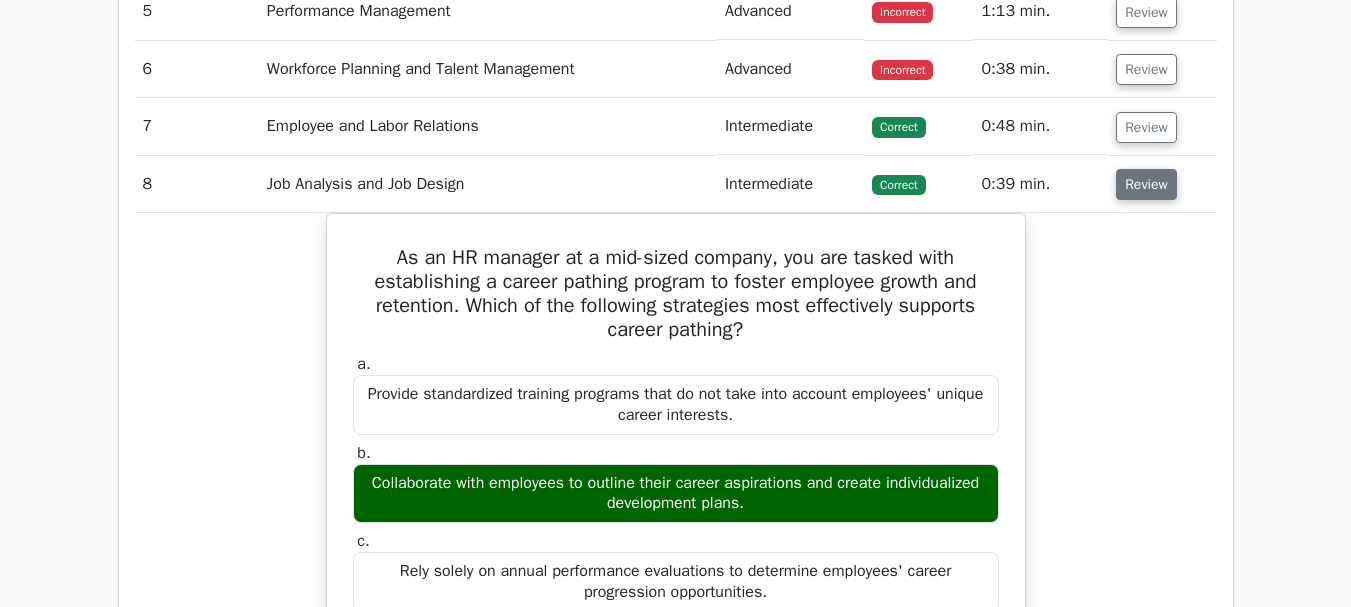 click on "Review" at bounding box center [1146, 184] 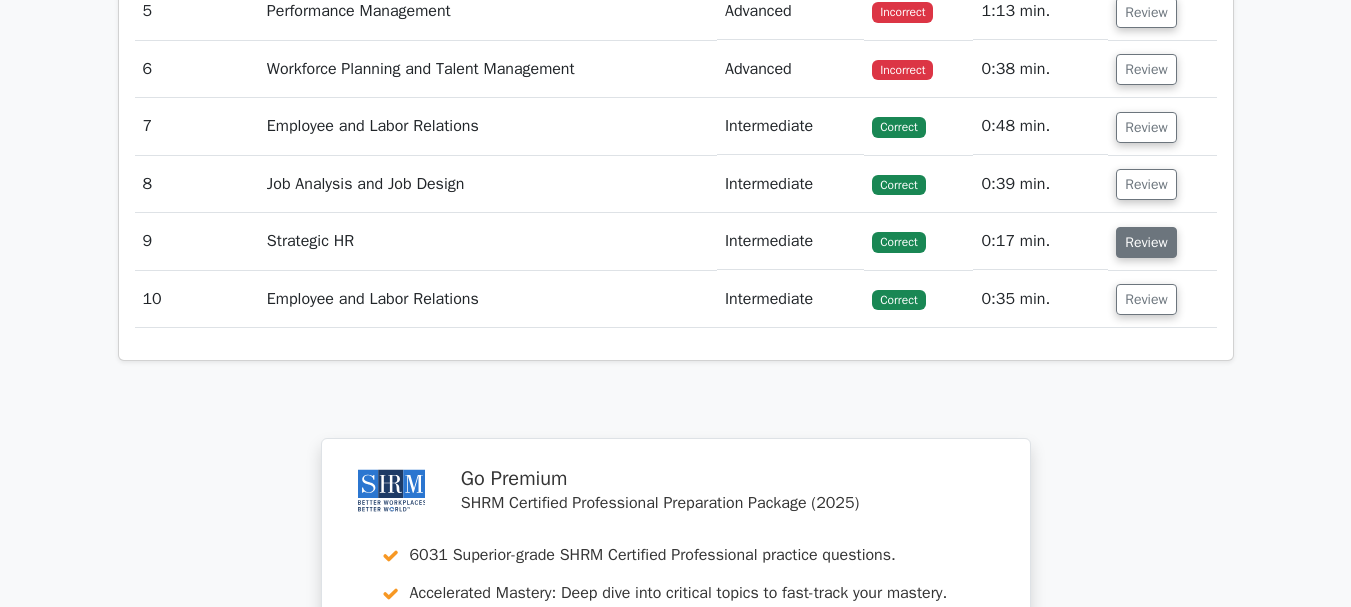 click on "Review" at bounding box center [1146, 242] 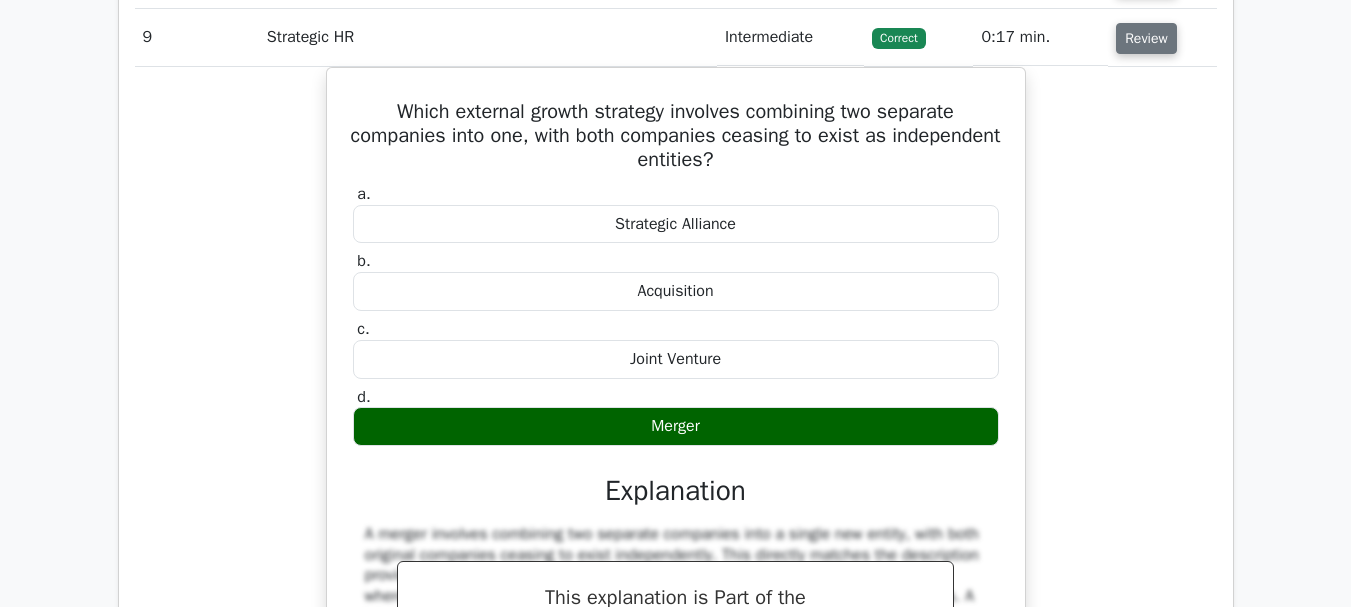 scroll, scrollTop: 2033, scrollLeft: 0, axis: vertical 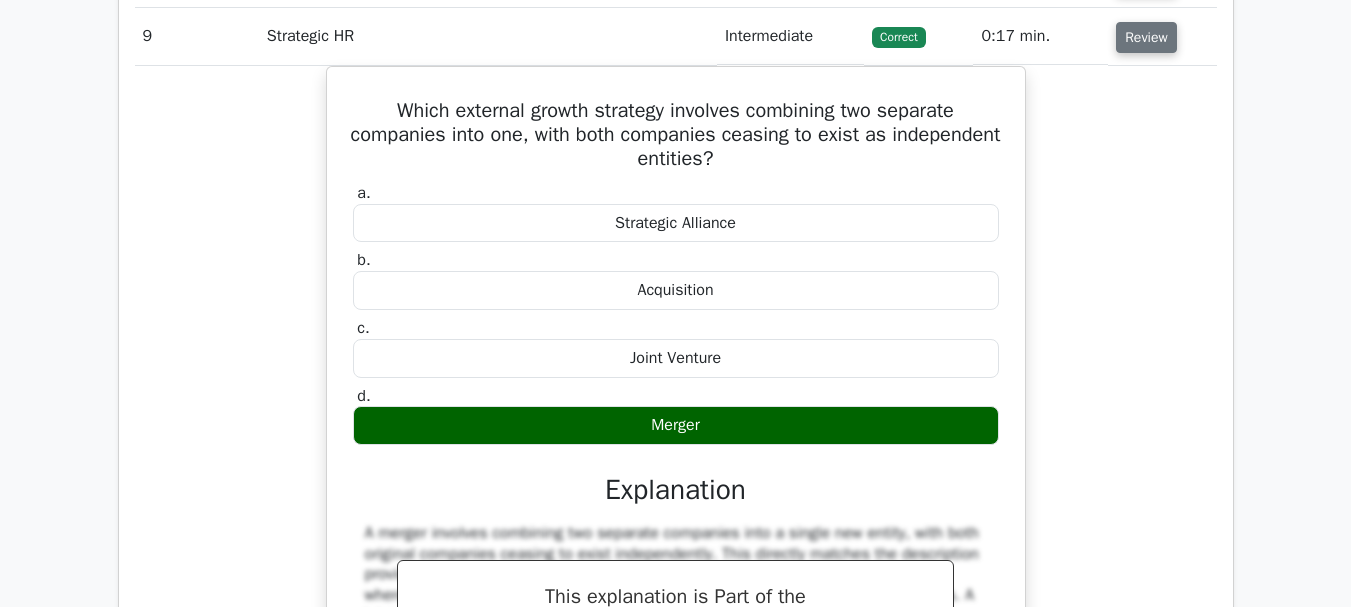 click on "Review" at bounding box center [1146, 37] 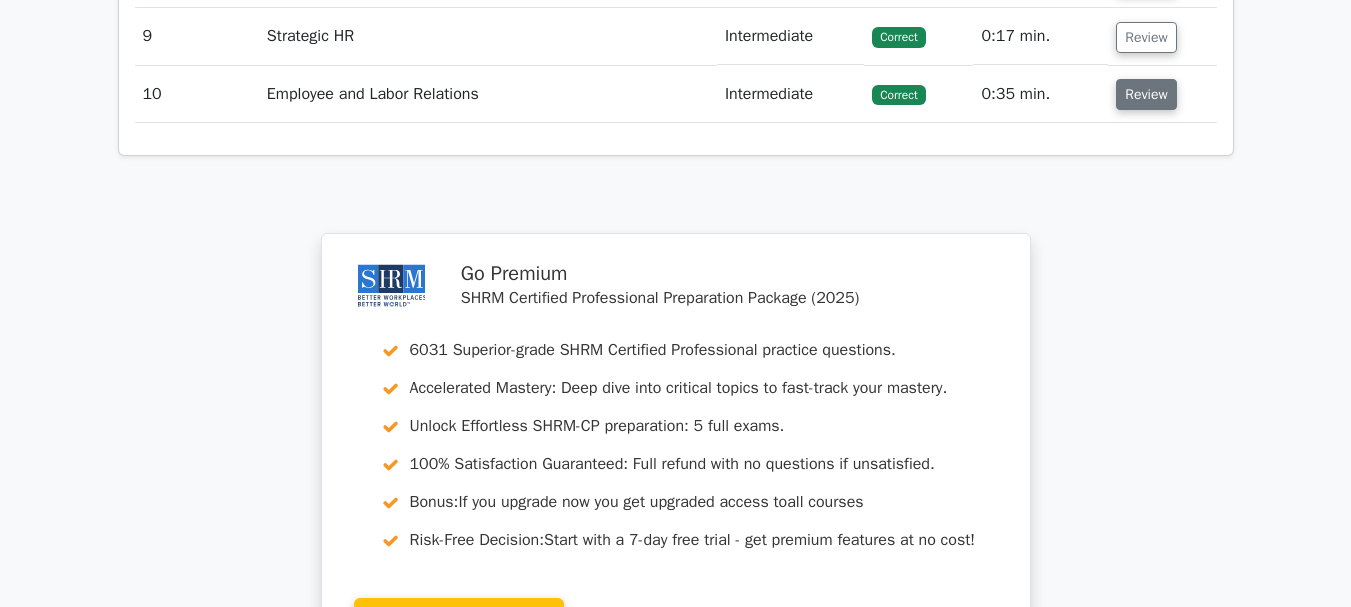 click on "Review" at bounding box center [1146, 94] 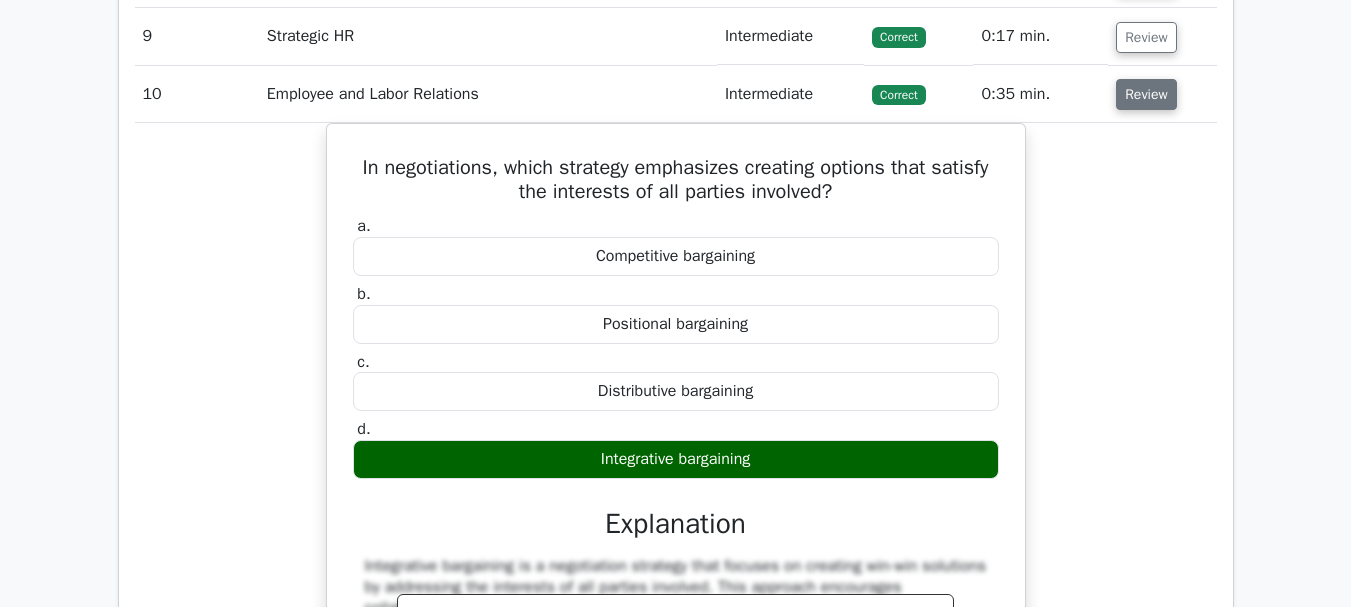 click on "Review" at bounding box center (1146, 94) 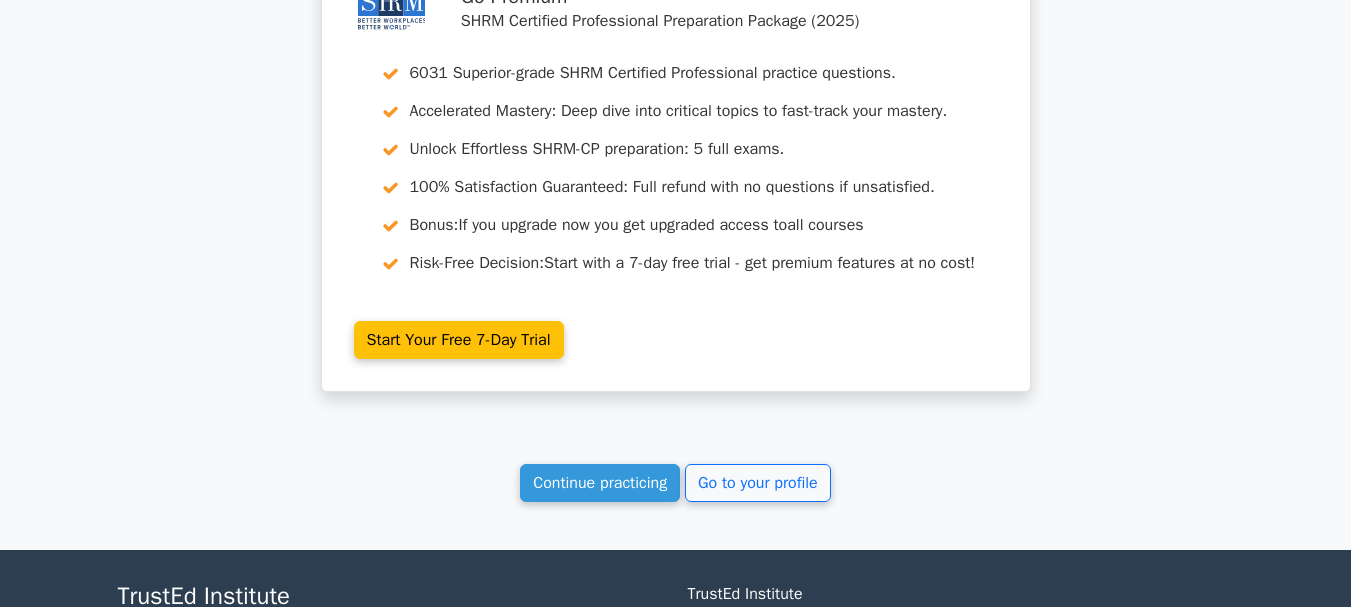 scroll, scrollTop: 2312, scrollLeft: 0, axis: vertical 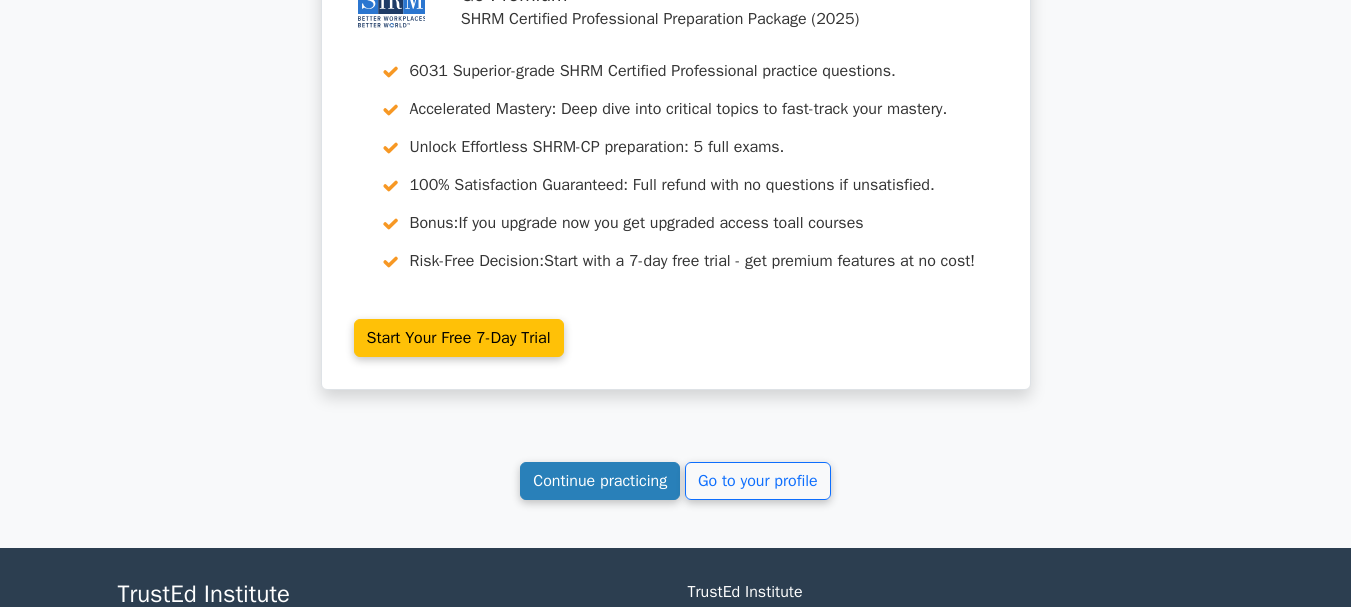 click on "Continue practicing" at bounding box center (600, 481) 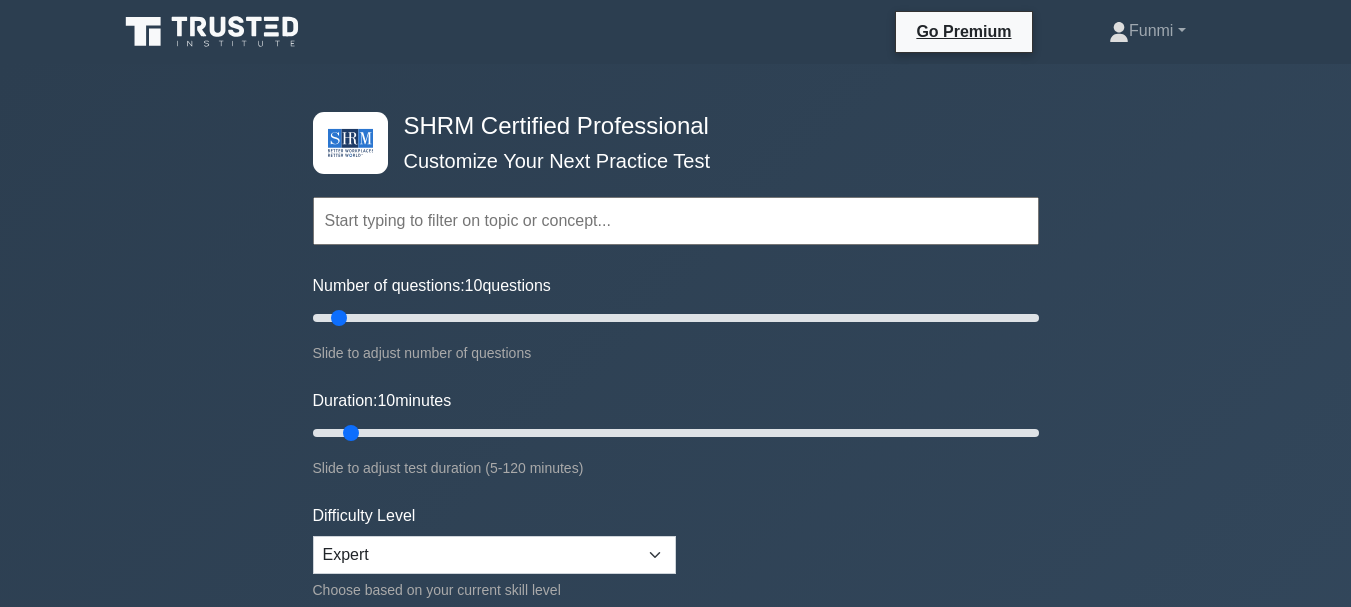 scroll, scrollTop: 0, scrollLeft: 0, axis: both 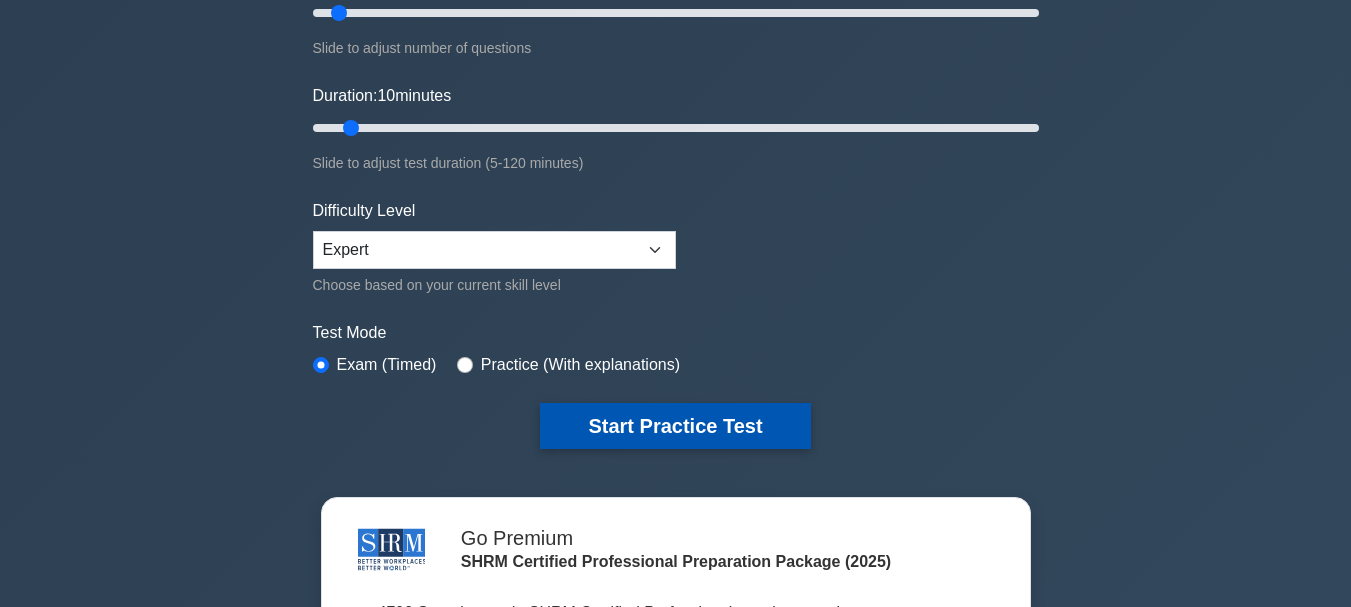 click on "Start Practice Test" at bounding box center (675, 426) 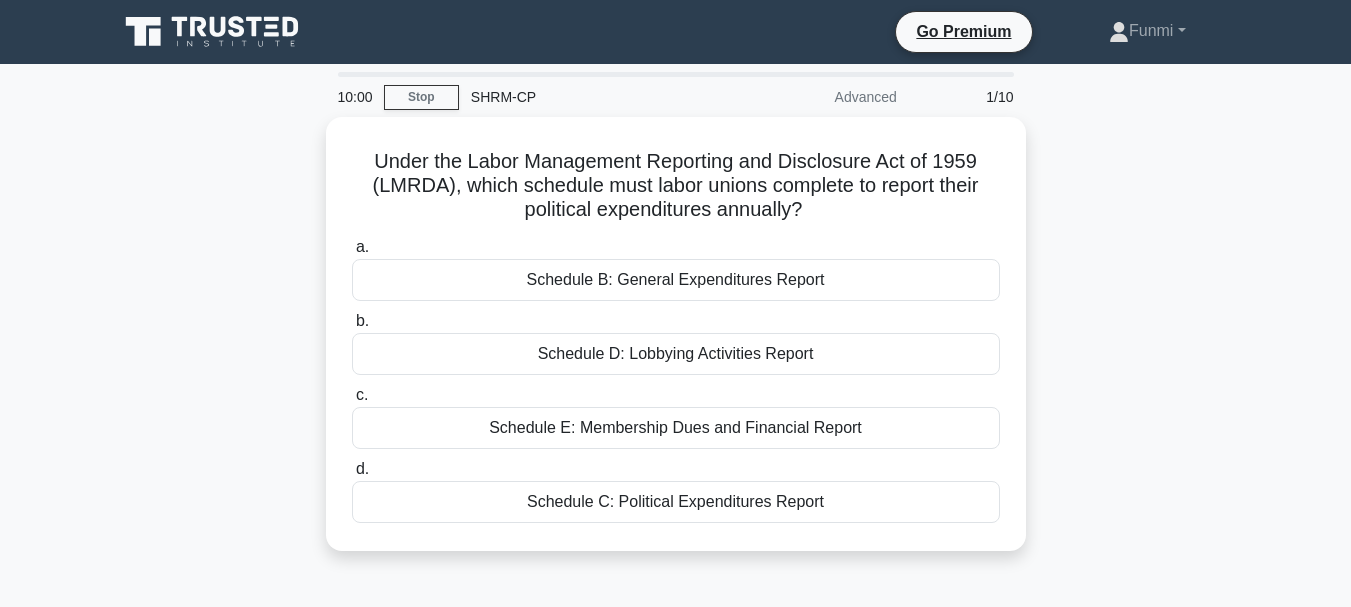 scroll, scrollTop: 0, scrollLeft: 0, axis: both 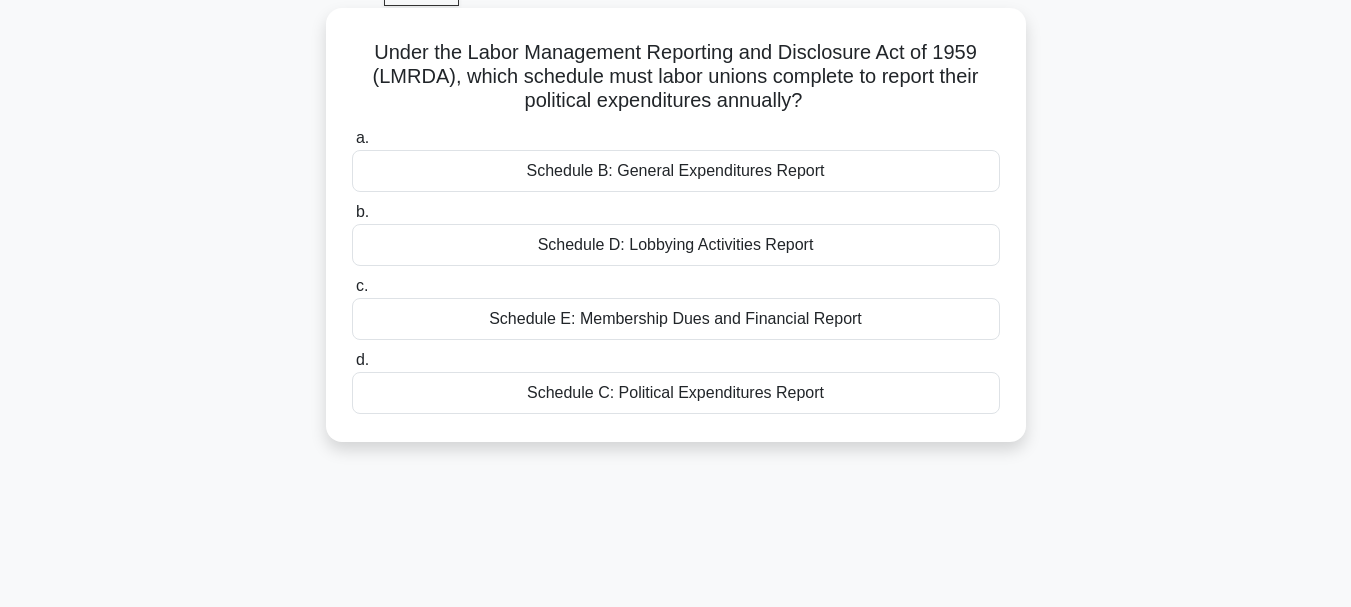 drag, startPoint x: 770, startPoint y: 416, endPoint x: 783, endPoint y: 377, distance: 41.109608 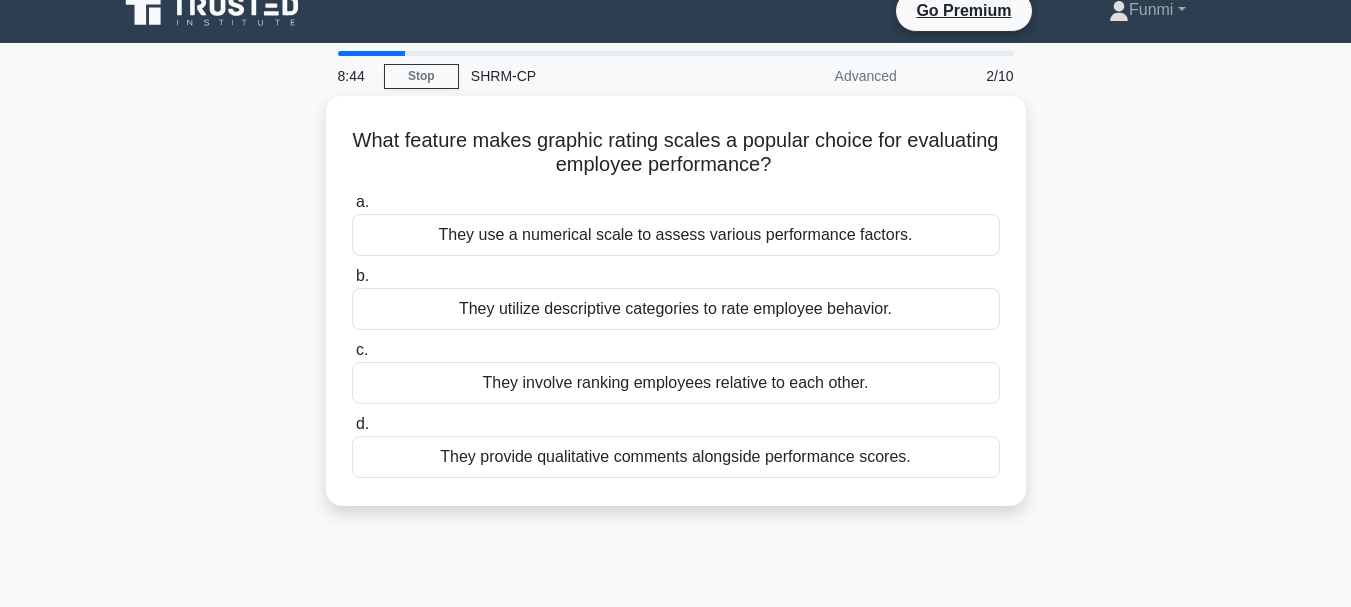 scroll, scrollTop: 0, scrollLeft: 0, axis: both 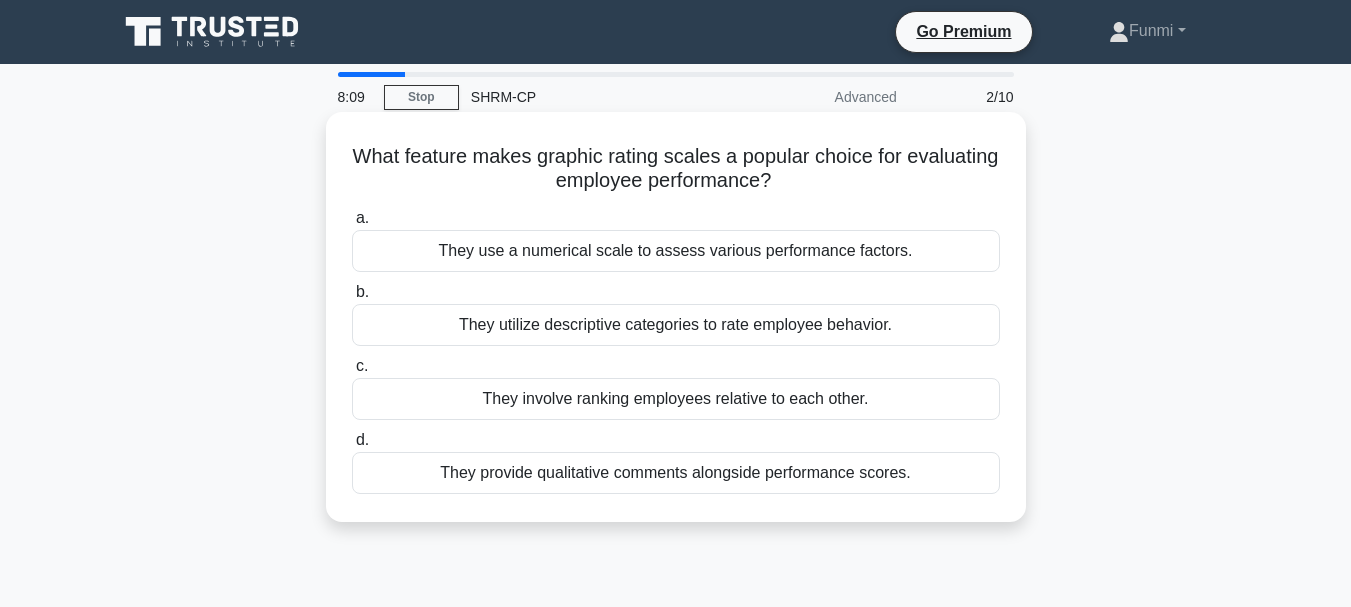 click on "They use a numerical scale to assess various performance factors." at bounding box center (676, 251) 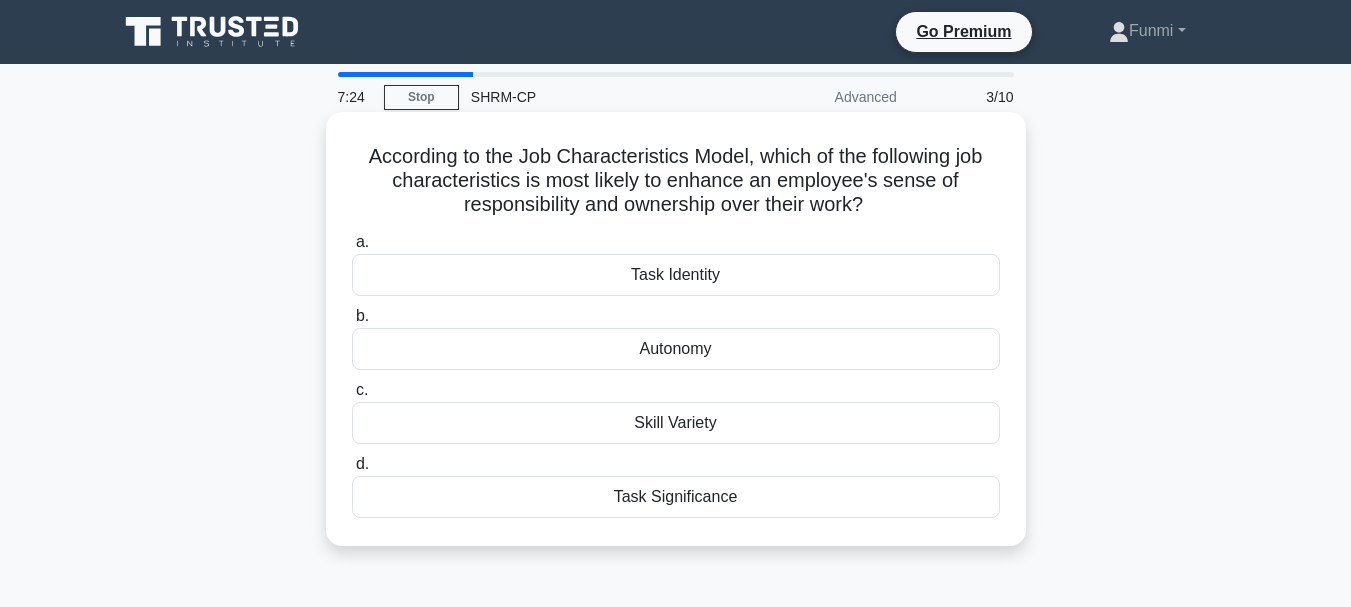 click on "Task Significance" at bounding box center (676, 497) 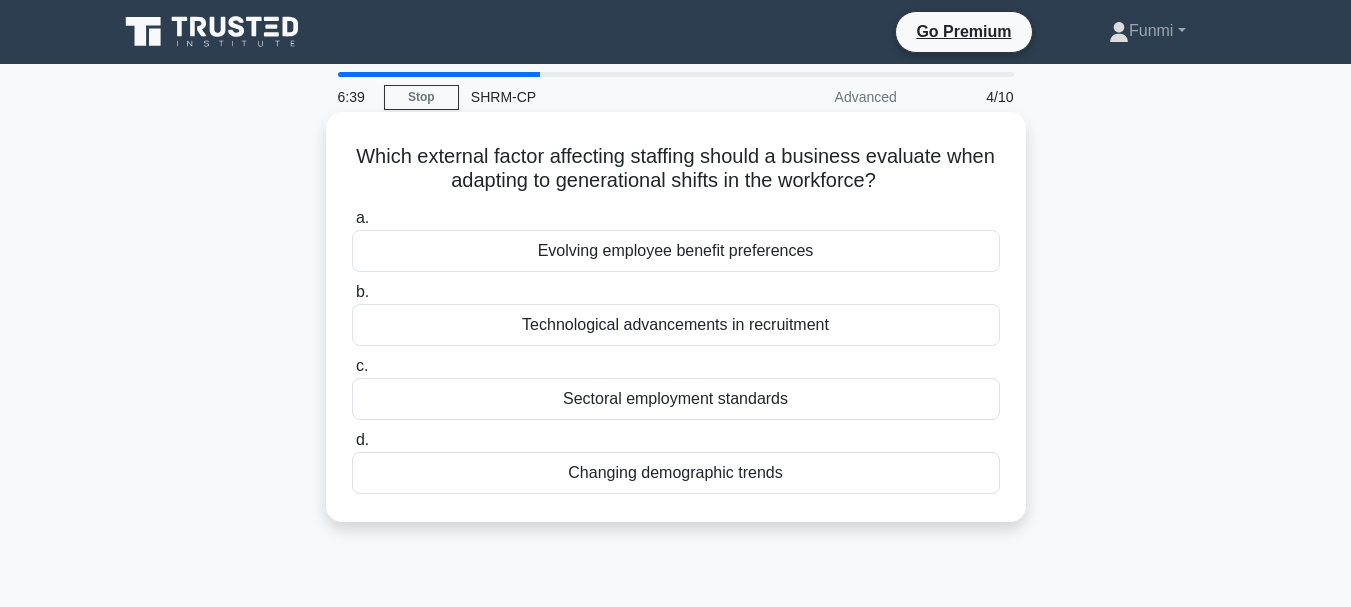click on "Evolving employee benefit preferences" at bounding box center (676, 251) 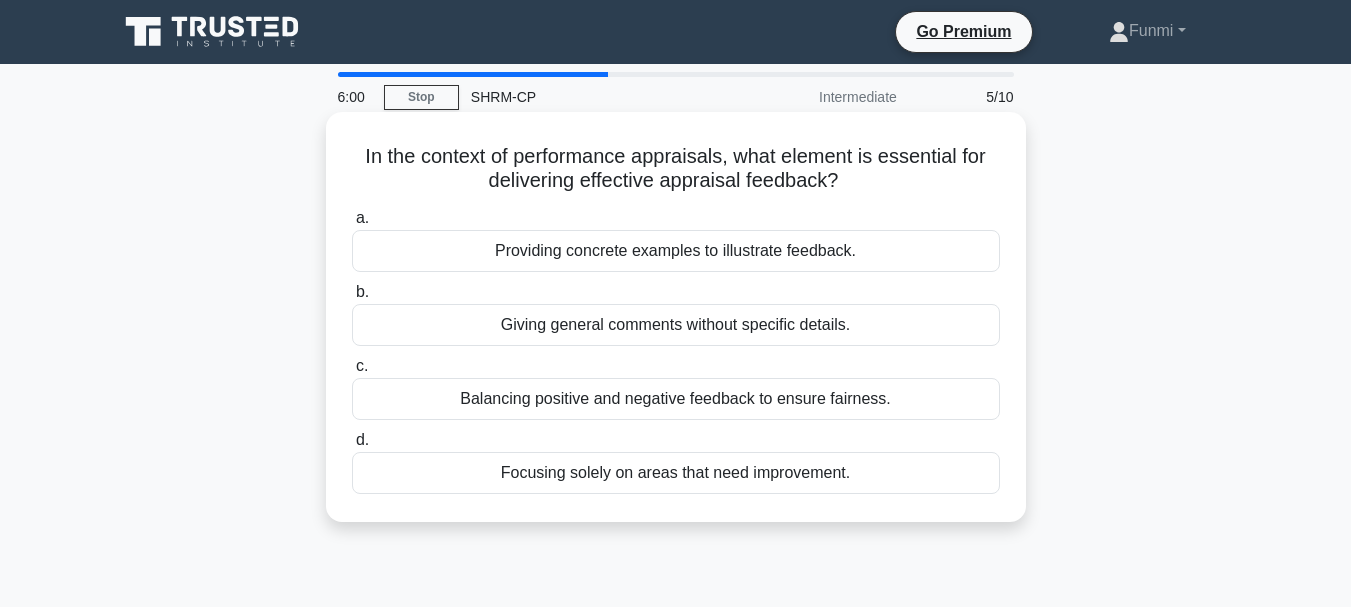 click on "Balancing positive and negative feedback to ensure fairness." at bounding box center [676, 399] 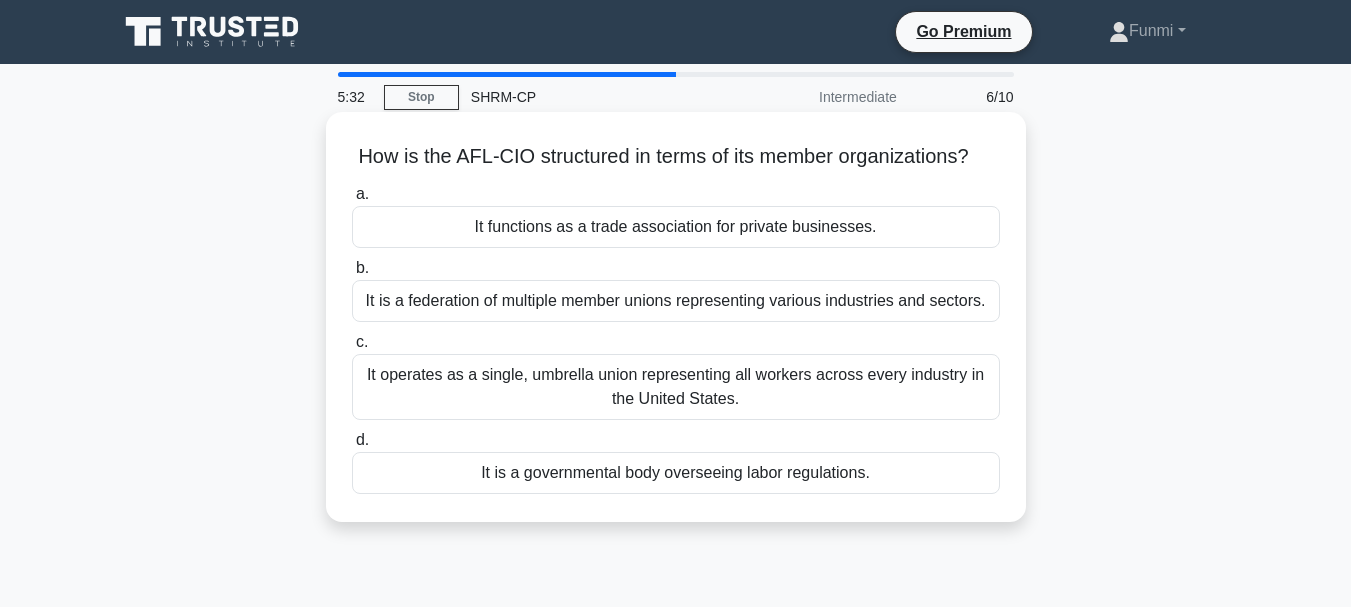 click on "It operates as a single, umbrella union representing all workers across every industry in the United States." at bounding box center [676, 387] 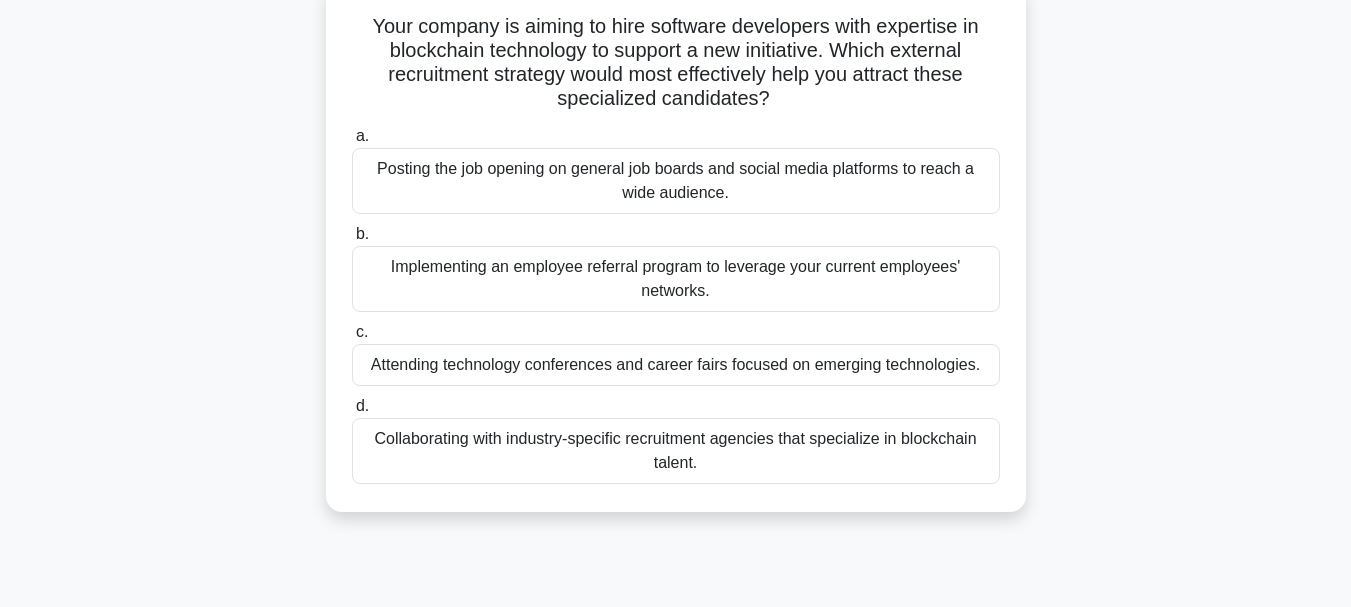 scroll, scrollTop: 136, scrollLeft: 0, axis: vertical 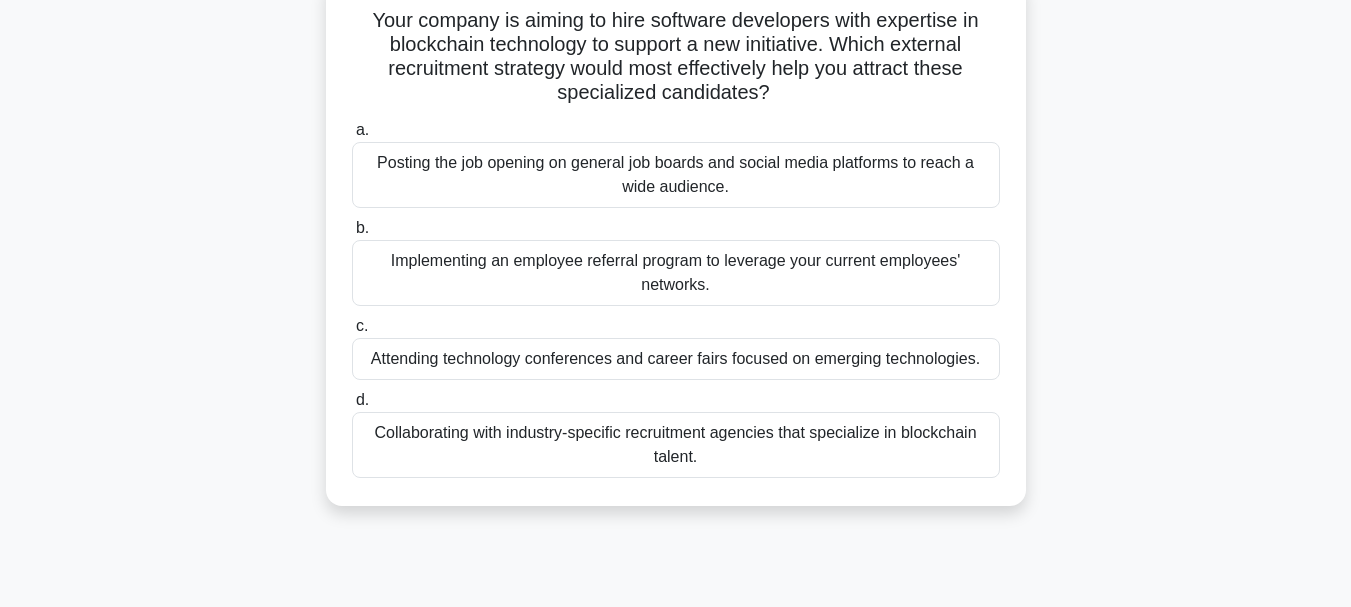 click on "Collaborating with industry-specific recruitment agencies that specialize in blockchain talent." at bounding box center [676, 445] 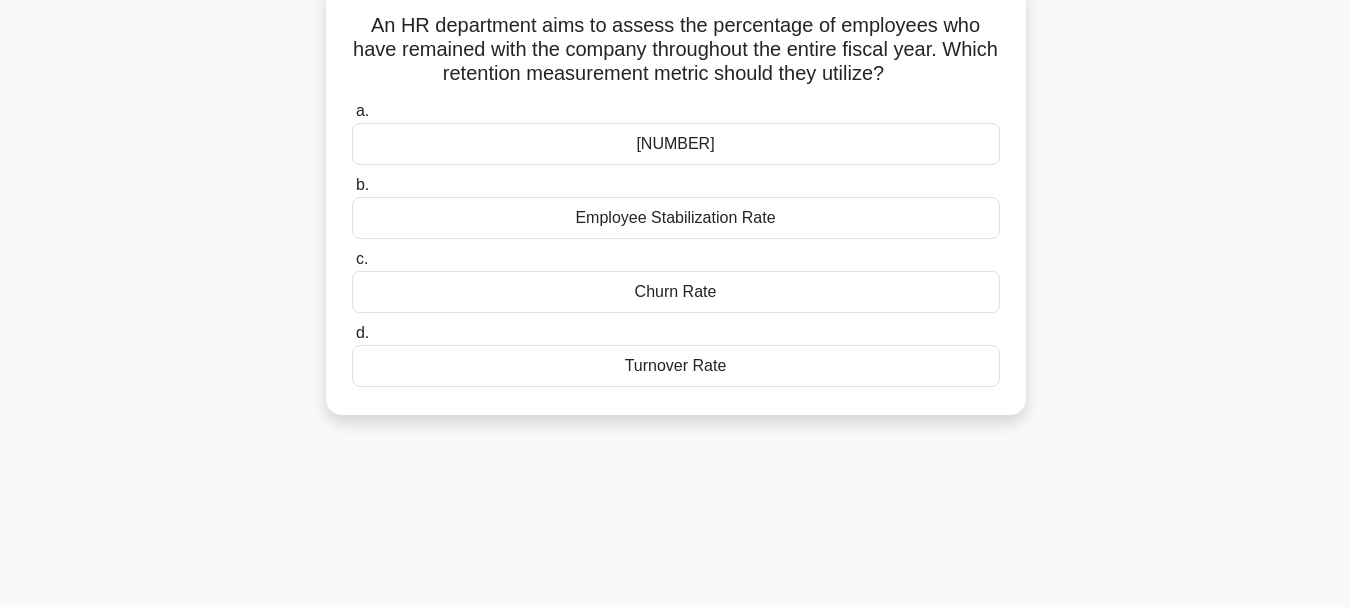 scroll, scrollTop: 0, scrollLeft: 0, axis: both 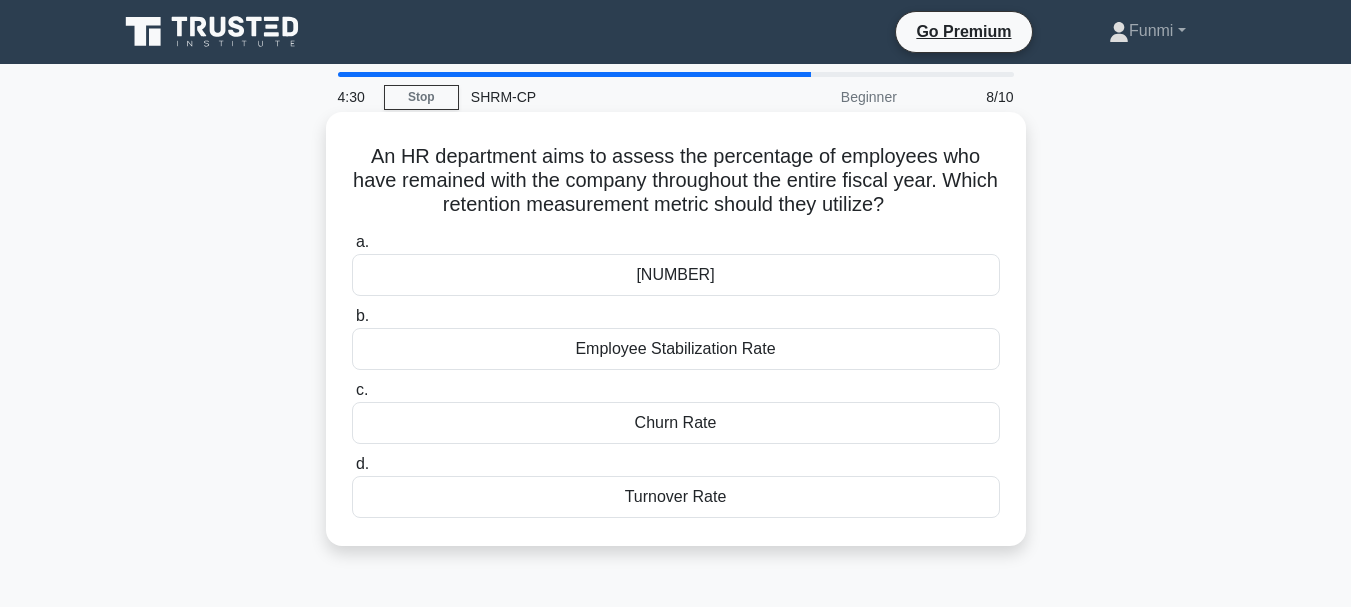 click on "Retention Rate" at bounding box center [676, 275] 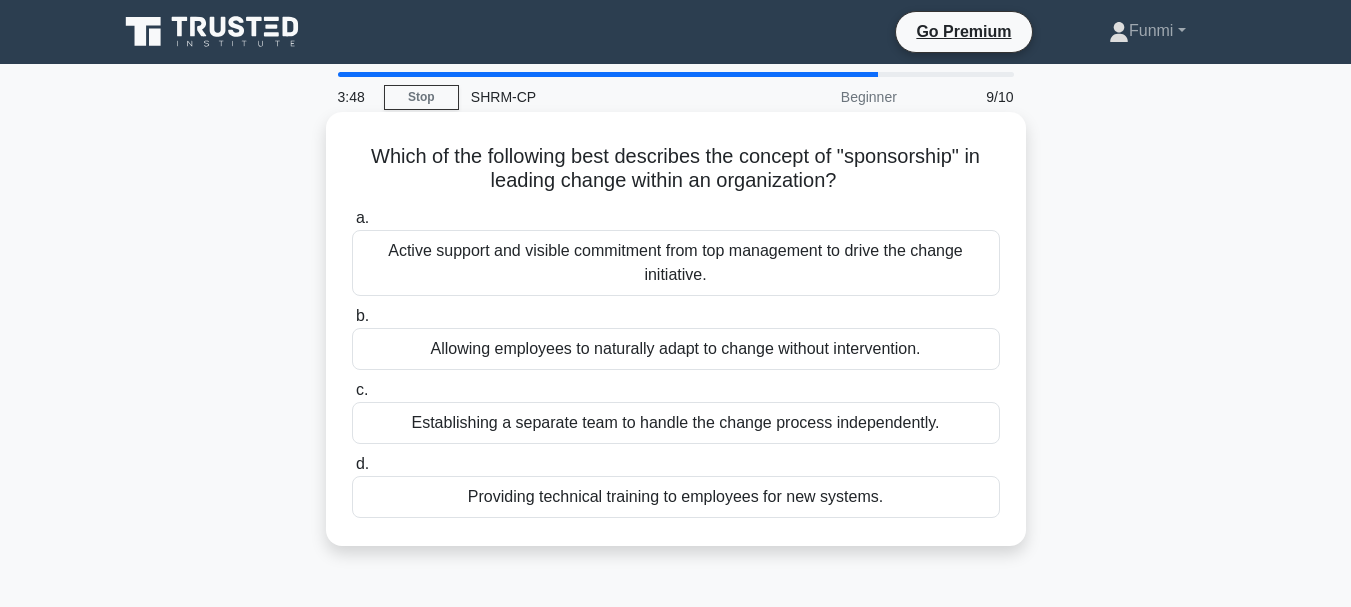 click on "Active support and visible commitment from top management to drive the change initiative." at bounding box center [676, 263] 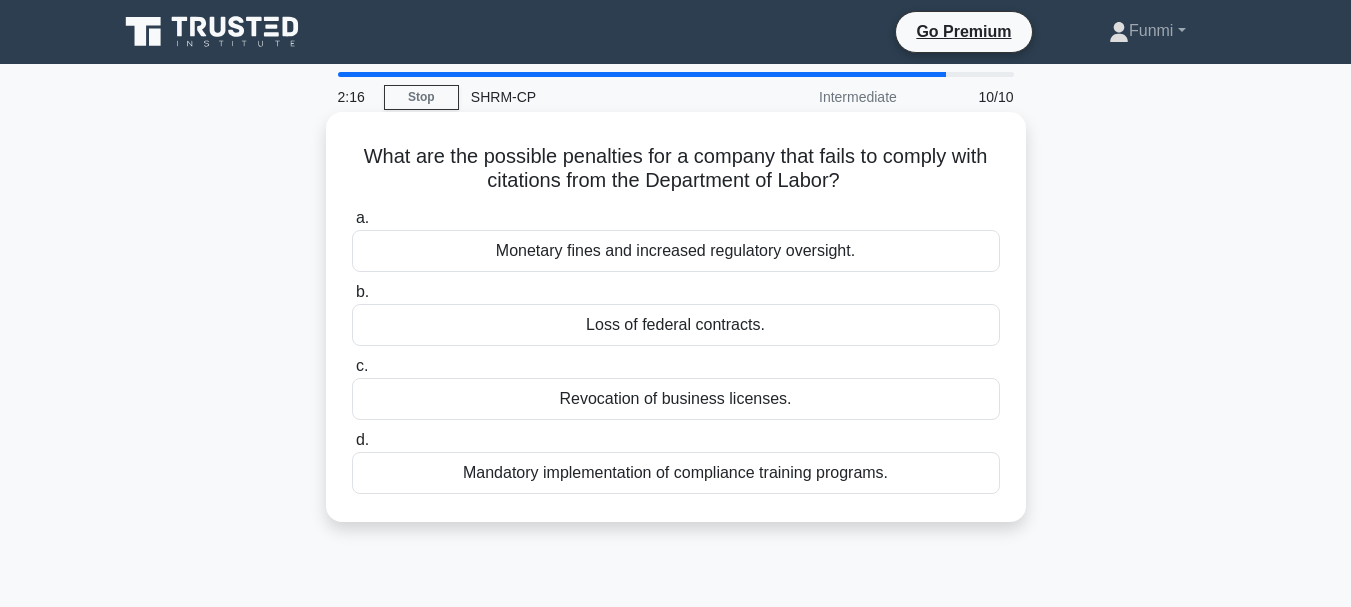 click on "Mandatory implementation of compliance training programs." at bounding box center [676, 473] 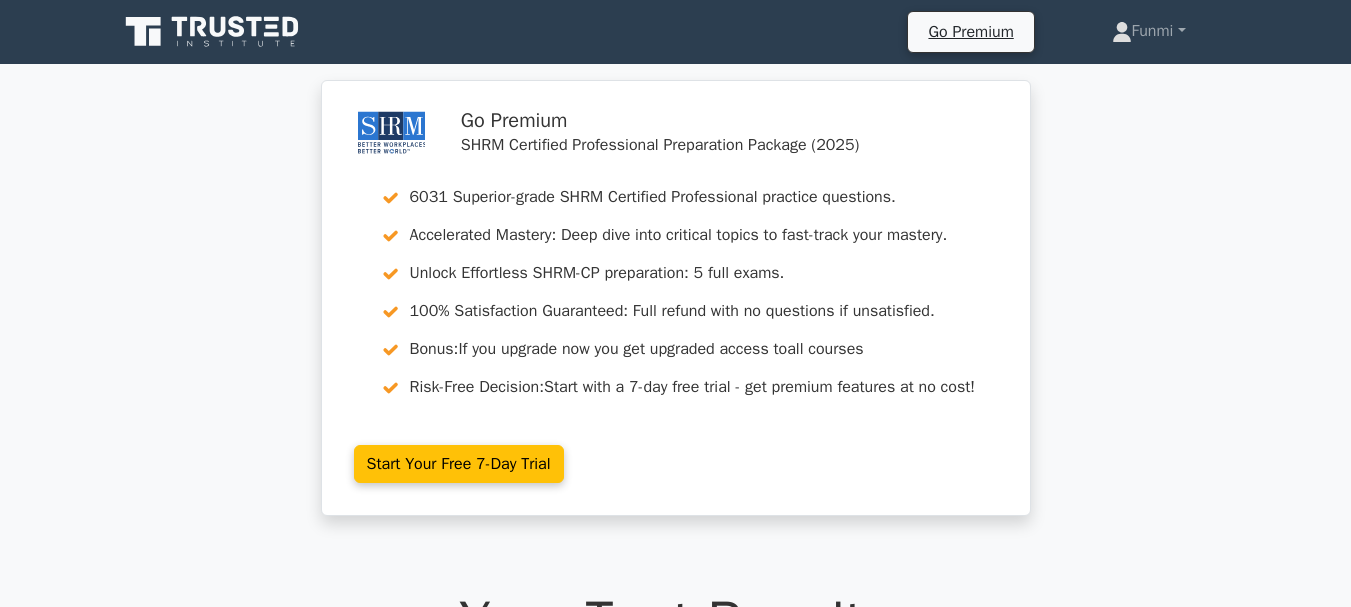 scroll, scrollTop: 0, scrollLeft: 0, axis: both 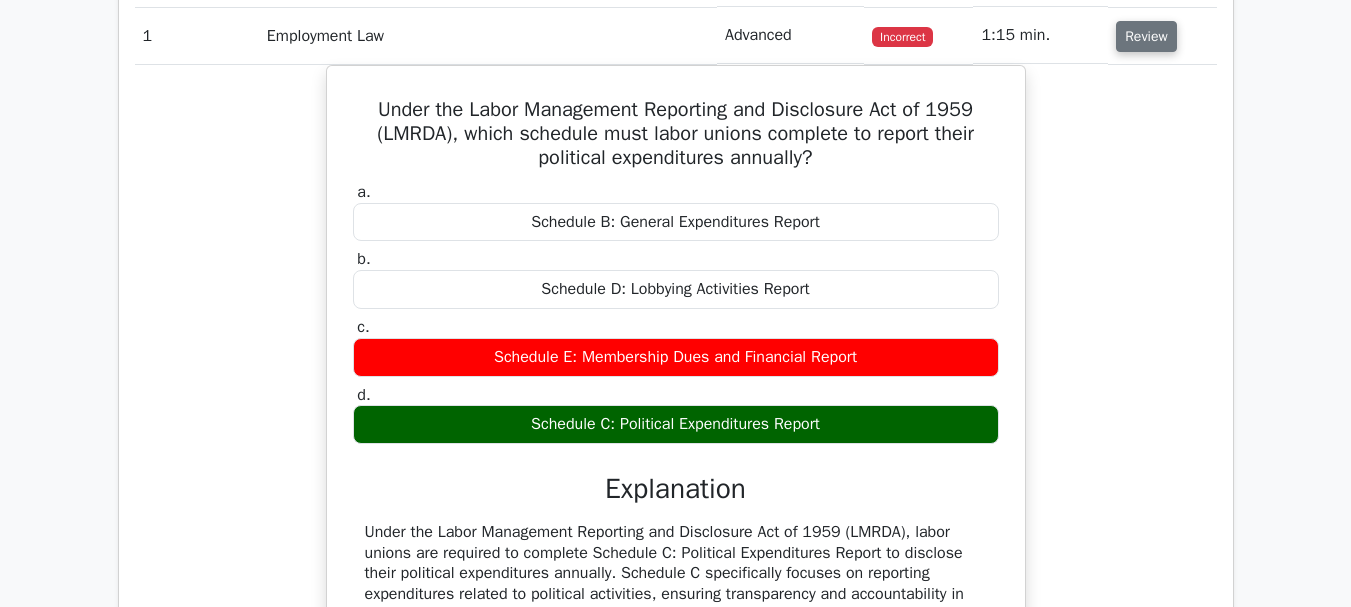 click on "Review" at bounding box center [1146, 36] 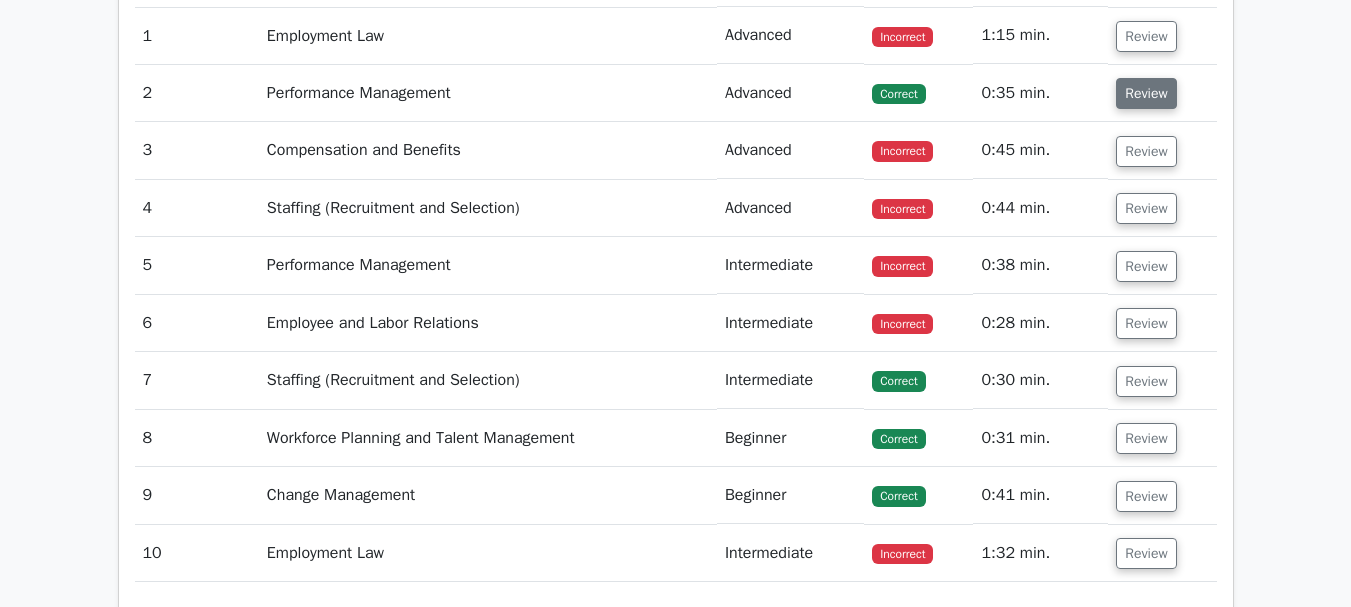 click on "Review" at bounding box center (1146, 93) 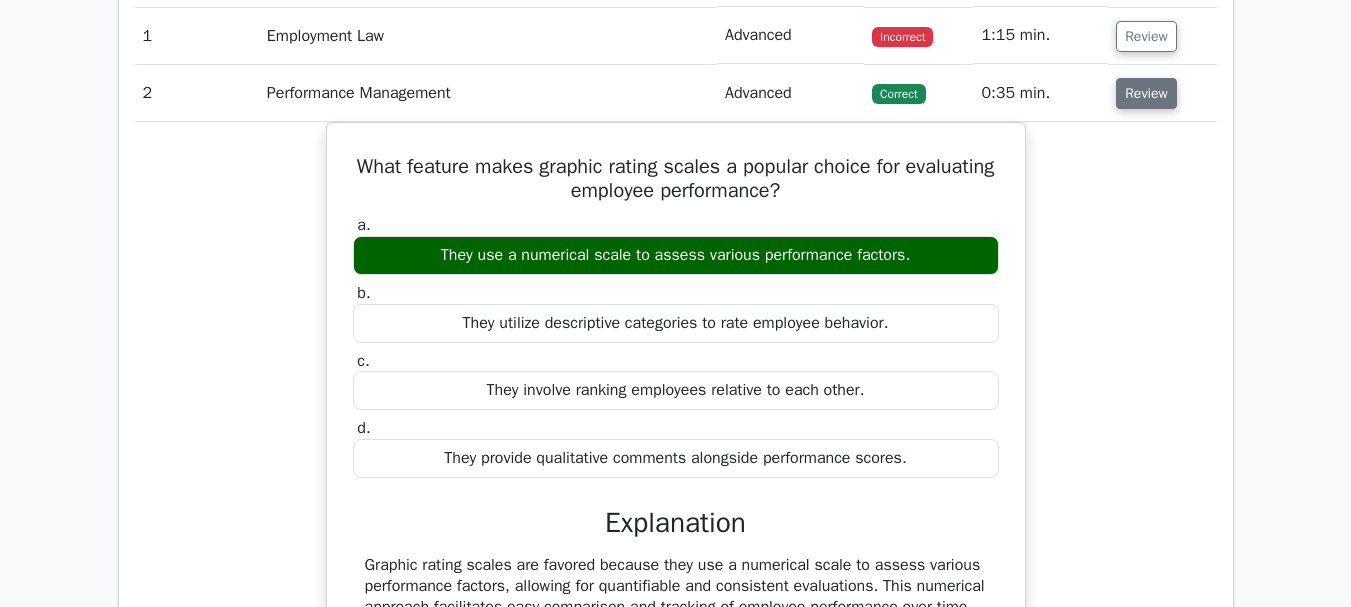 click on "Review" at bounding box center (1146, 93) 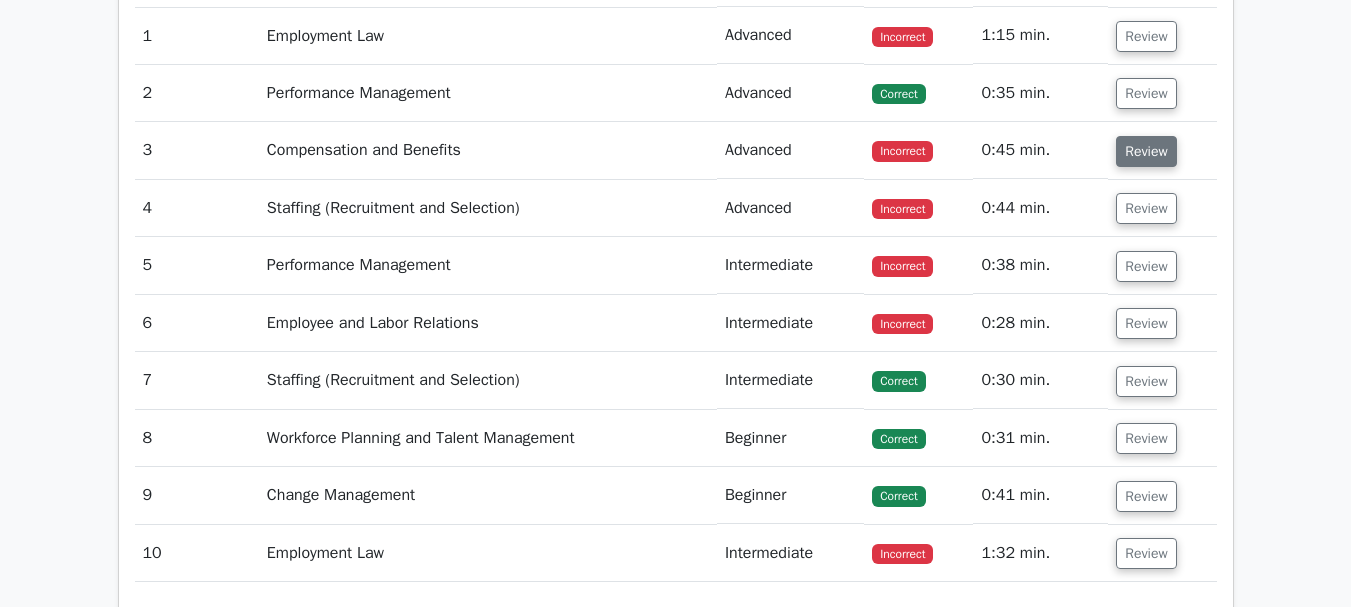 click on "Review" at bounding box center (1146, 151) 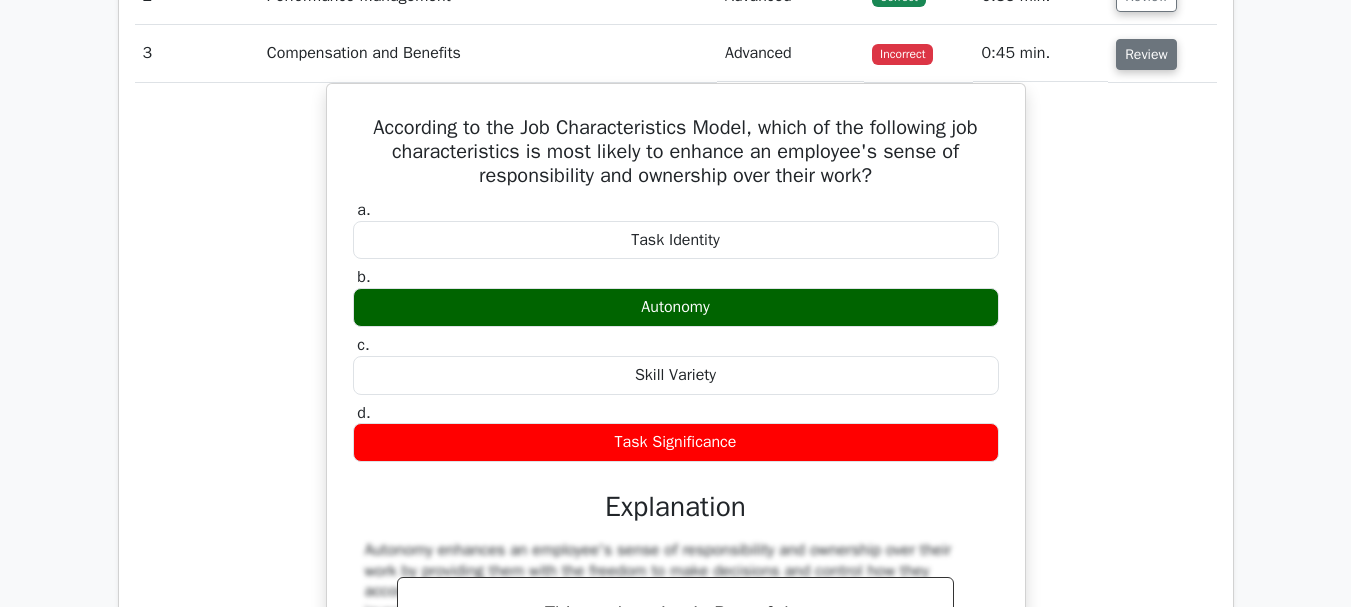 scroll, scrollTop: 1727, scrollLeft: 0, axis: vertical 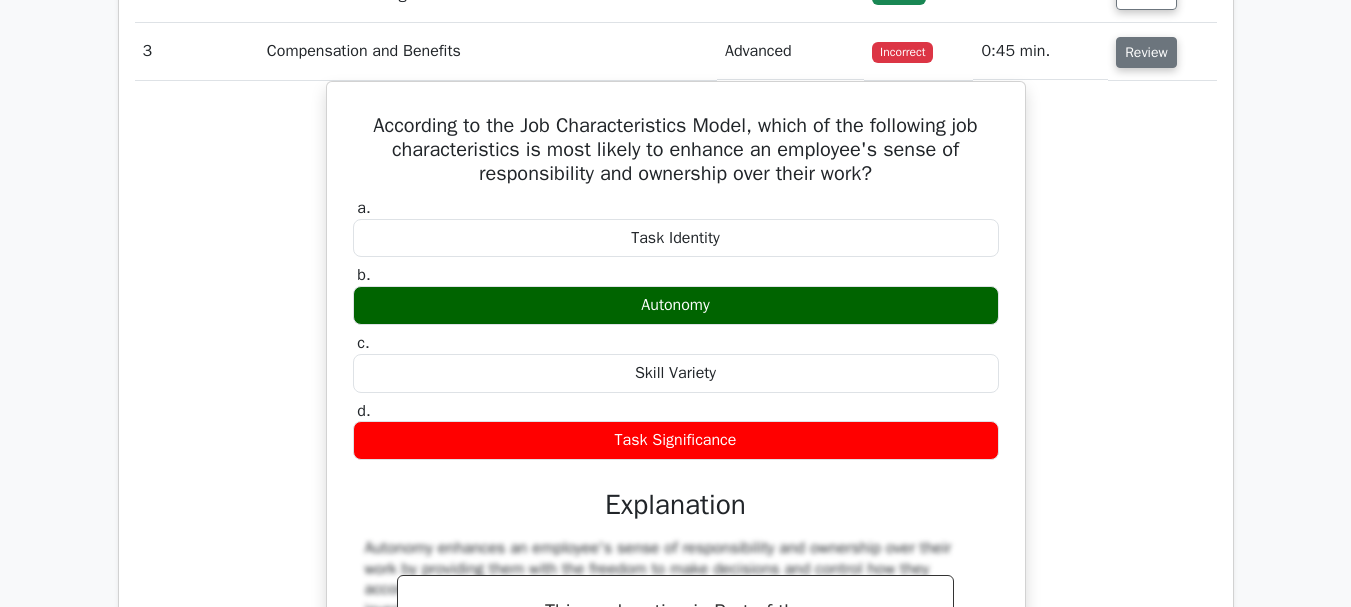 click on "Review" at bounding box center (1146, 52) 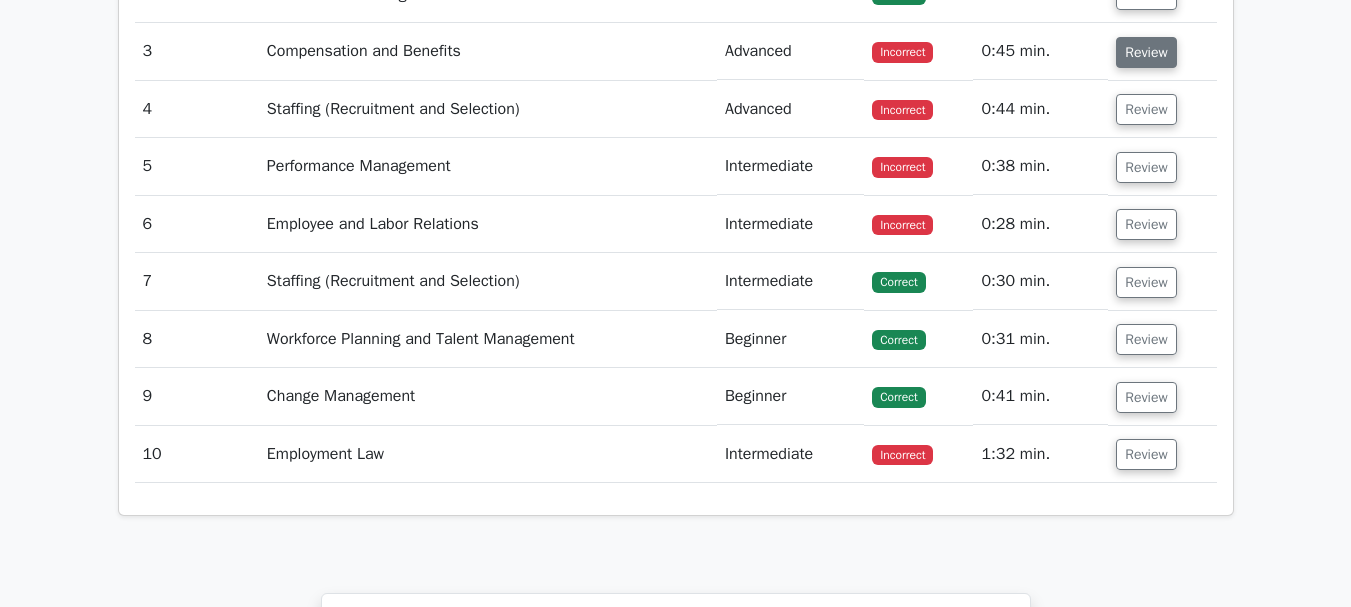 click on "Review" at bounding box center (1146, 52) 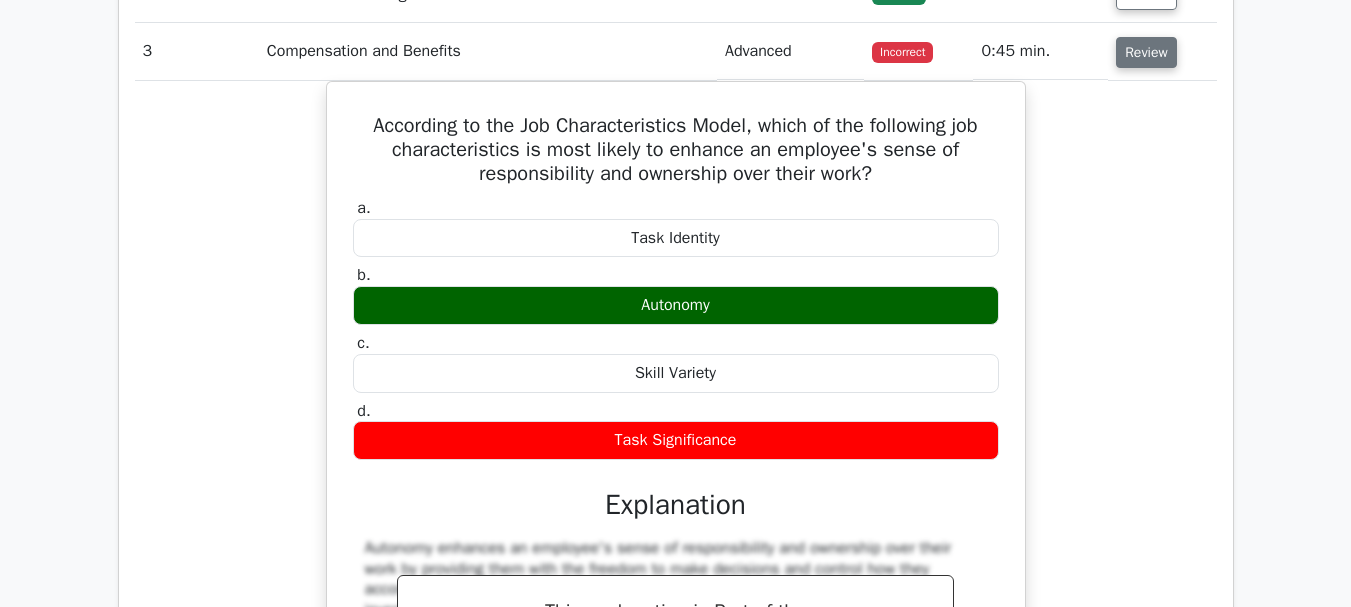 click on "Review" at bounding box center (1146, 52) 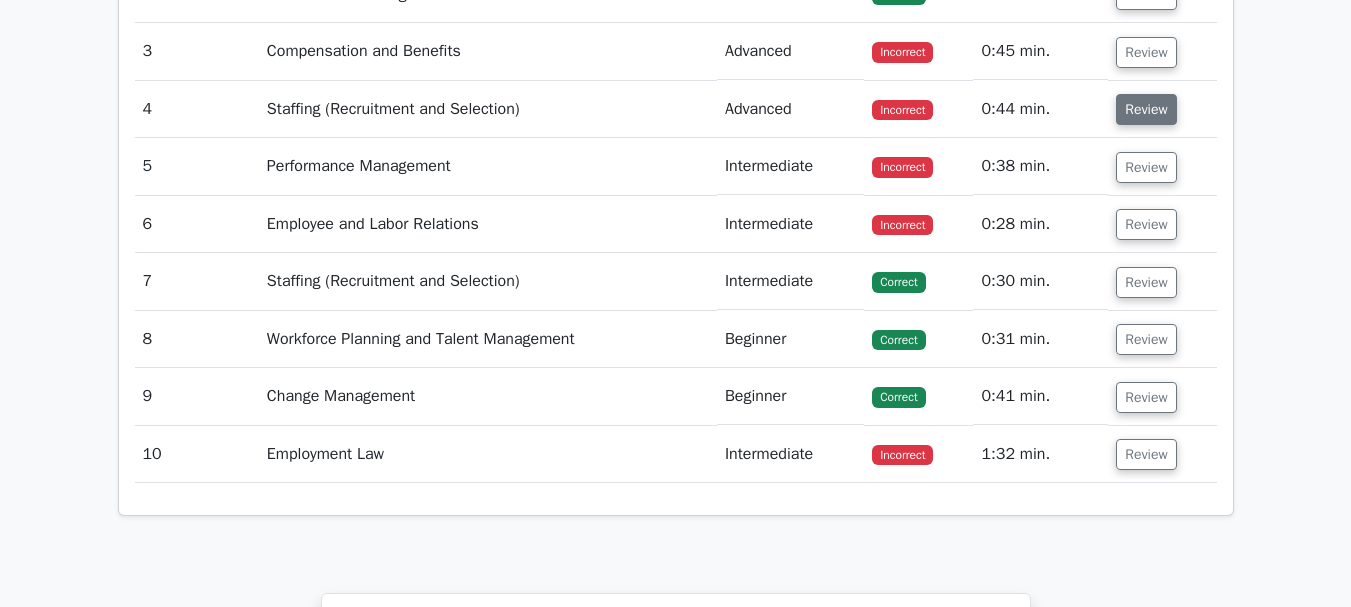 click on "Review" at bounding box center [1146, 109] 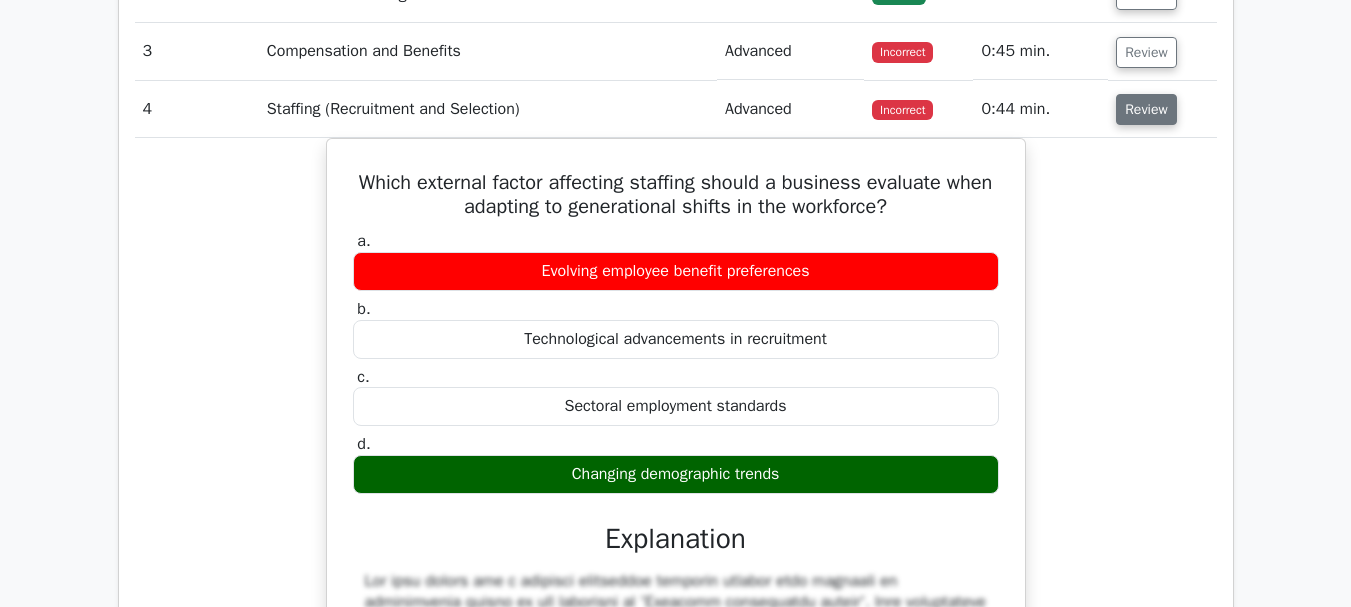 click on "Review" at bounding box center [1146, 109] 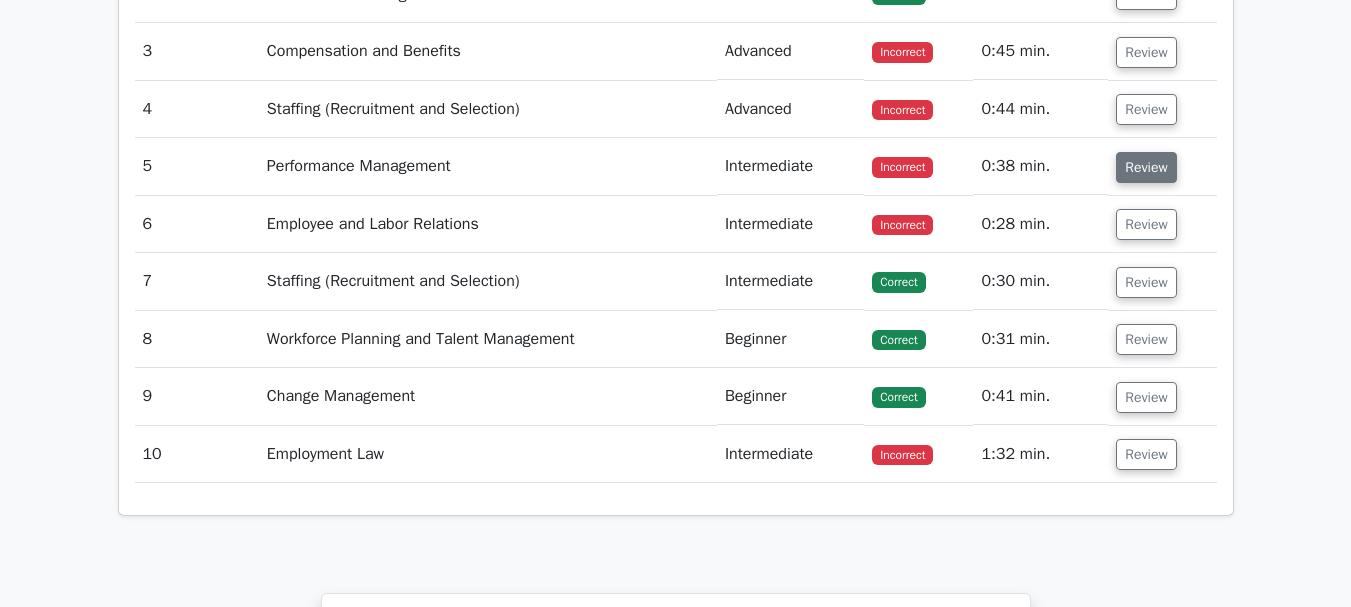 click on "Review" at bounding box center (1146, 167) 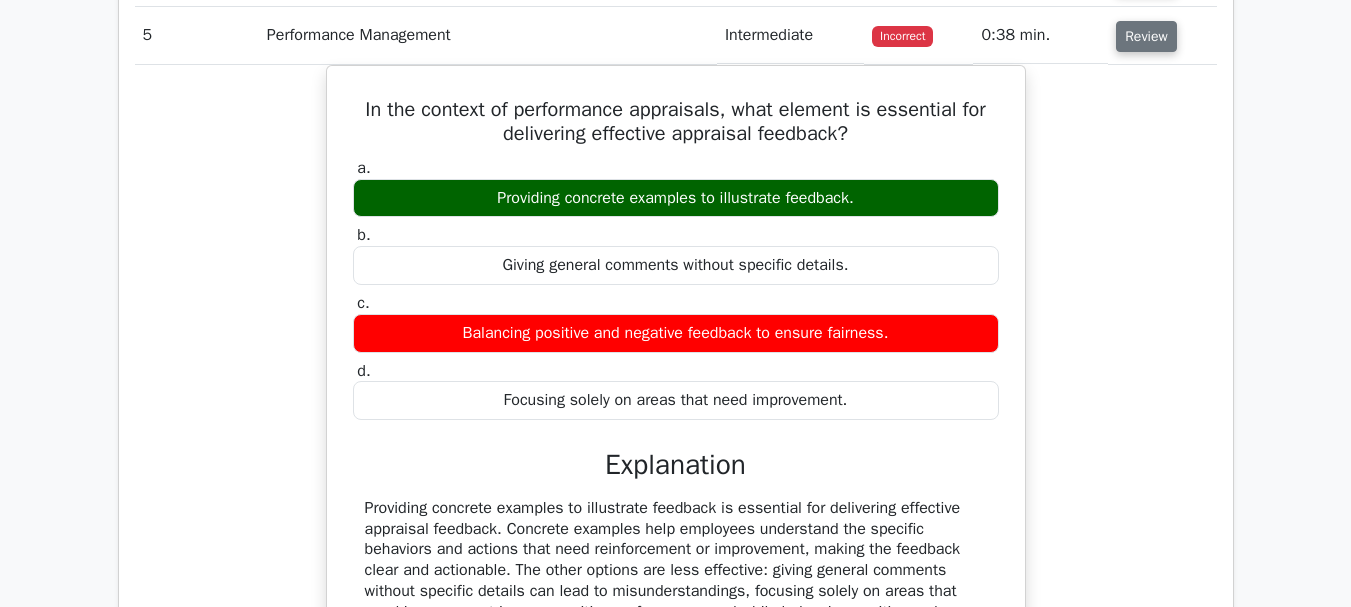 scroll, scrollTop: 1859, scrollLeft: 0, axis: vertical 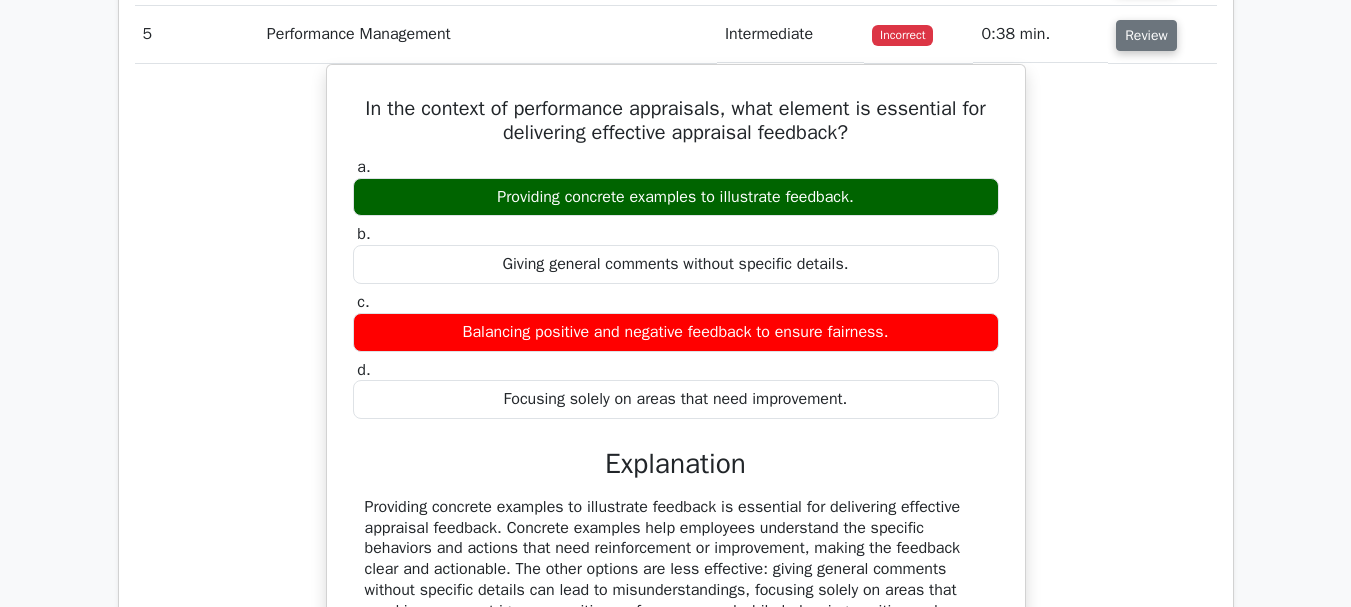 click on "Review" at bounding box center (1146, 35) 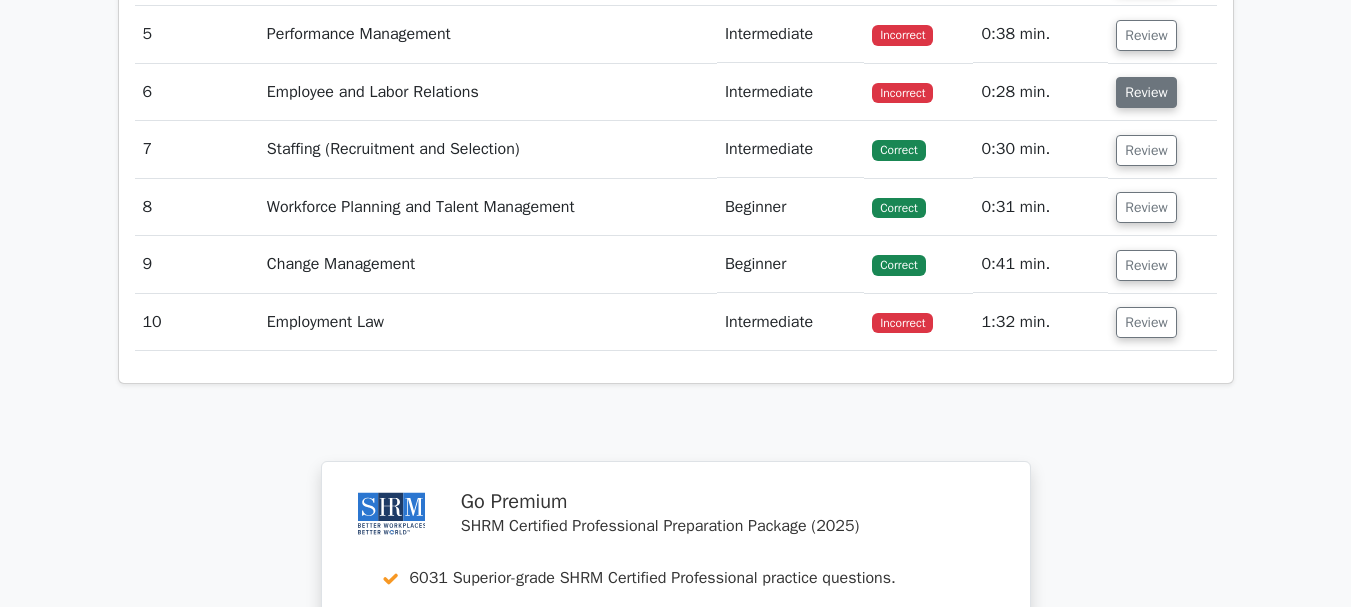 click on "Review" at bounding box center (1146, 92) 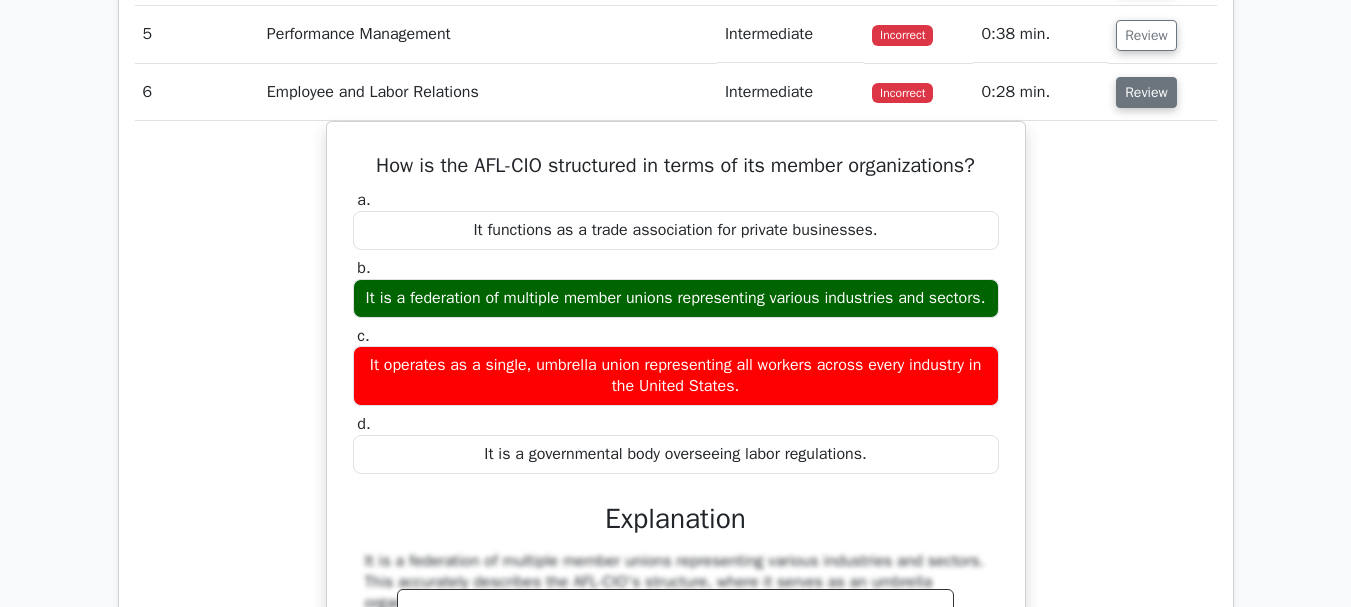 click on "Review" at bounding box center (1146, 92) 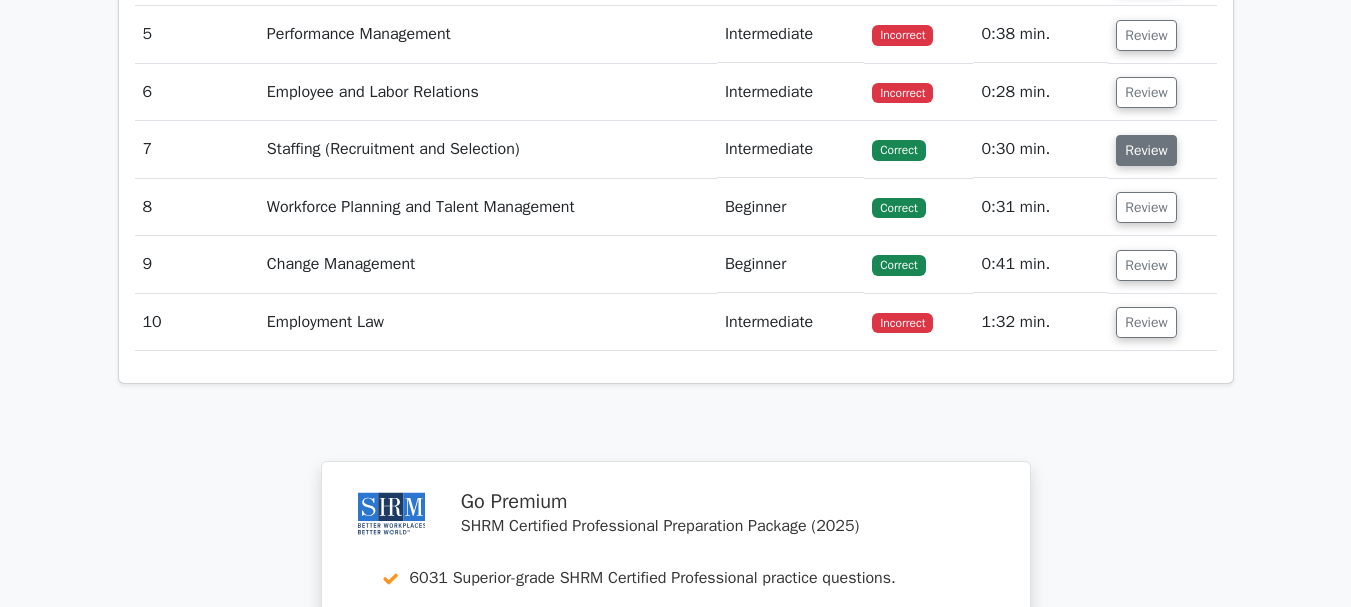click on "Review" at bounding box center (1146, 150) 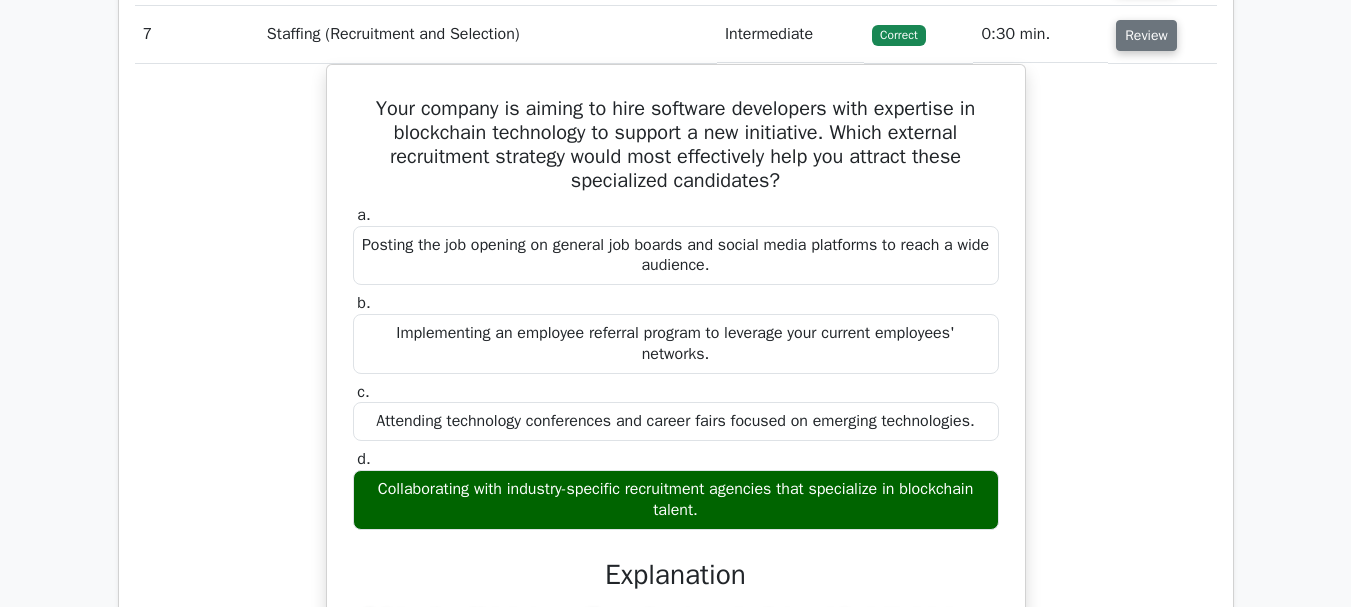 scroll, scrollTop: 1978, scrollLeft: 0, axis: vertical 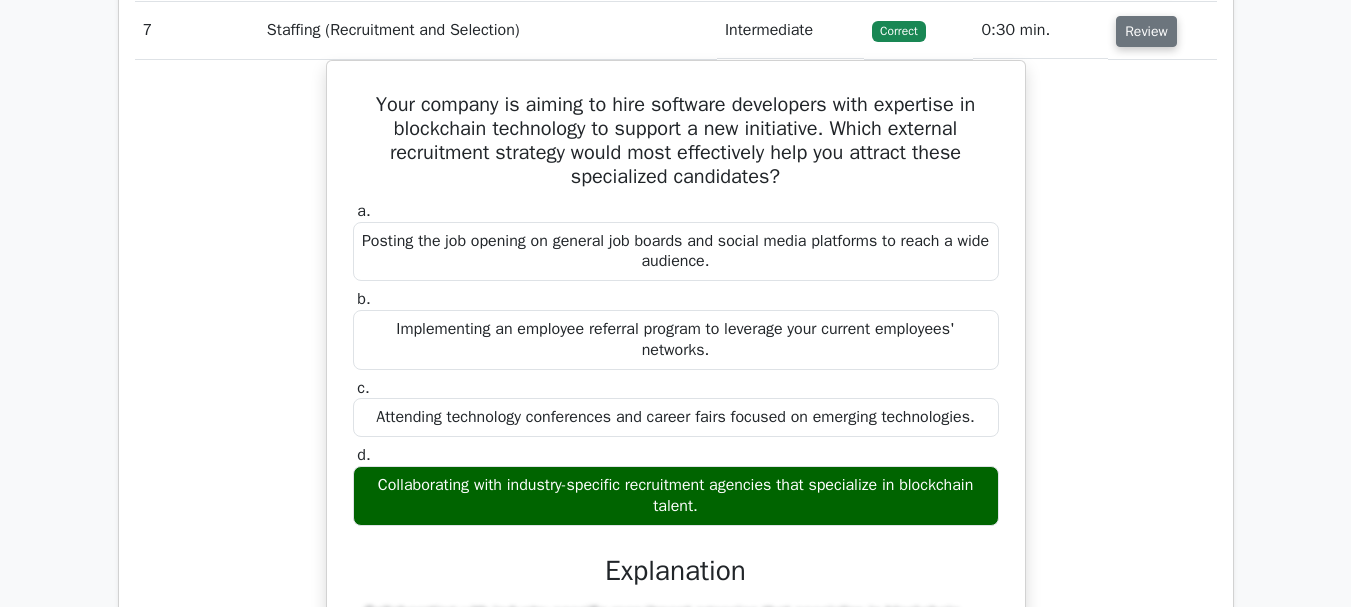 click on "Review" at bounding box center (1146, 31) 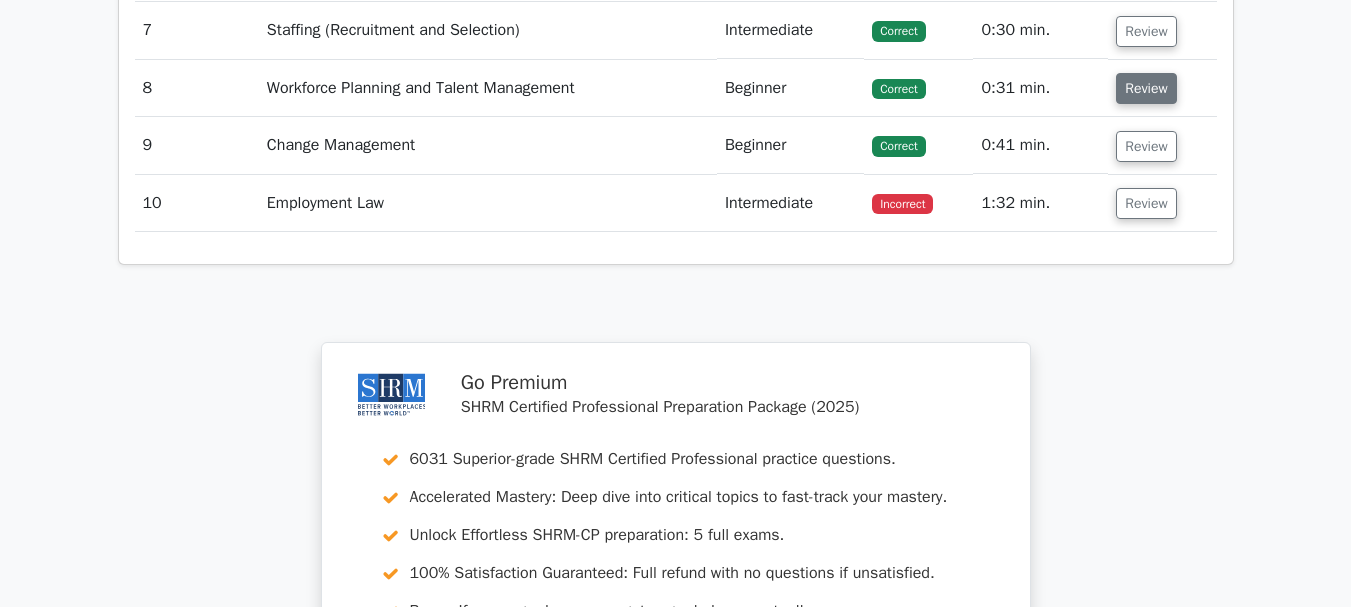 click on "Review" at bounding box center (1146, 88) 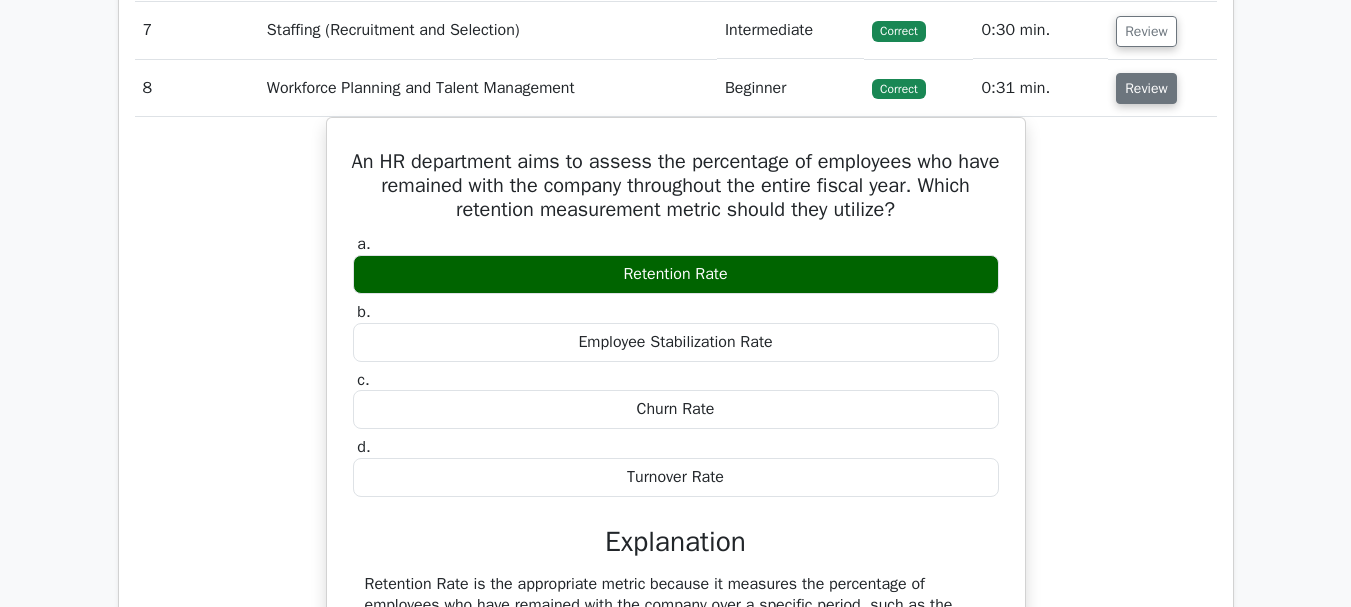 click on "Review" at bounding box center [1146, 88] 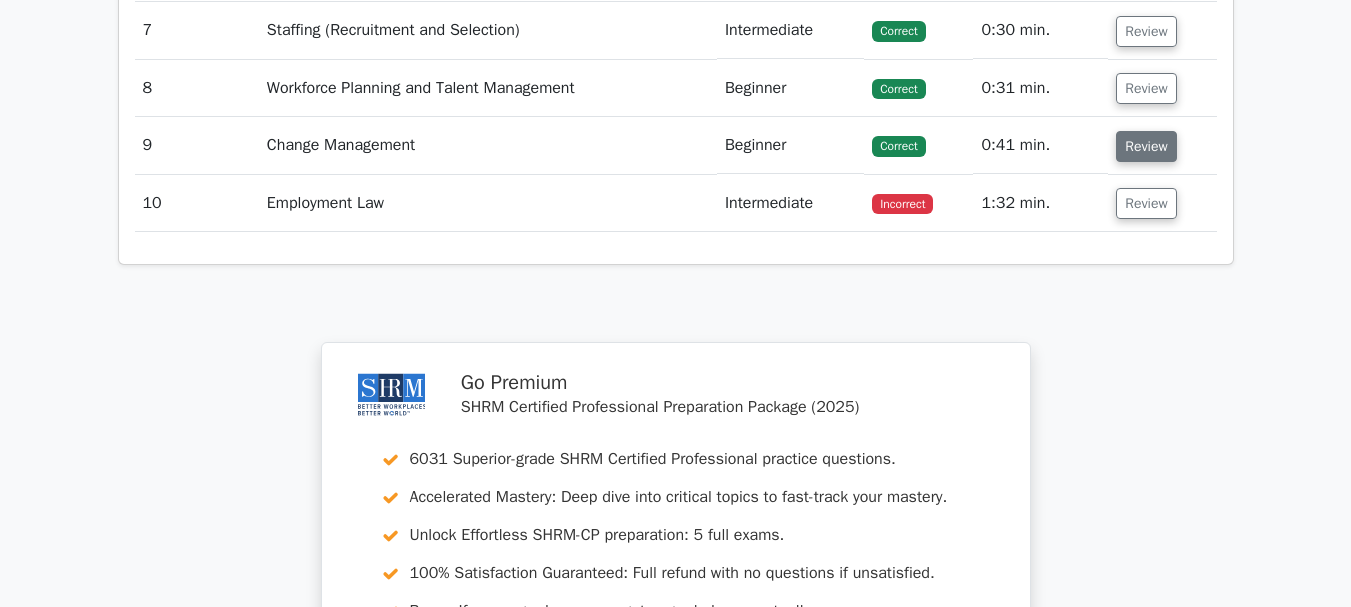 click on "Review" at bounding box center [1146, 146] 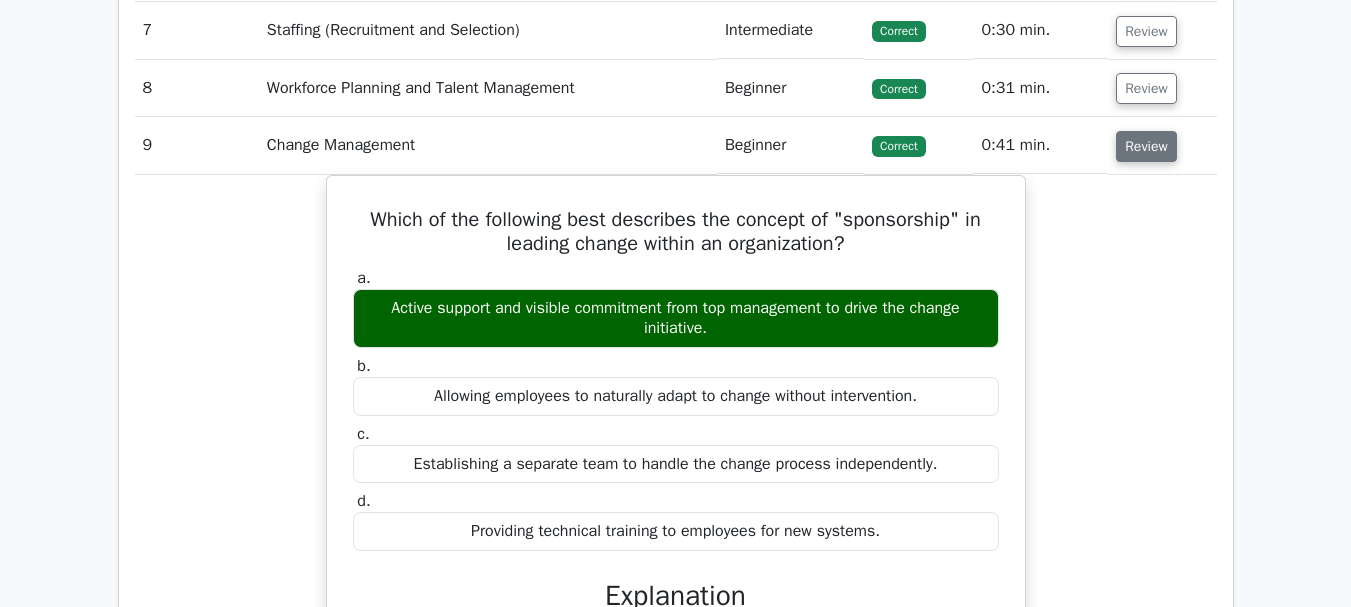 click on "Review" at bounding box center [1146, 146] 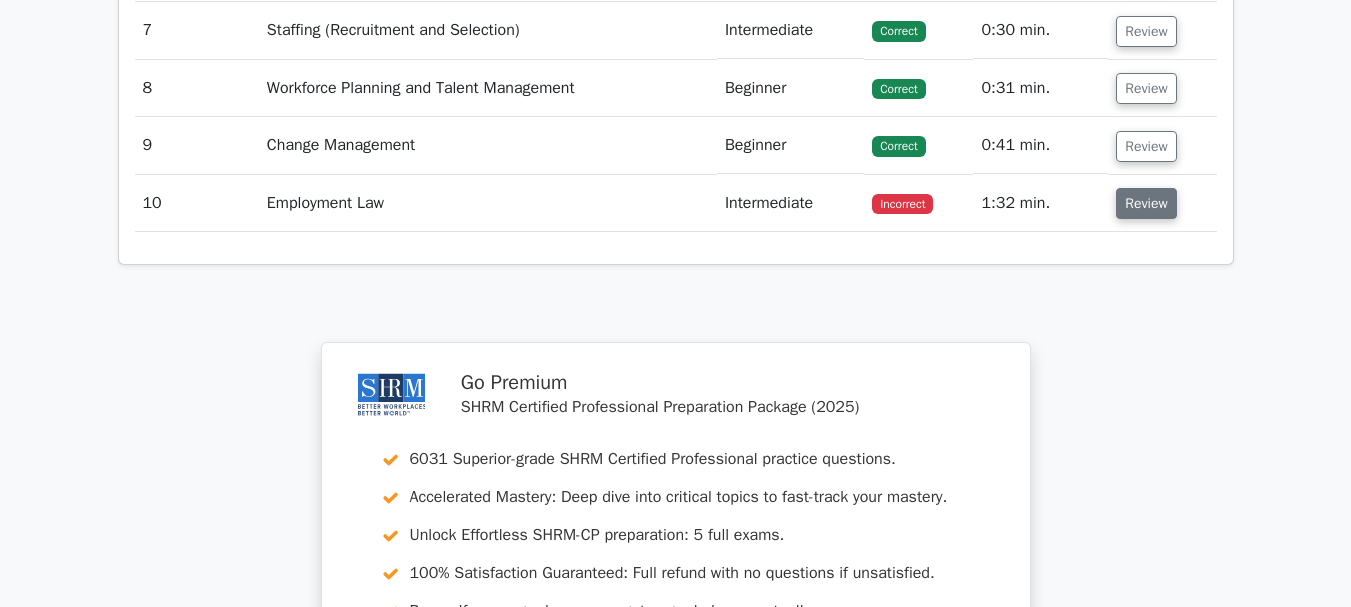 click on "Review" at bounding box center (1146, 203) 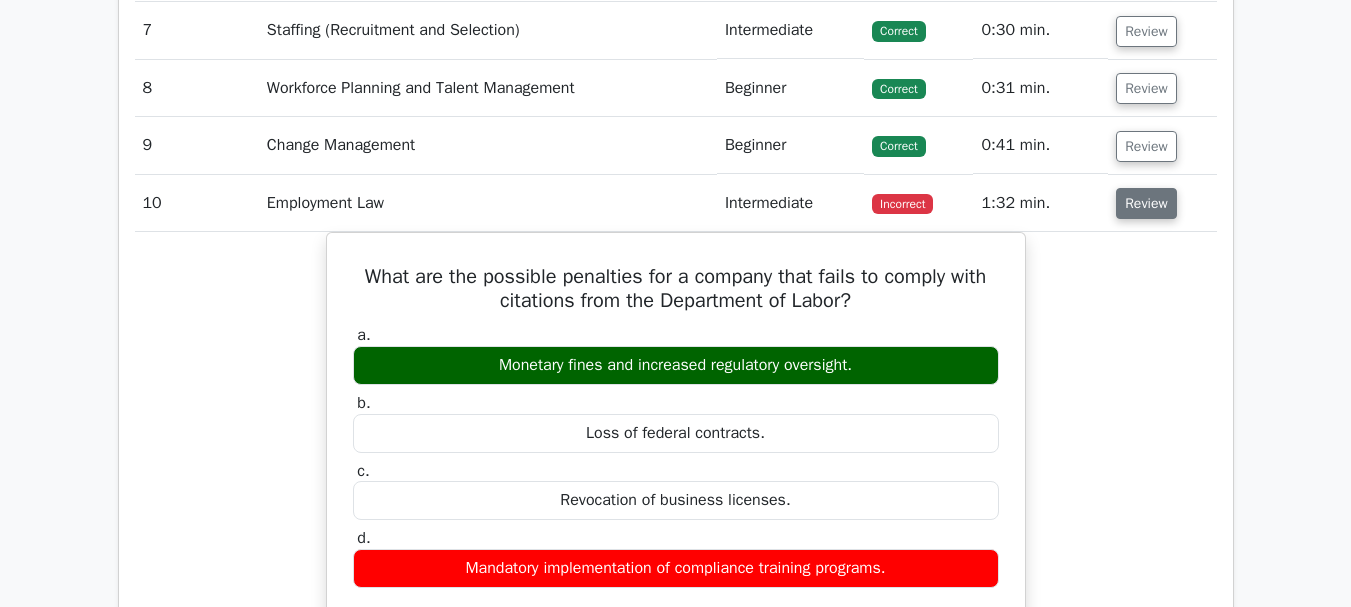 click on "Review" at bounding box center [1146, 203] 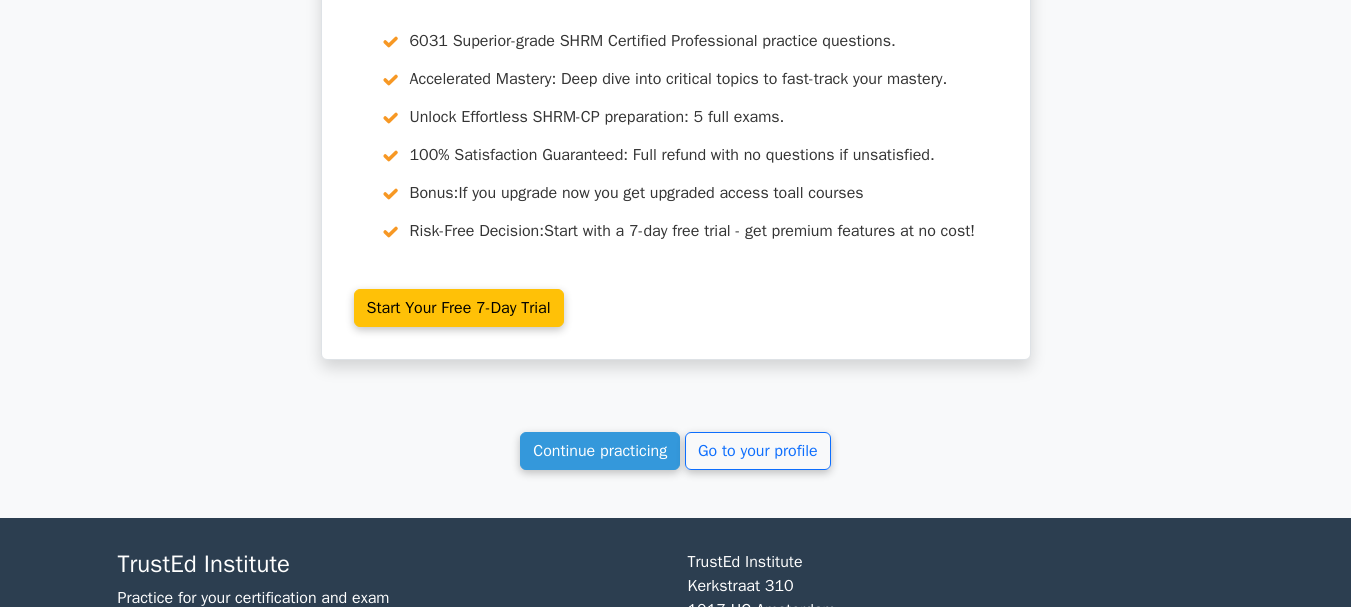 scroll, scrollTop: 2411, scrollLeft: 0, axis: vertical 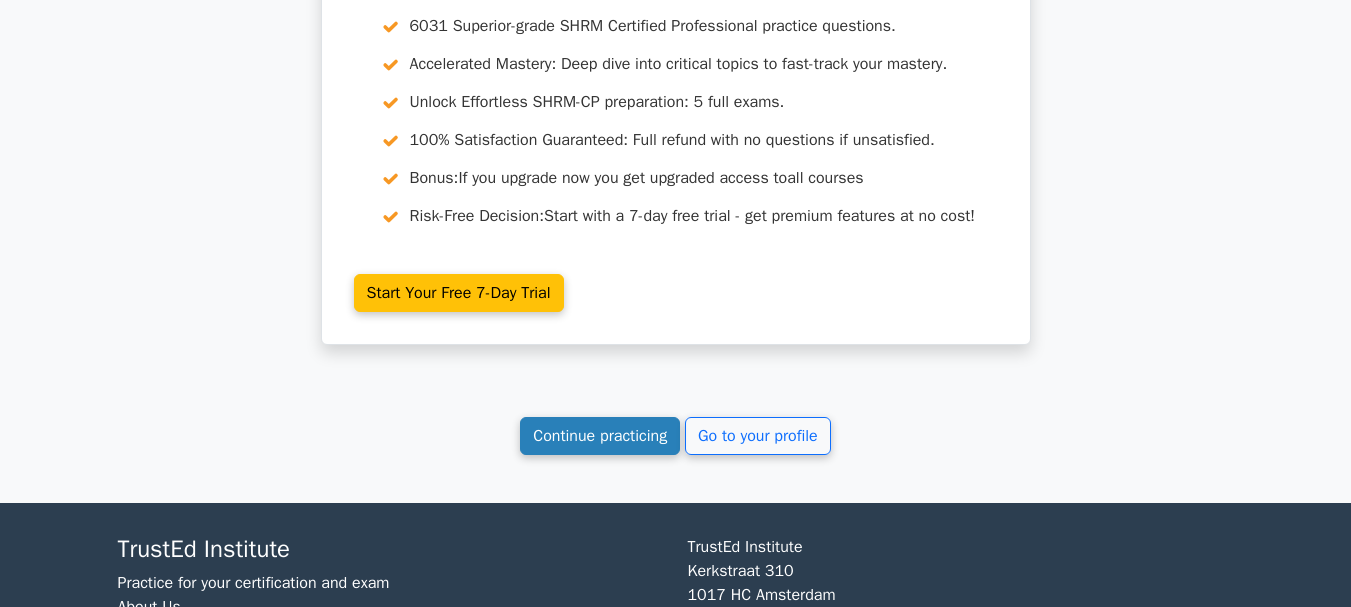 click on "Continue practicing" at bounding box center [600, 436] 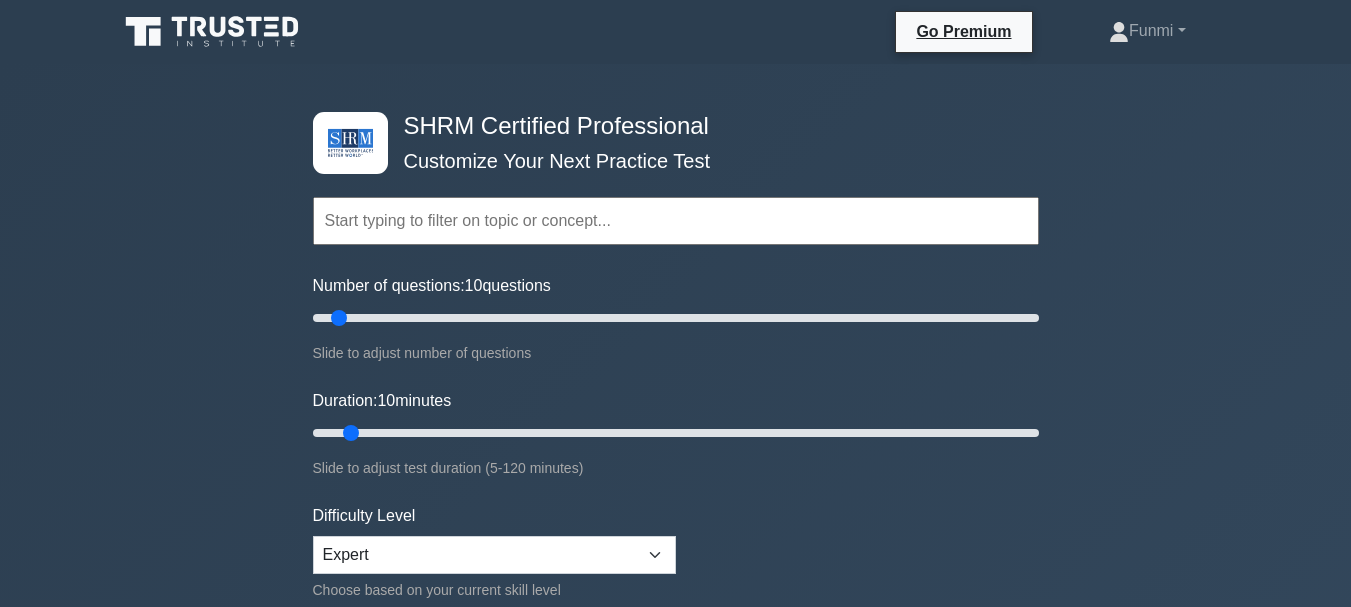 scroll, scrollTop: 0, scrollLeft: 0, axis: both 